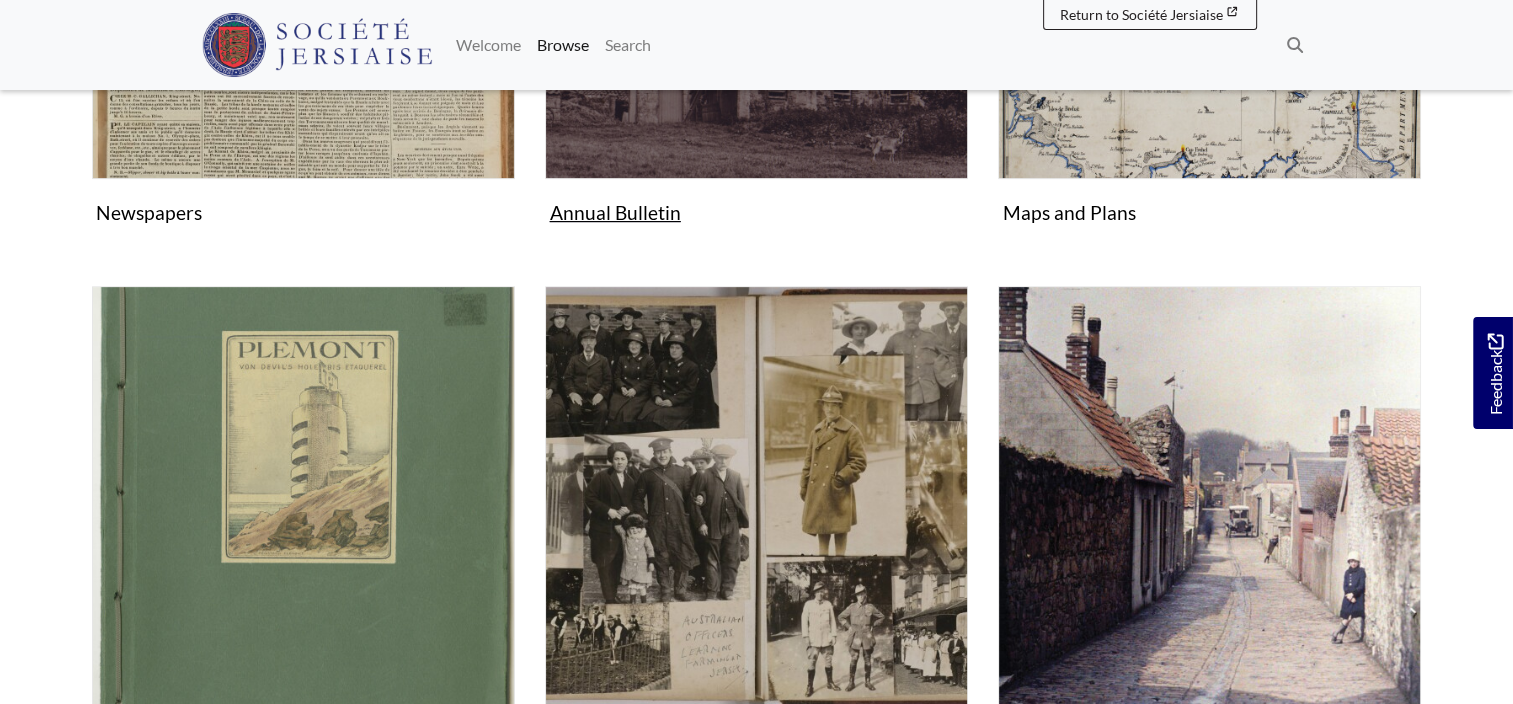 scroll, scrollTop: 500, scrollLeft: 0, axis: vertical 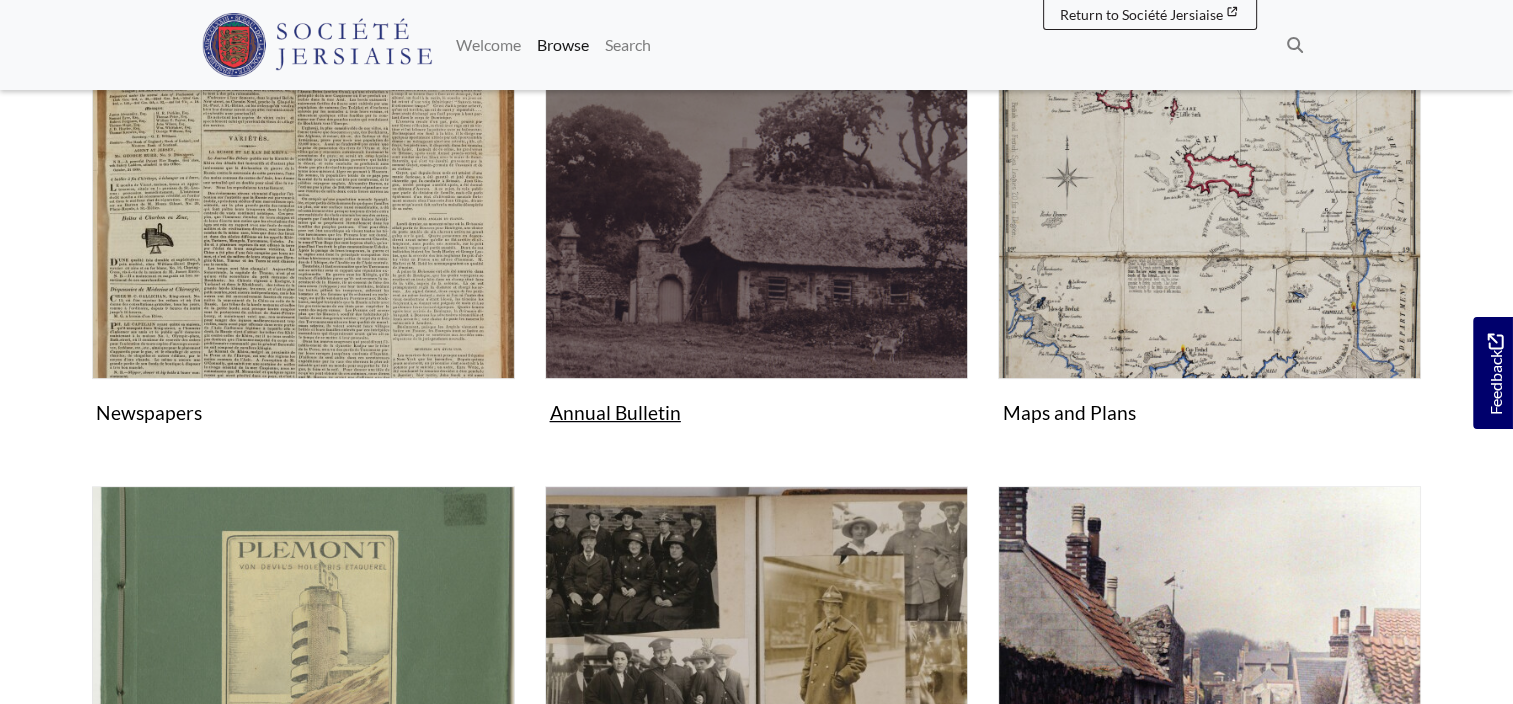 click at bounding box center (756, 167) 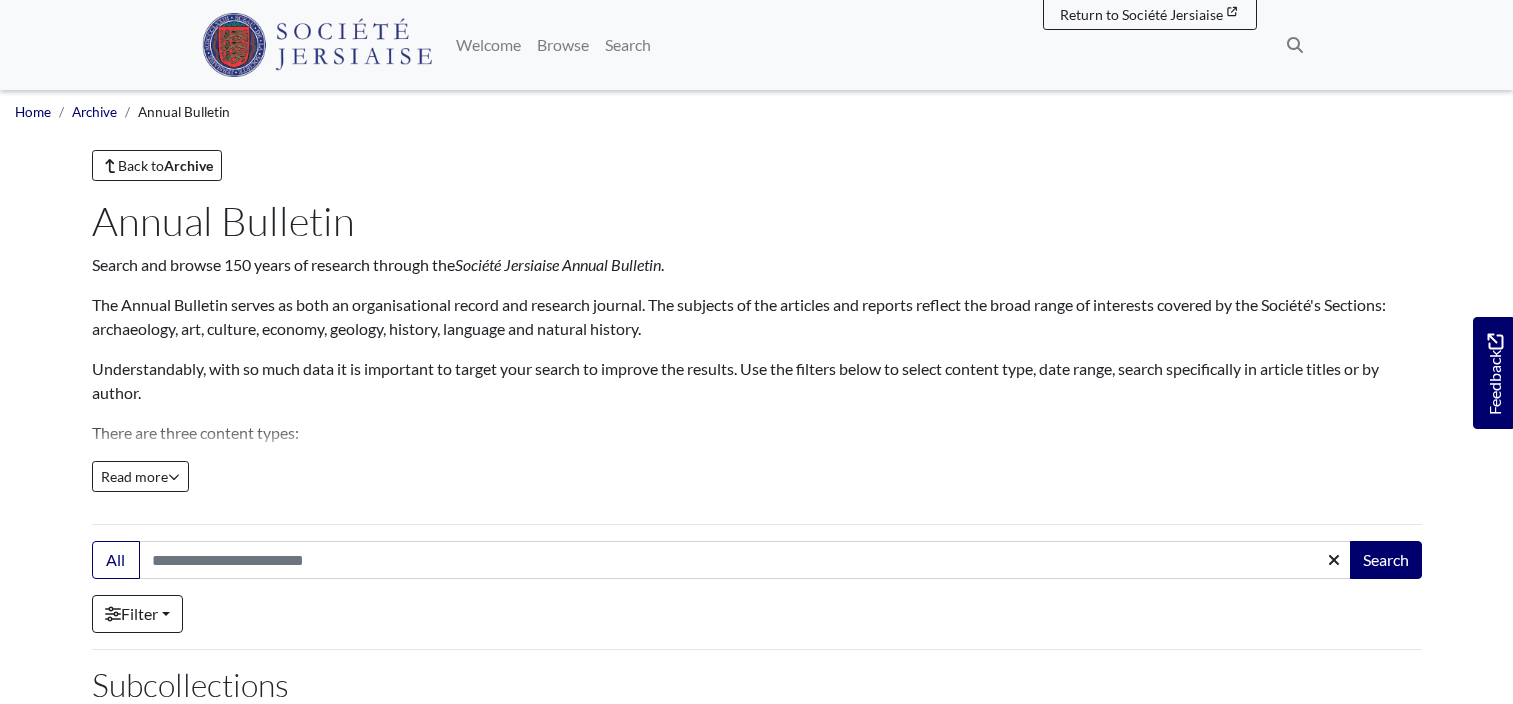 scroll, scrollTop: 0, scrollLeft: 0, axis: both 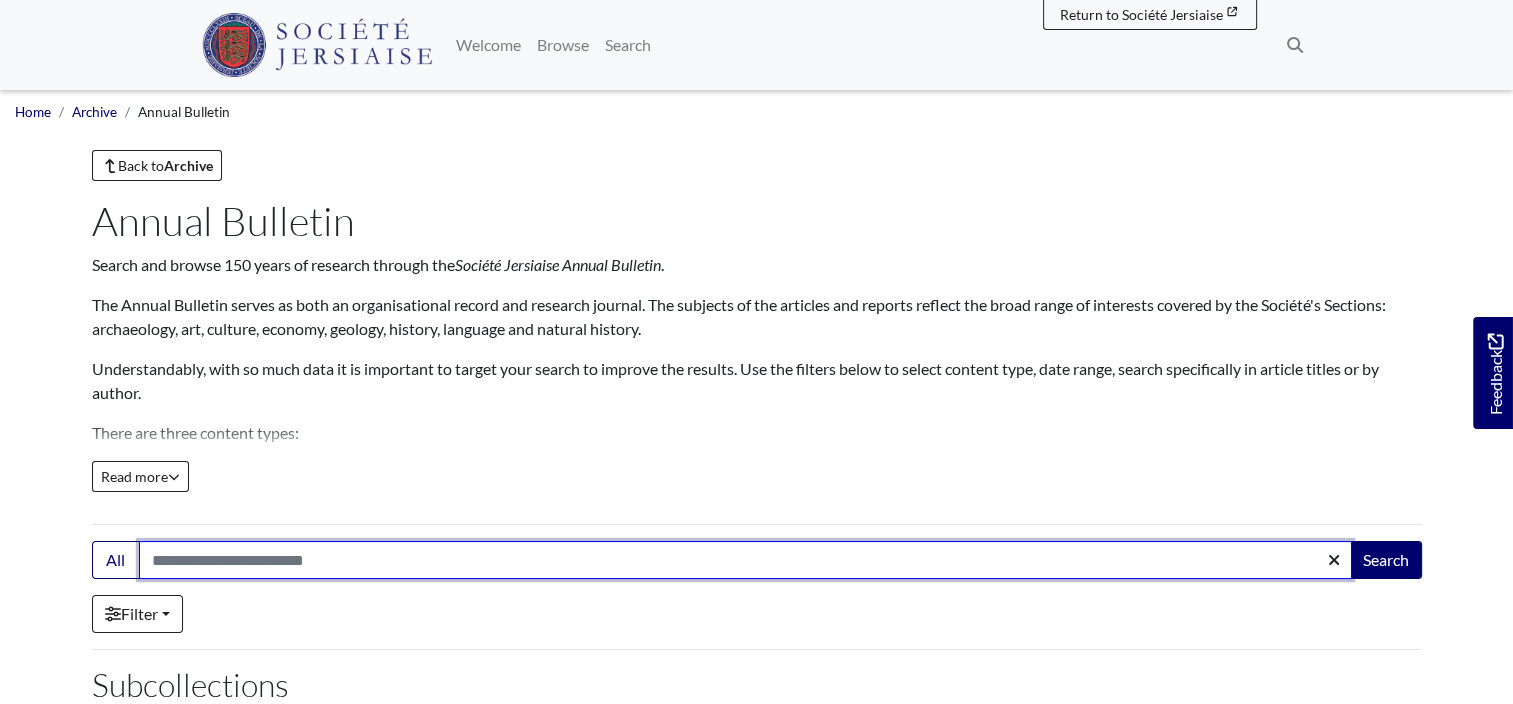 click on "Search:" at bounding box center (745, 560) 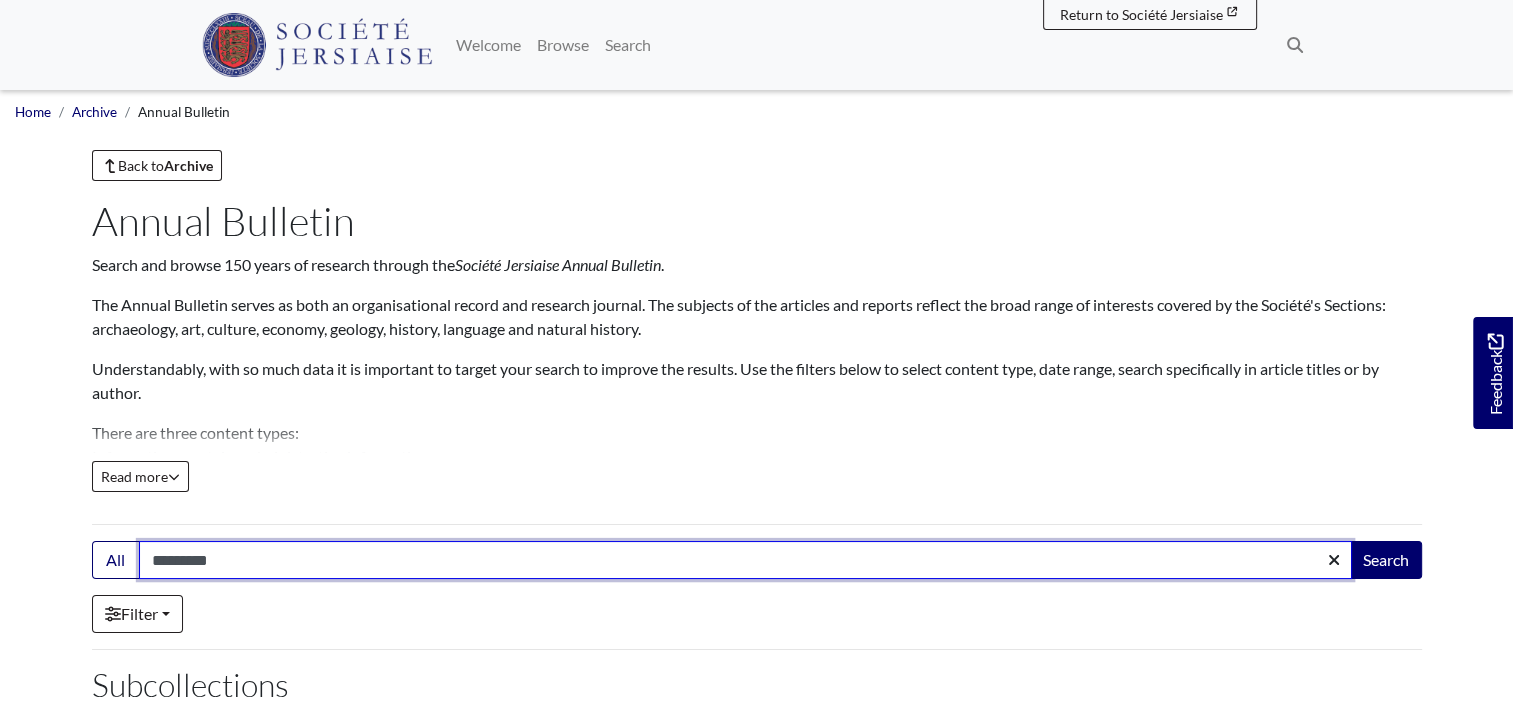 type on "*********" 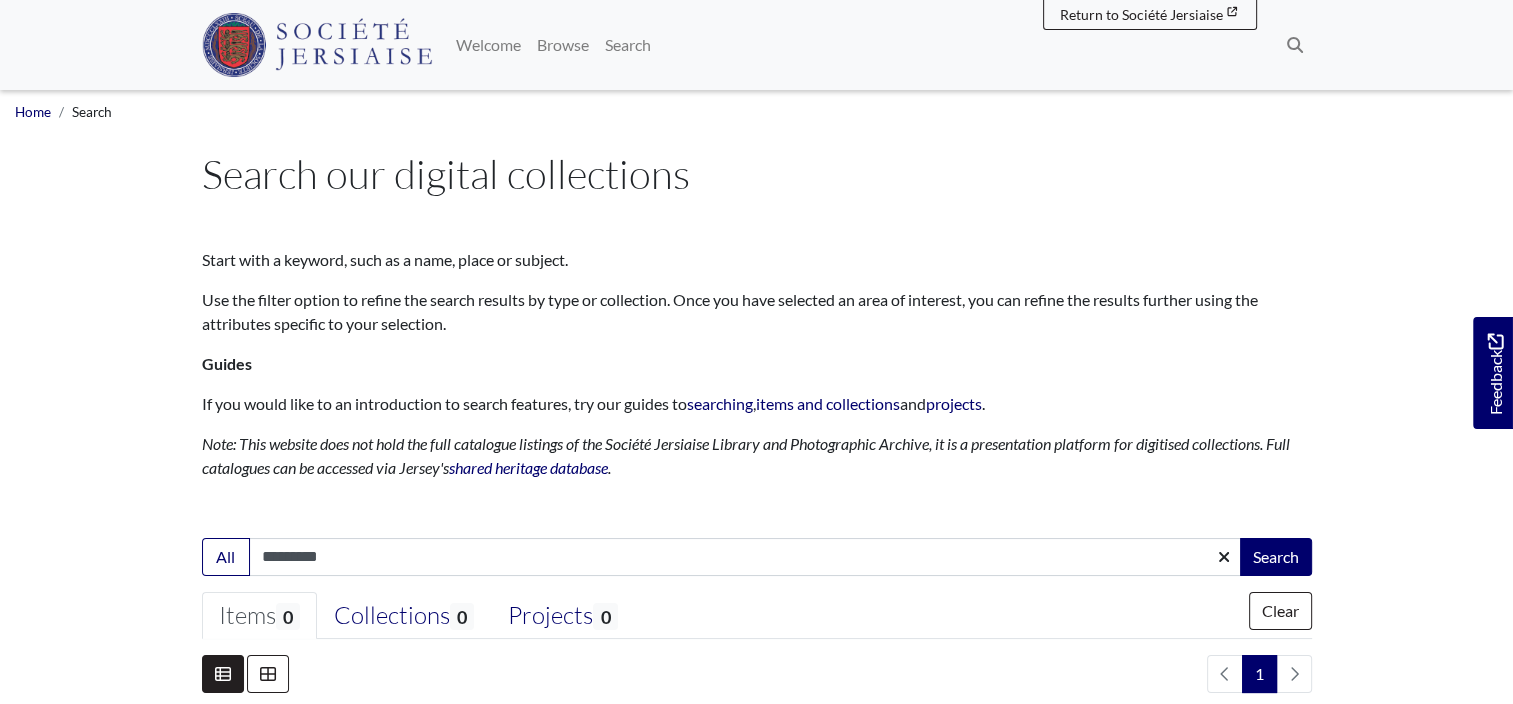 scroll, scrollTop: 400, scrollLeft: 0, axis: vertical 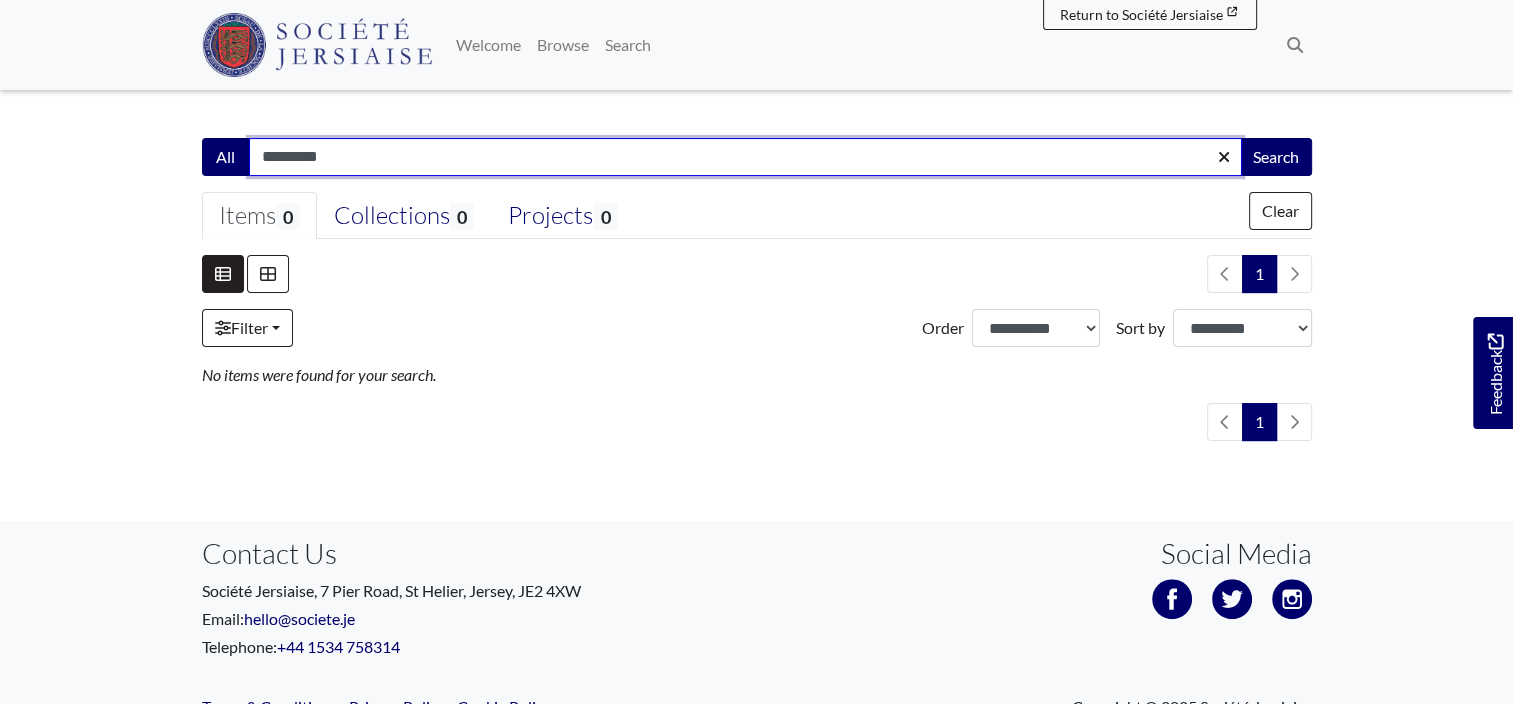 drag, startPoint x: 381, startPoint y: 146, endPoint x: 224, endPoint y: 170, distance: 158.8238 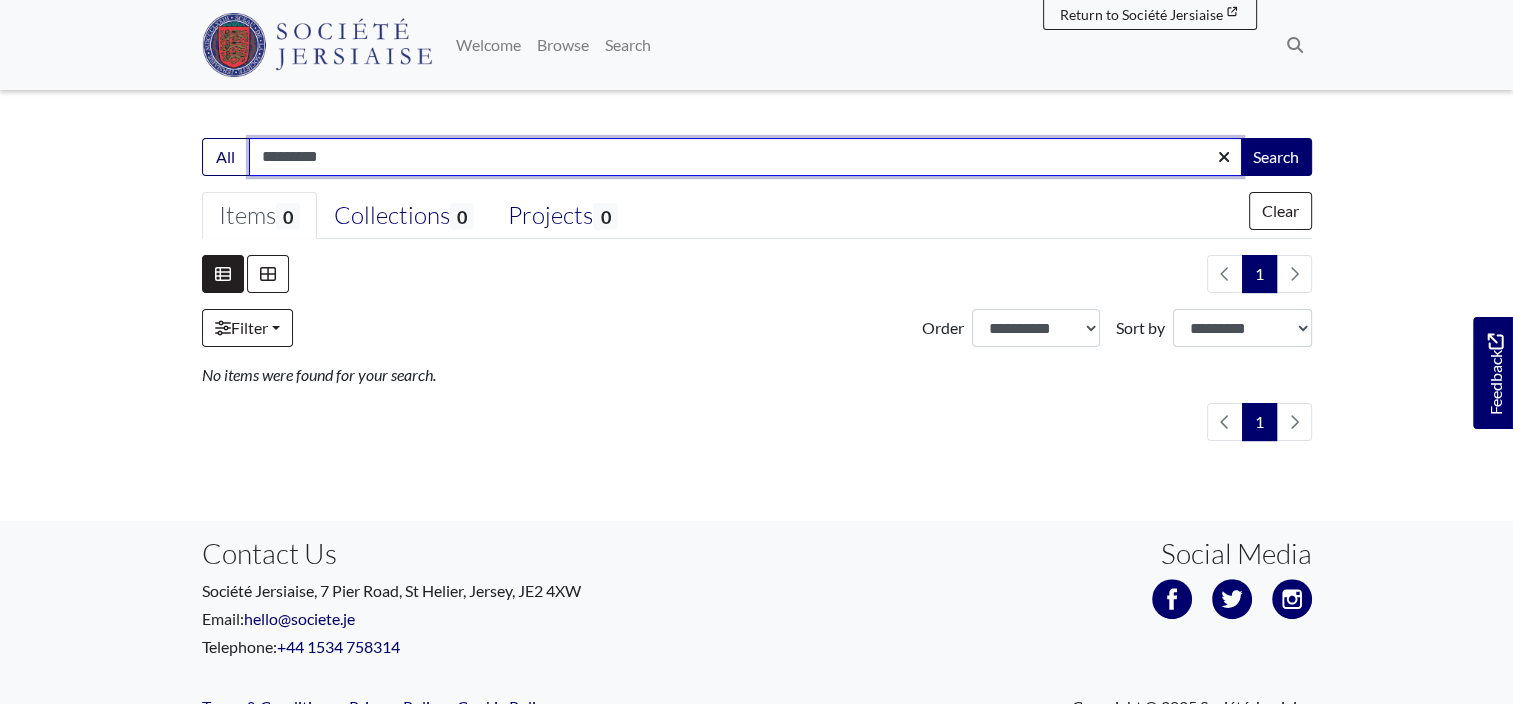 paste on "******" 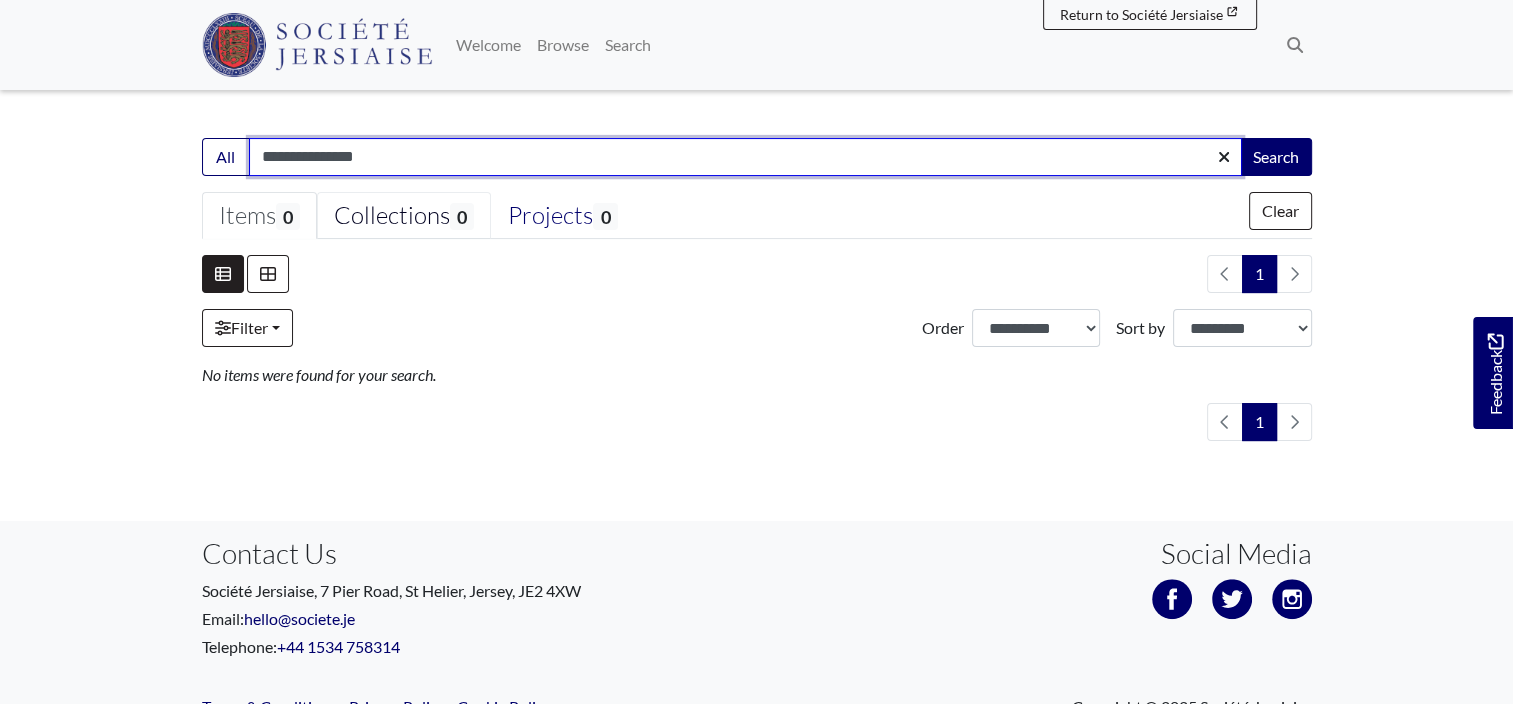 type on "**********" 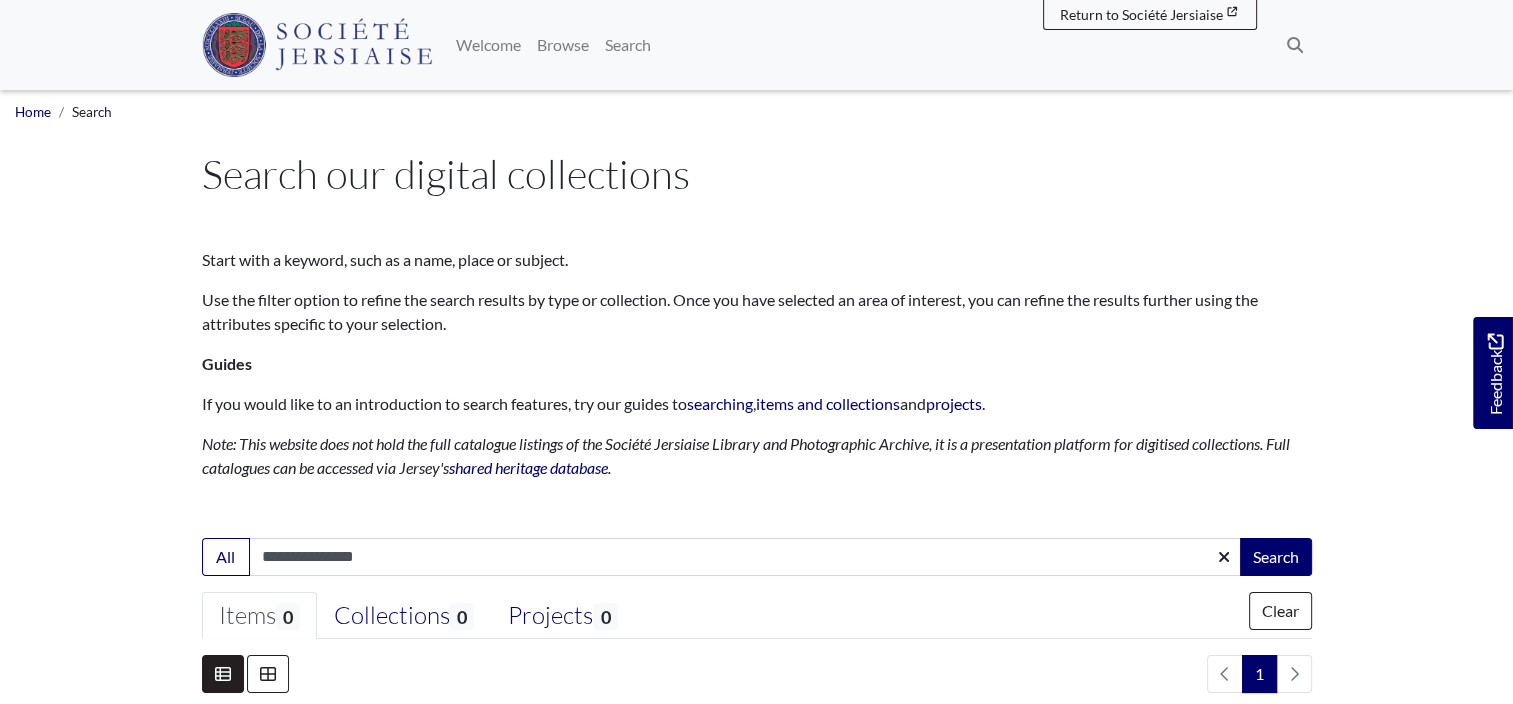 scroll, scrollTop: 487, scrollLeft: 0, axis: vertical 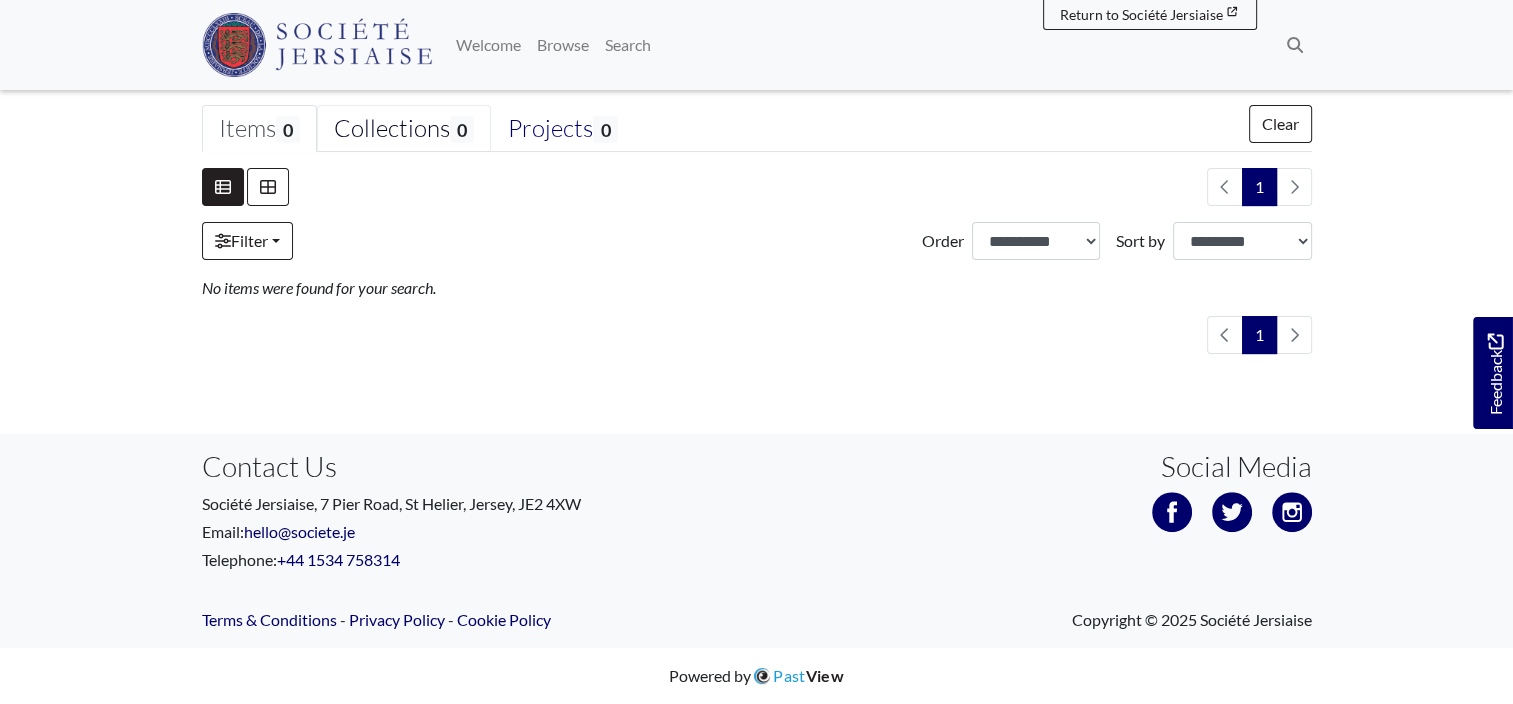 click on "Collections
0" at bounding box center [404, 129] 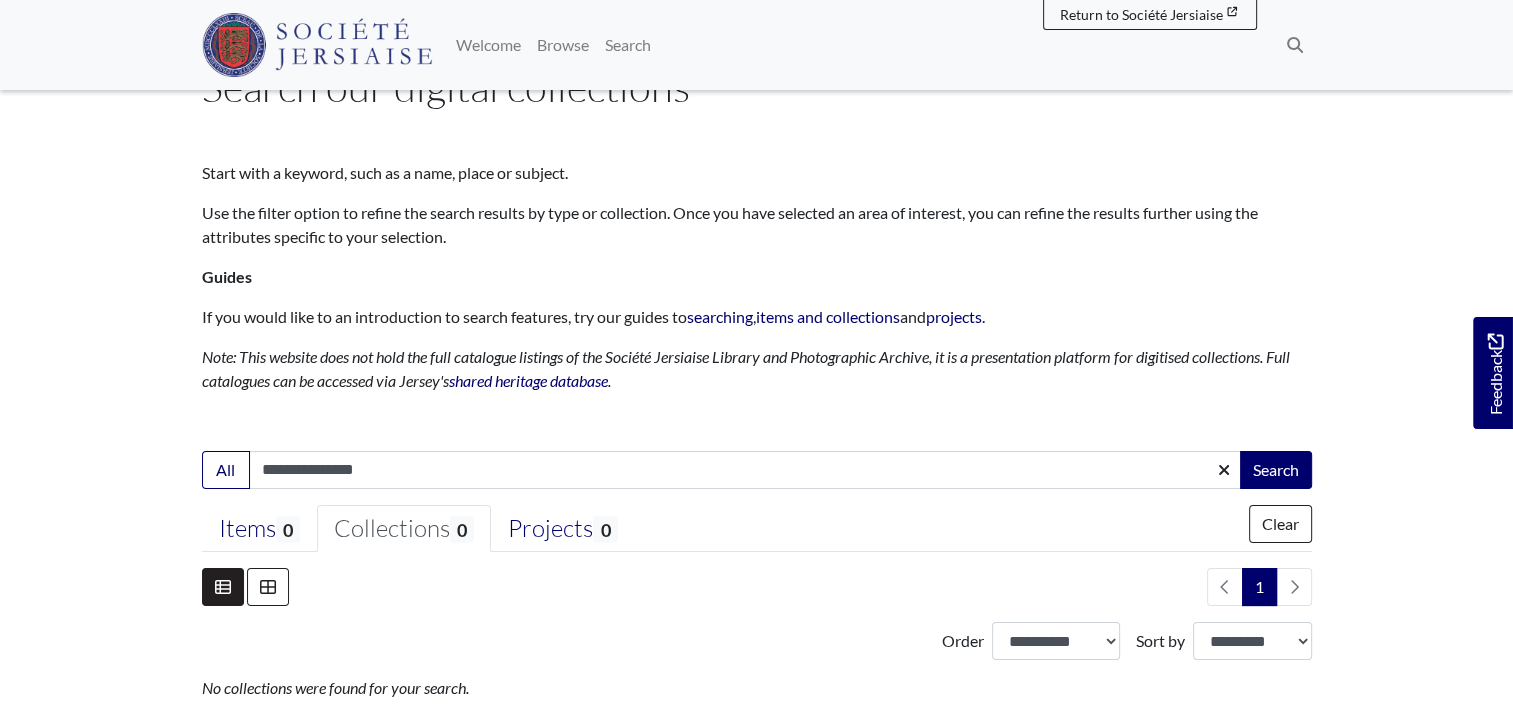 scroll, scrollTop: 0, scrollLeft: 0, axis: both 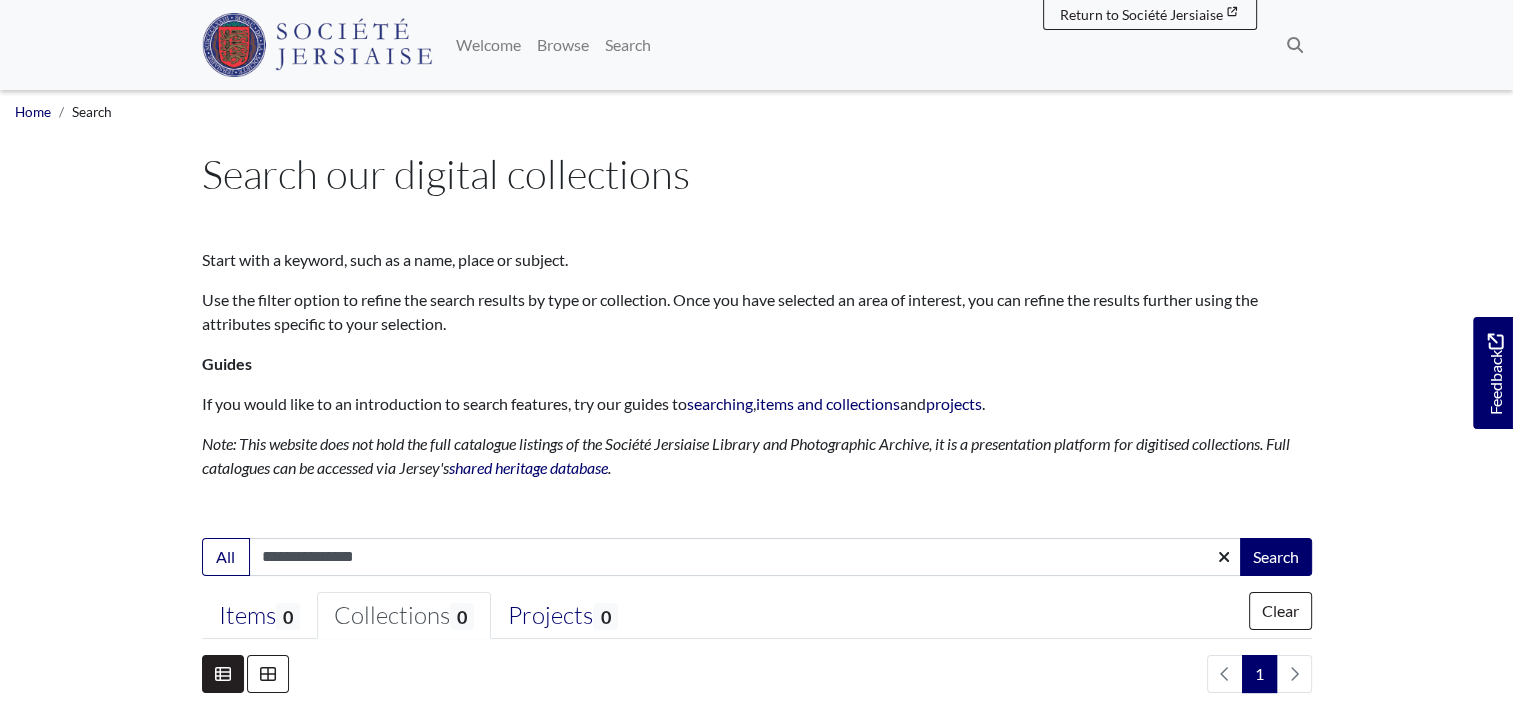 click on "Search" at bounding box center [92, 112] 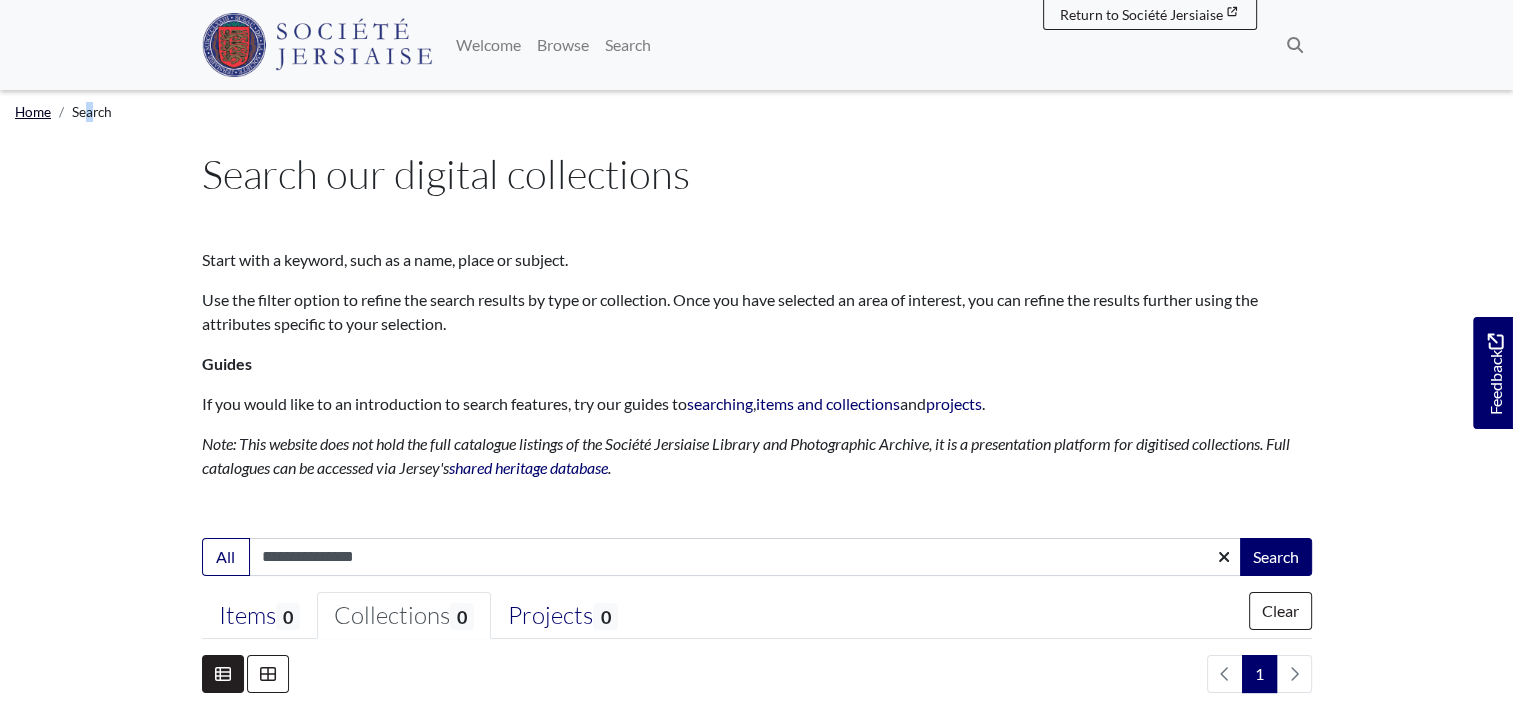 drag, startPoint x: 84, startPoint y: 116, endPoint x: 26, endPoint y: 110, distance: 58.30952 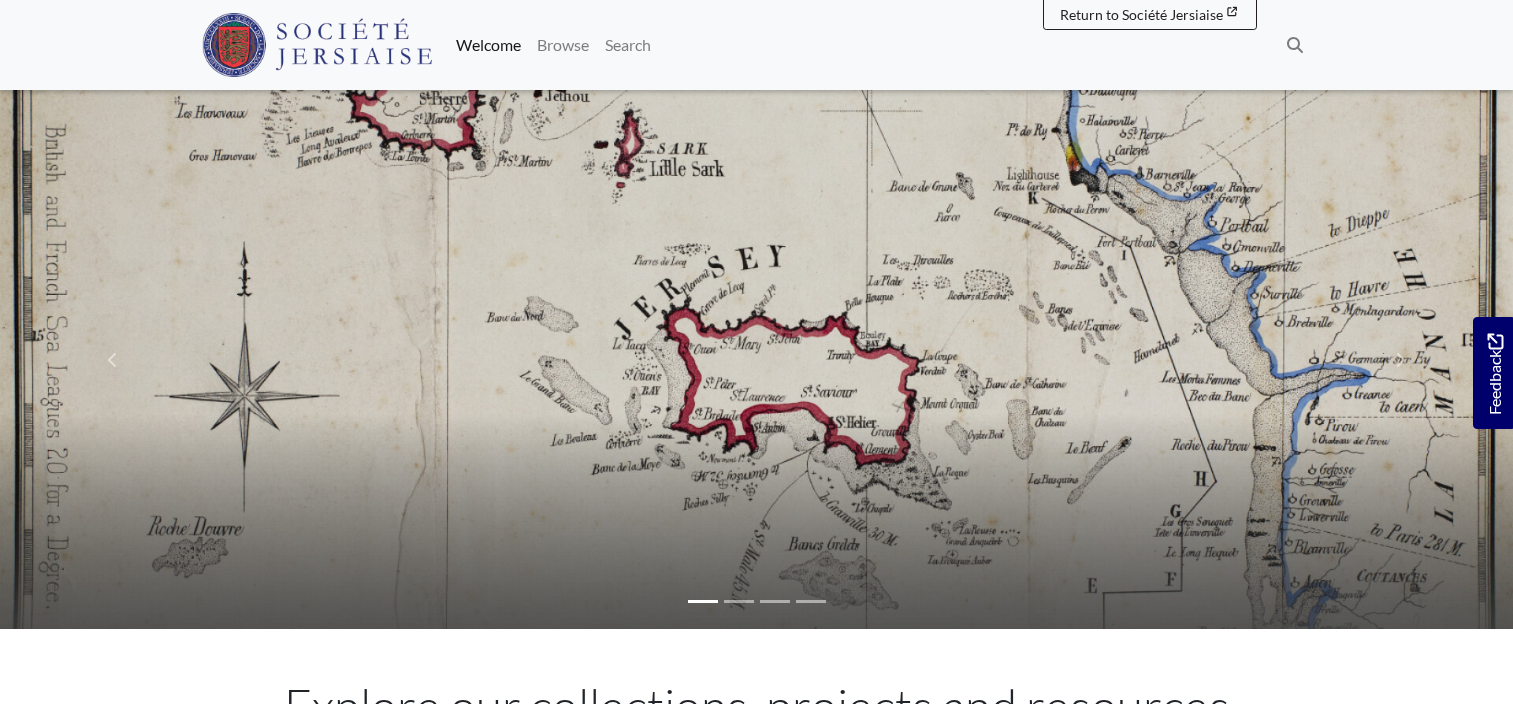 scroll, scrollTop: 0, scrollLeft: 0, axis: both 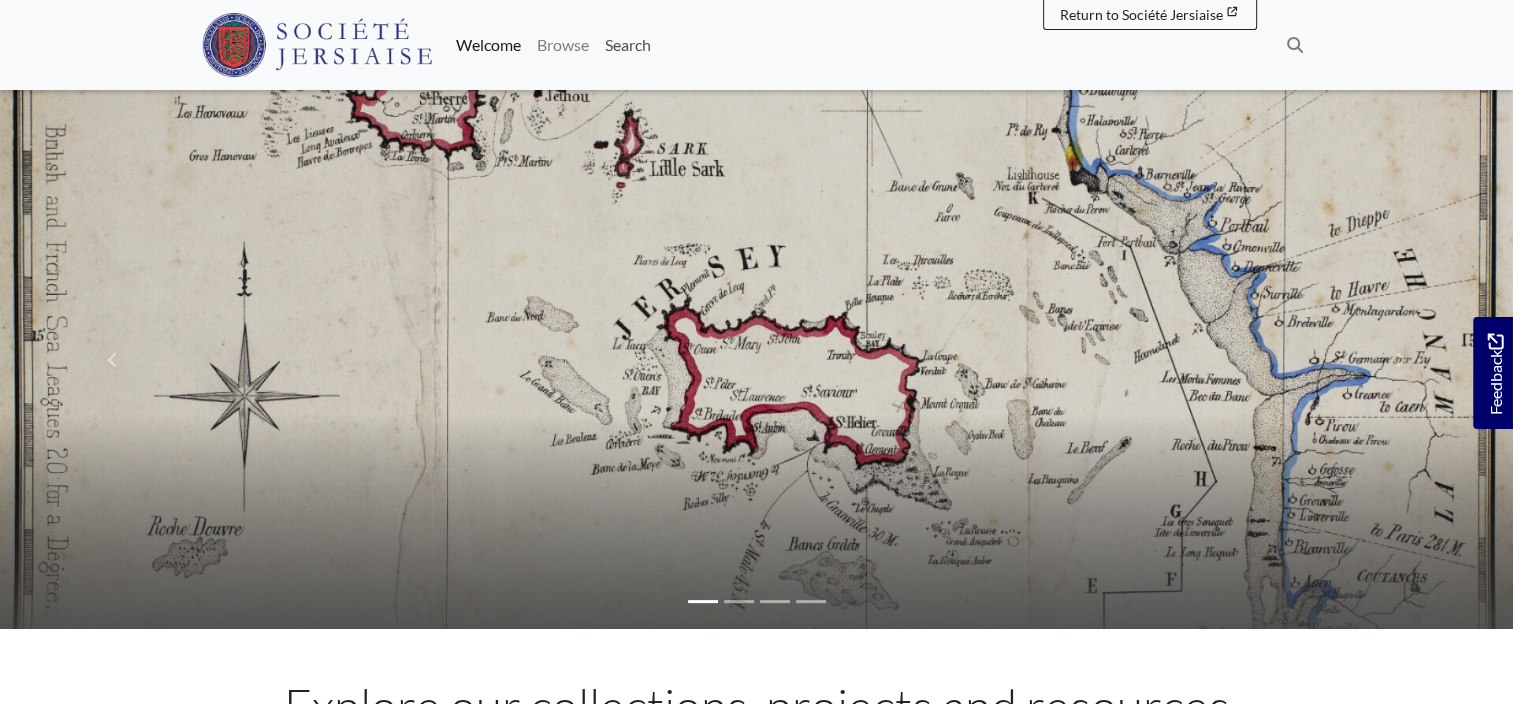click on "Search" at bounding box center [628, 45] 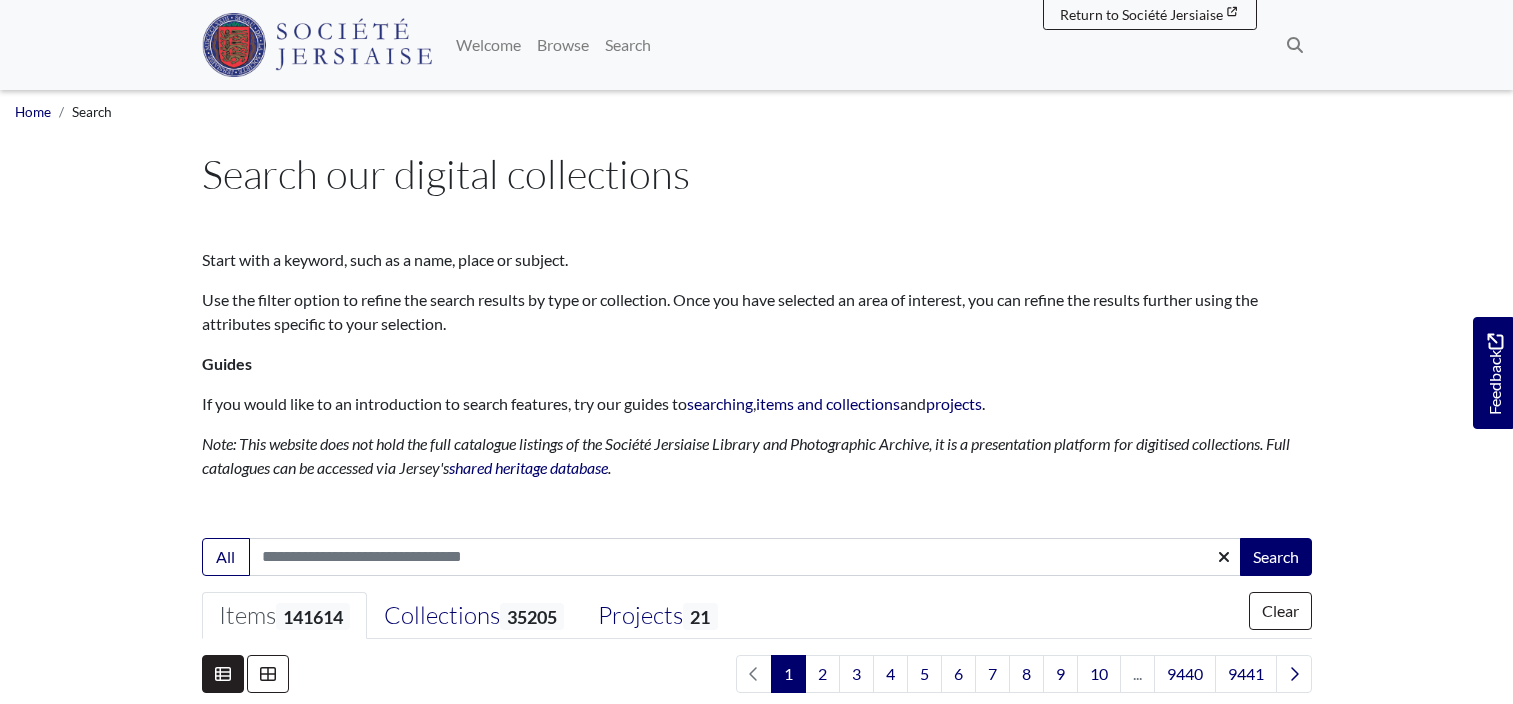 scroll, scrollTop: 0, scrollLeft: 0, axis: both 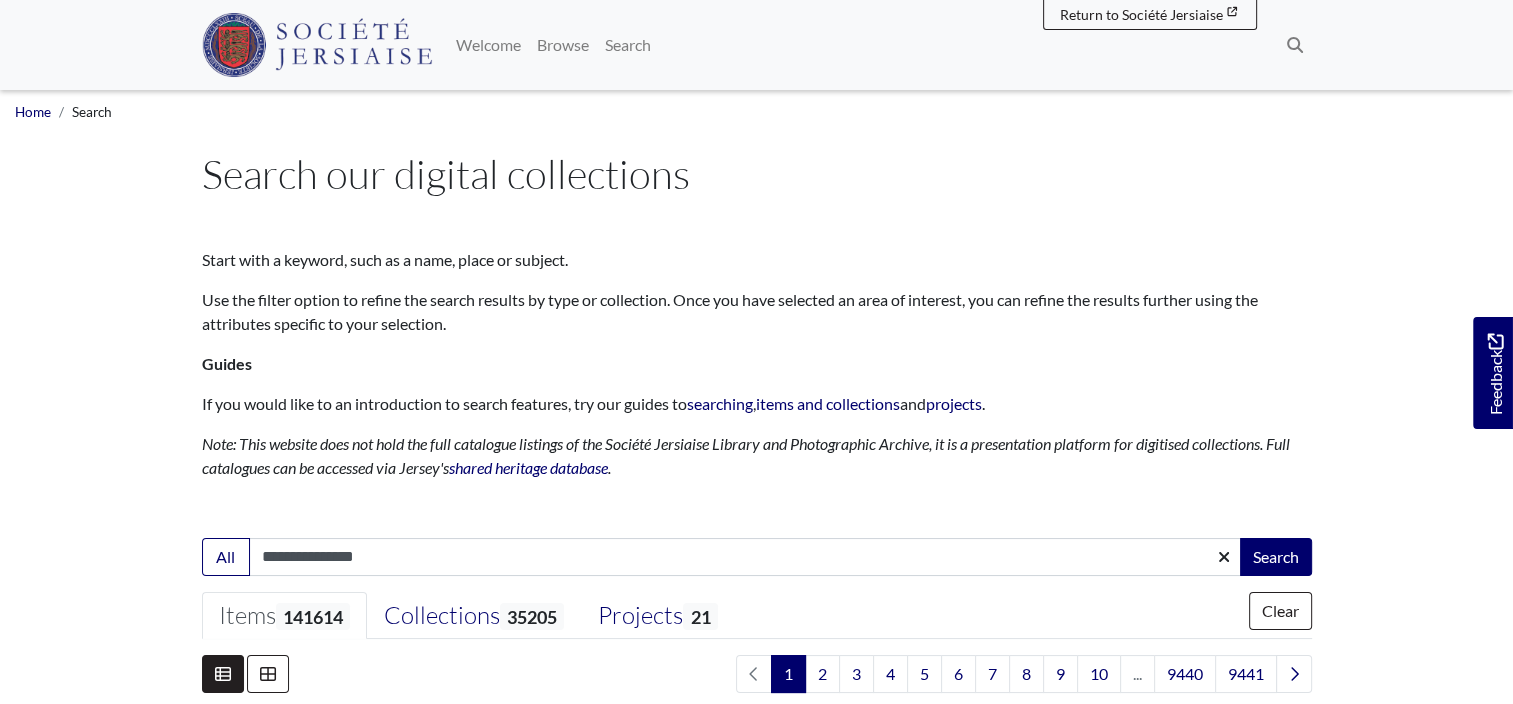 type on "**********" 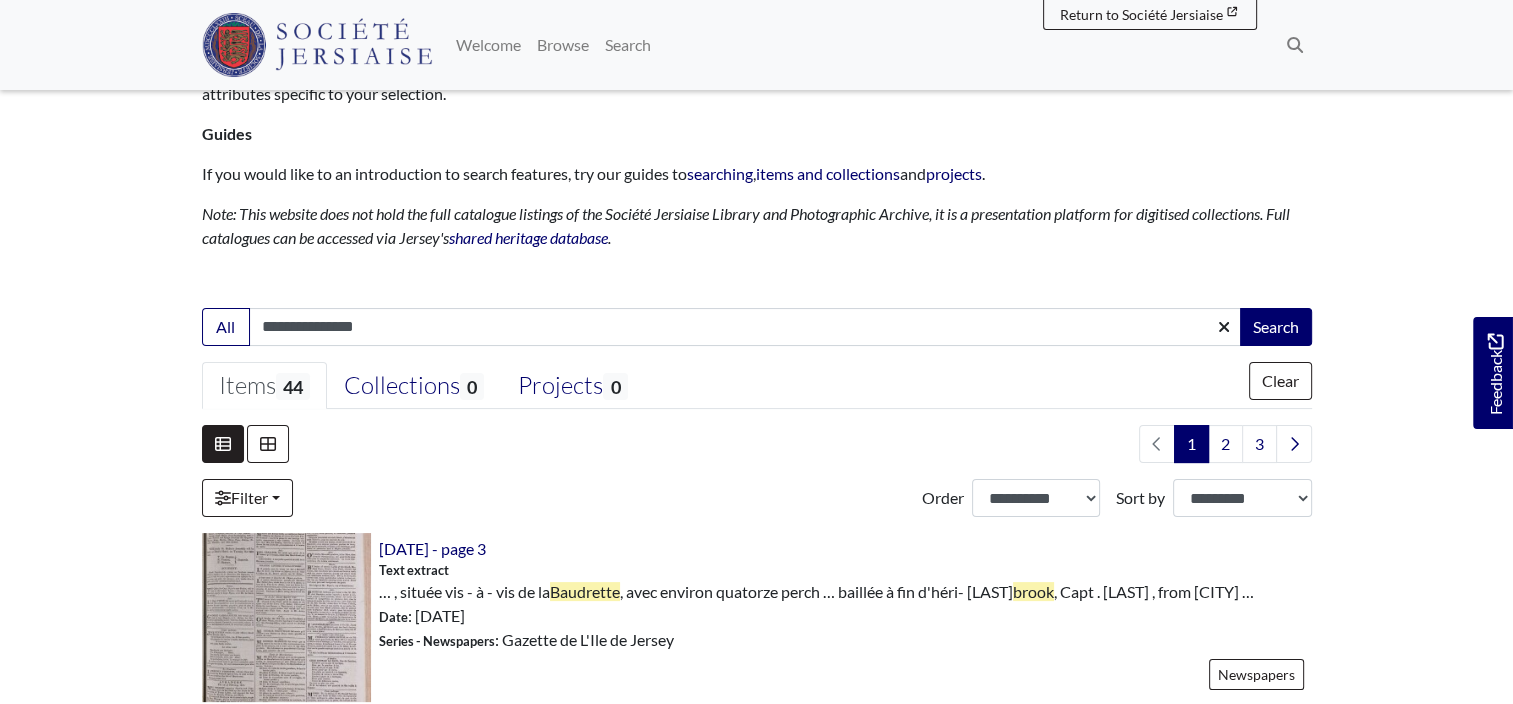 scroll, scrollTop: 400, scrollLeft: 0, axis: vertical 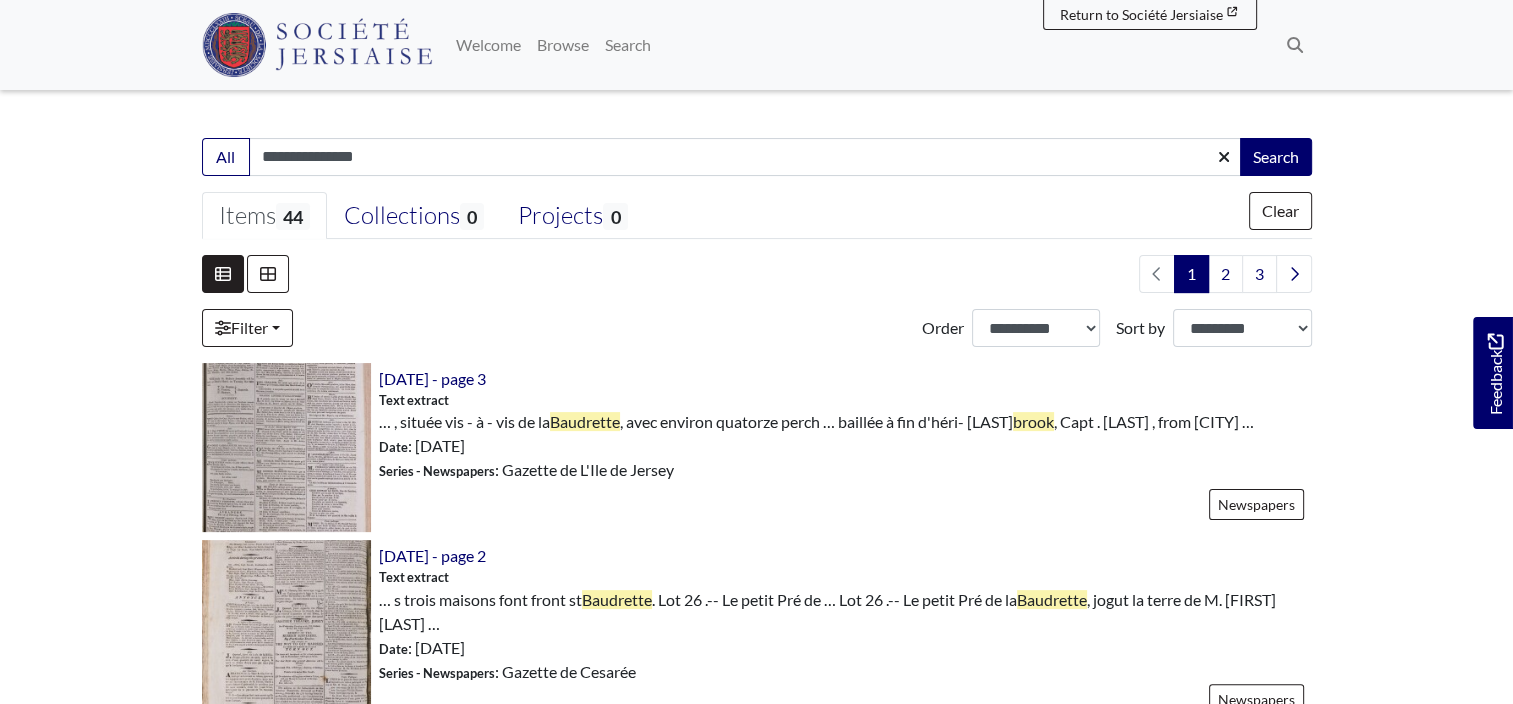 drag, startPoint x: 336, startPoint y: 159, endPoint x: 411, endPoint y: 148, distance: 75.802376 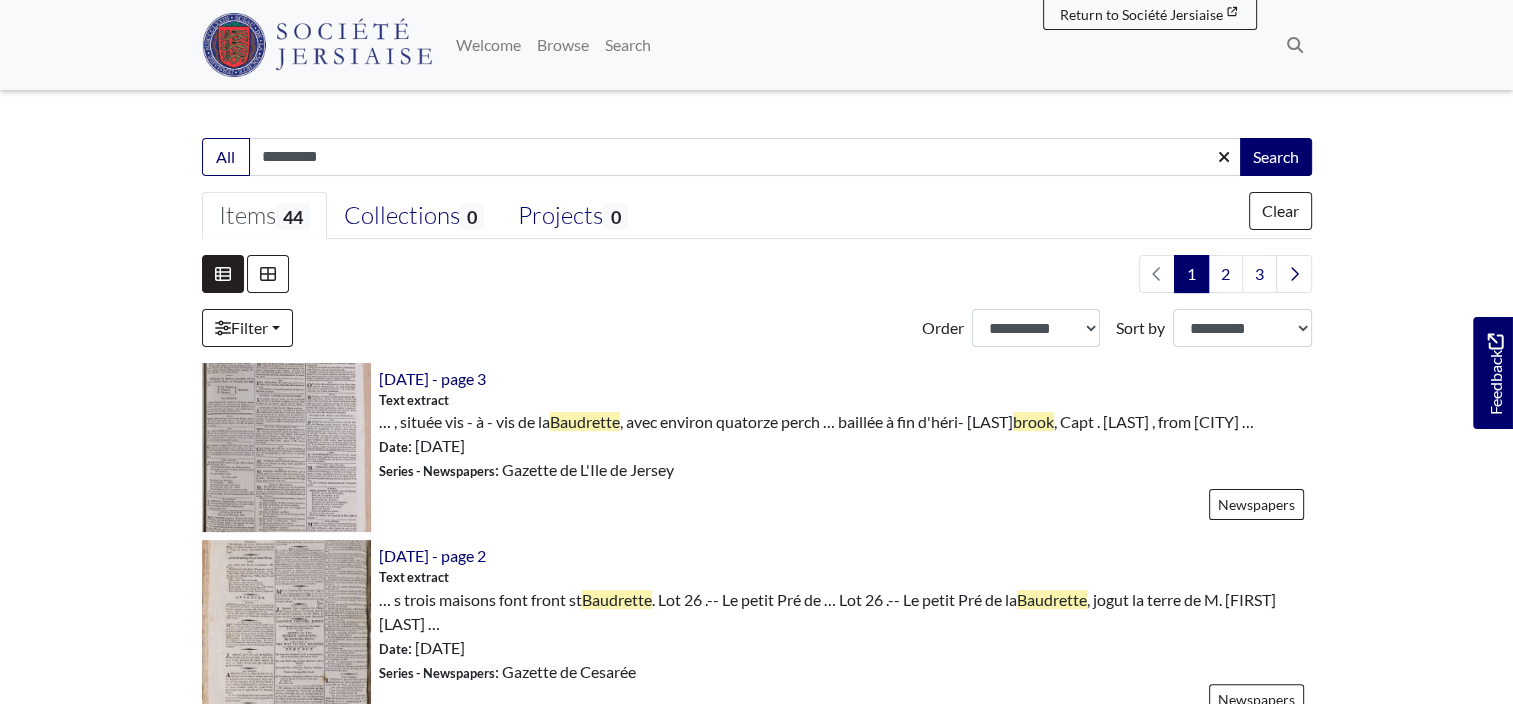 type on "*********" 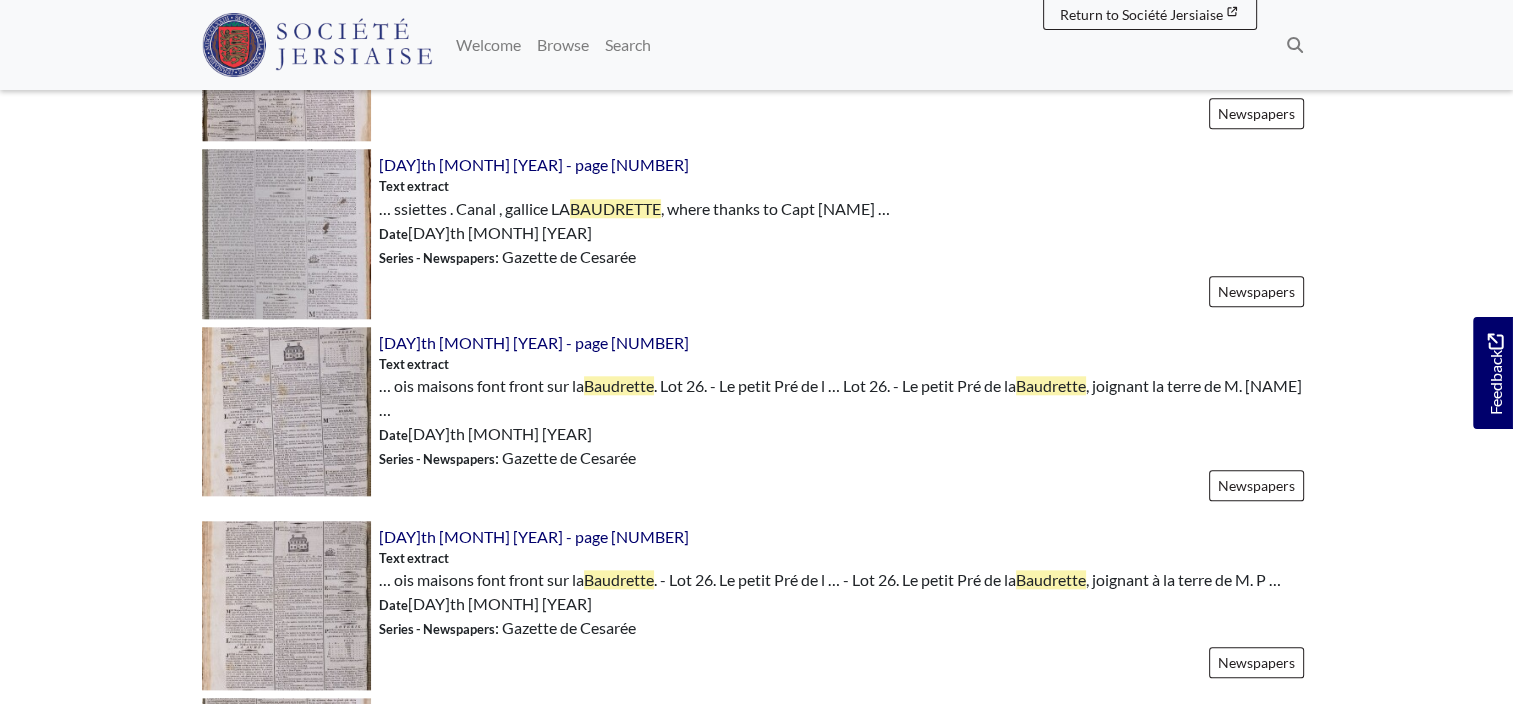 scroll, scrollTop: 2000, scrollLeft: 0, axis: vertical 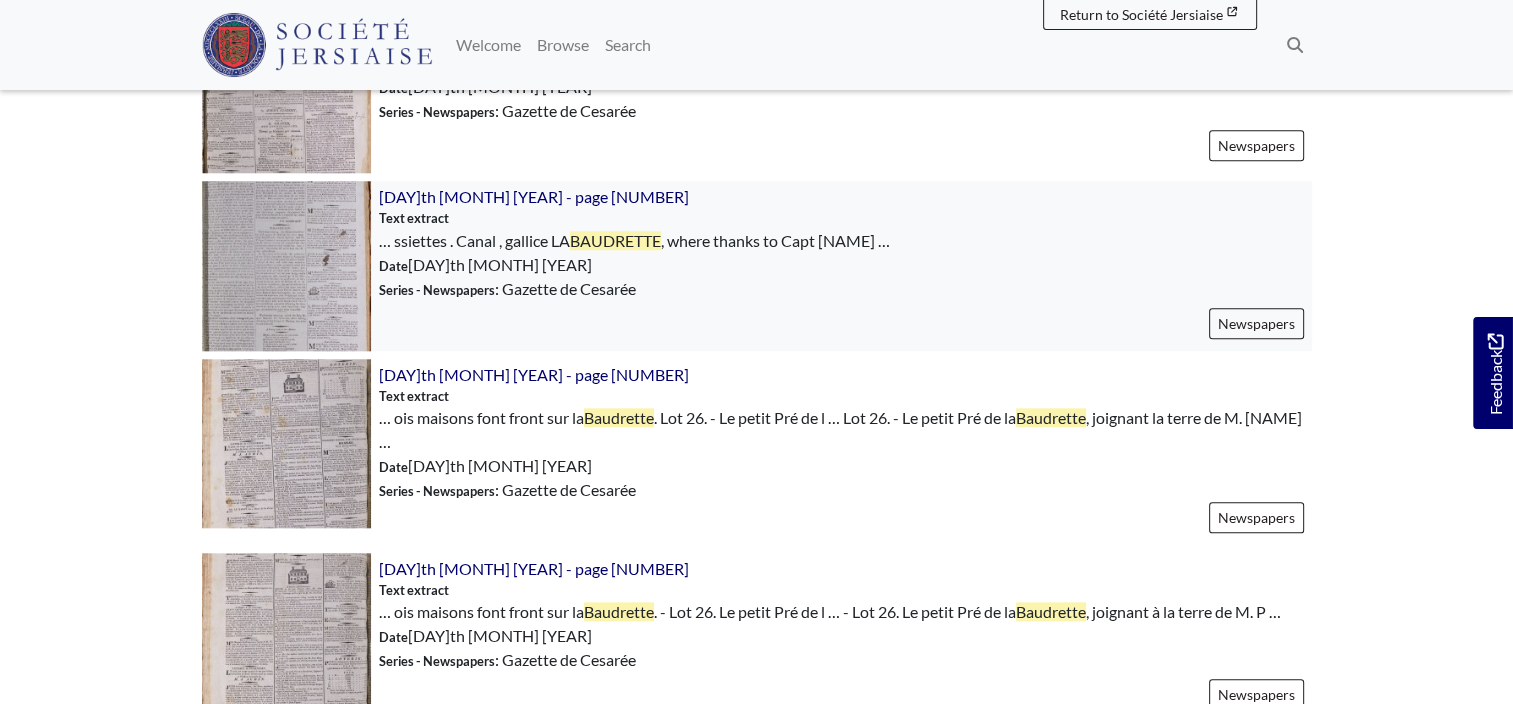 click at bounding box center (286, 265) 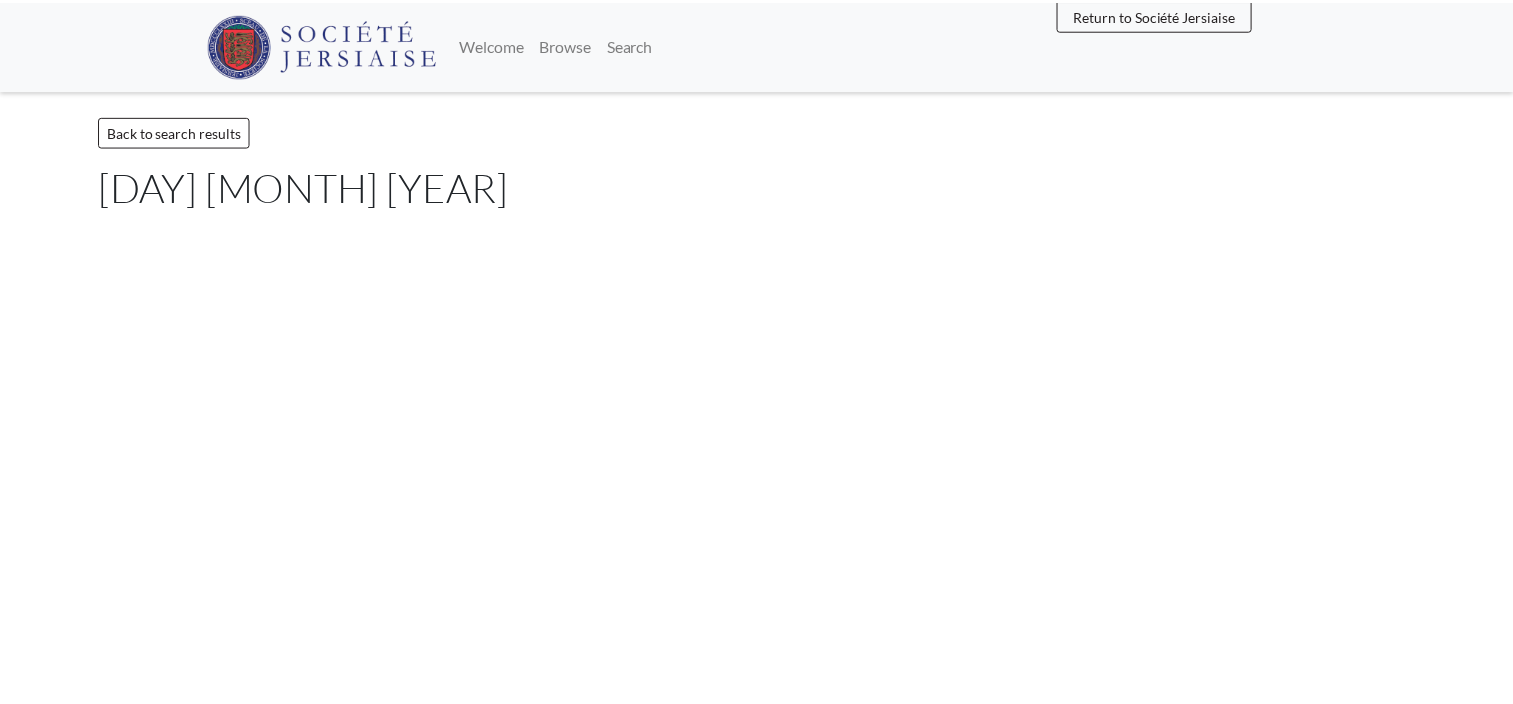 scroll, scrollTop: 0, scrollLeft: 0, axis: both 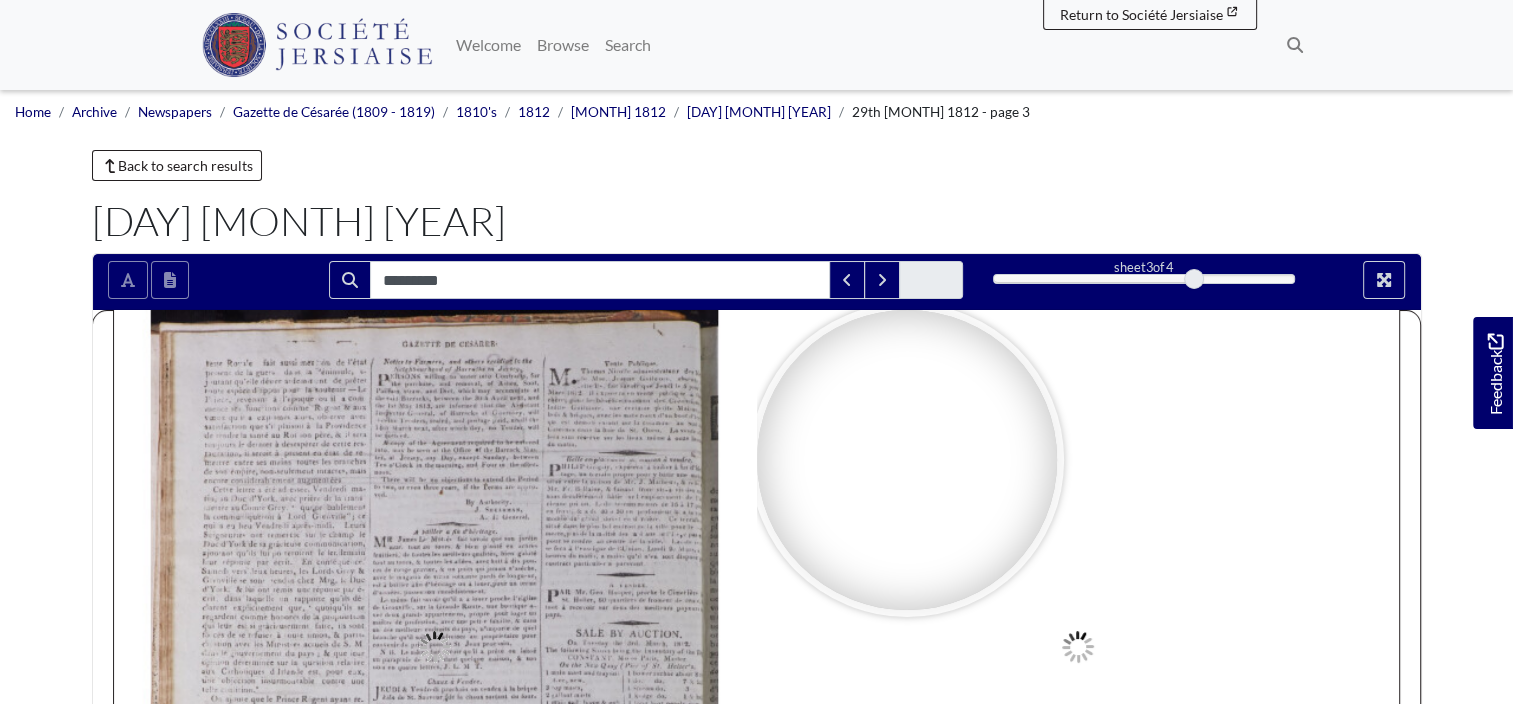 type on "*********" 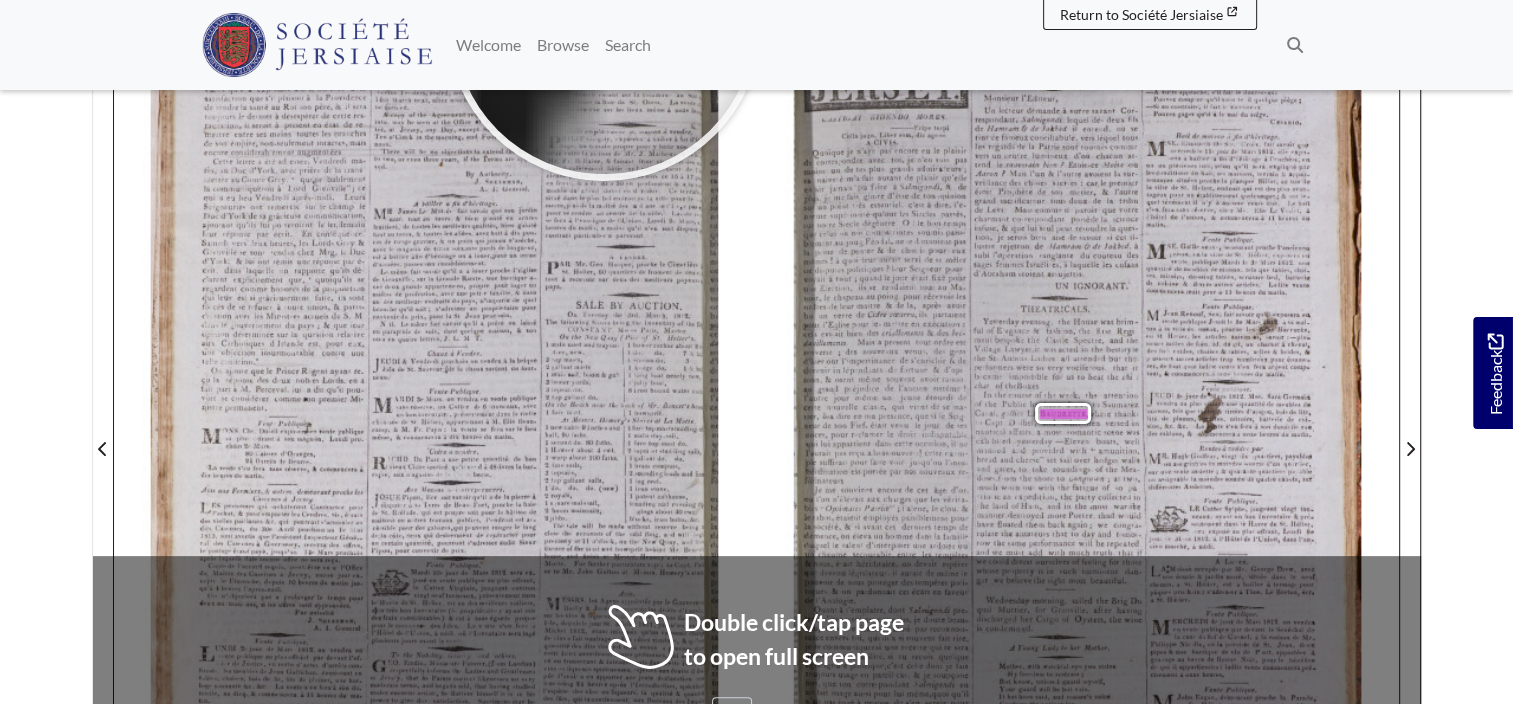 scroll, scrollTop: 400, scrollLeft: 0, axis: vertical 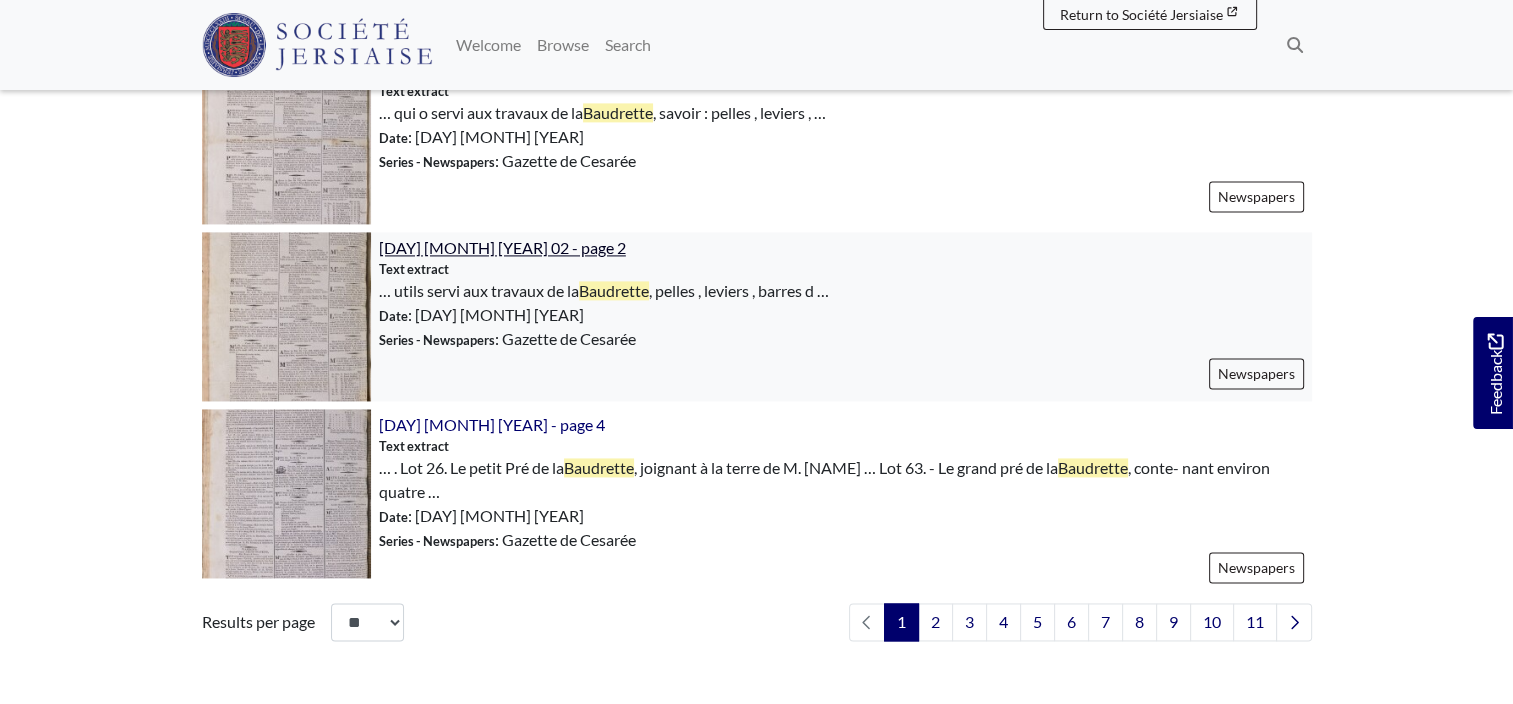 click on "21st August 1813 02 - page 2" at bounding box center (502, 247) 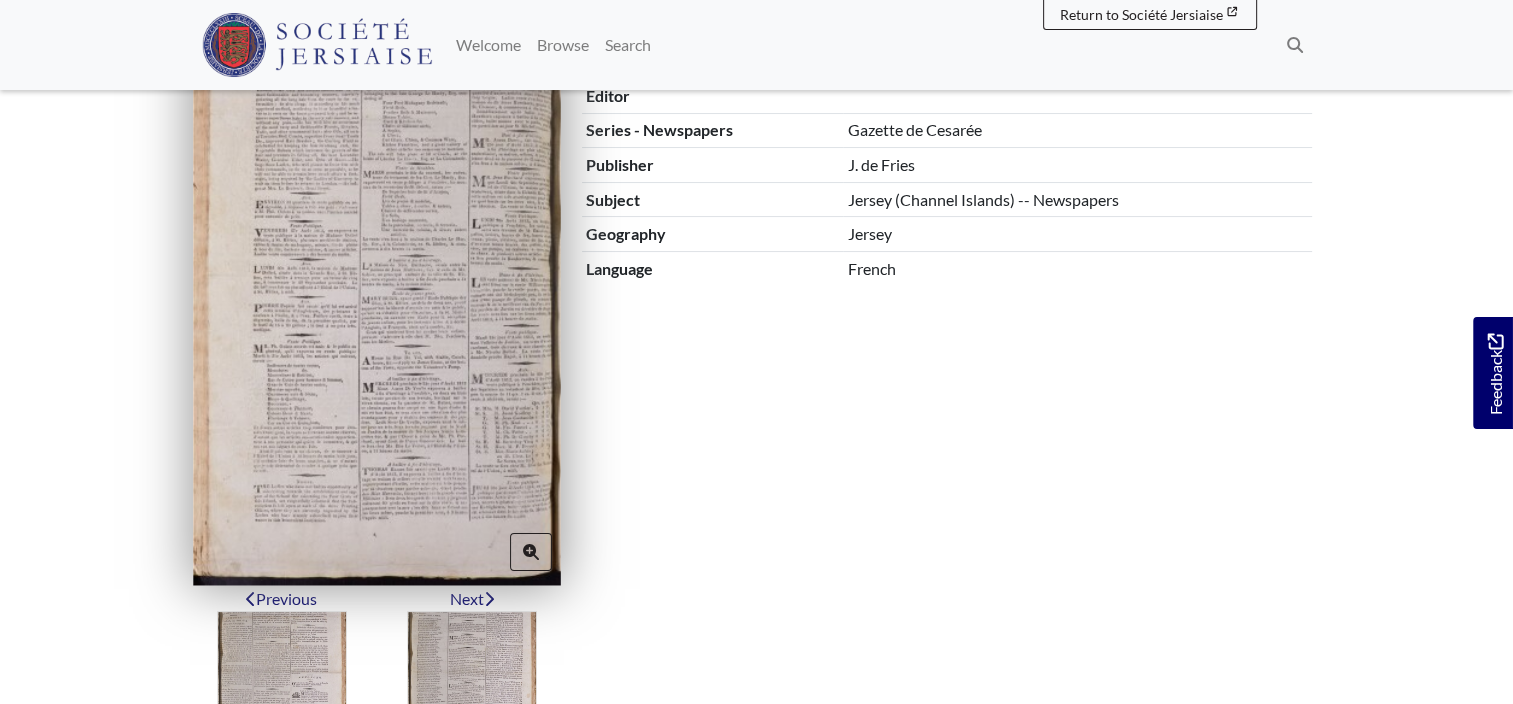 scroll, scrollTop: 200, scrollLeft: 0, axis: vertical 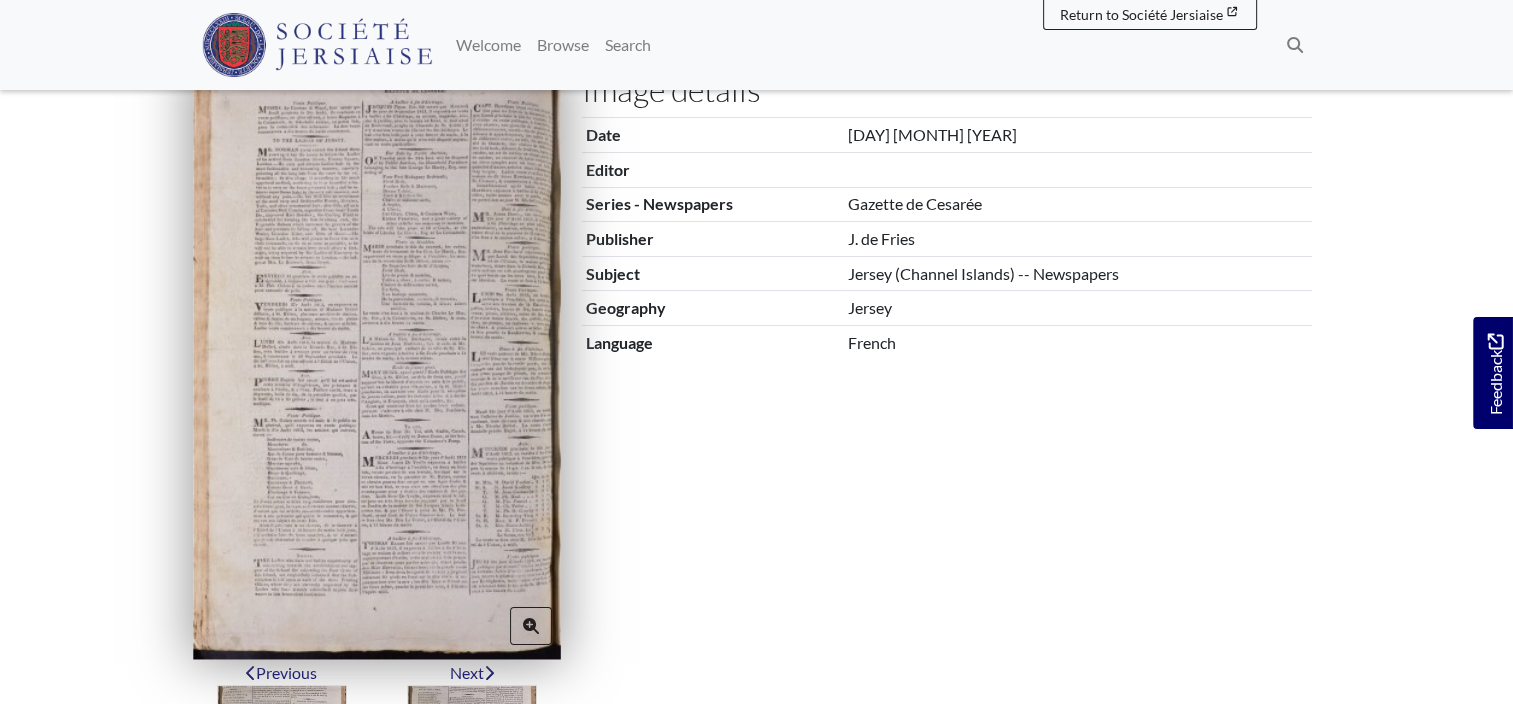 click at bounding box center [377, 358] 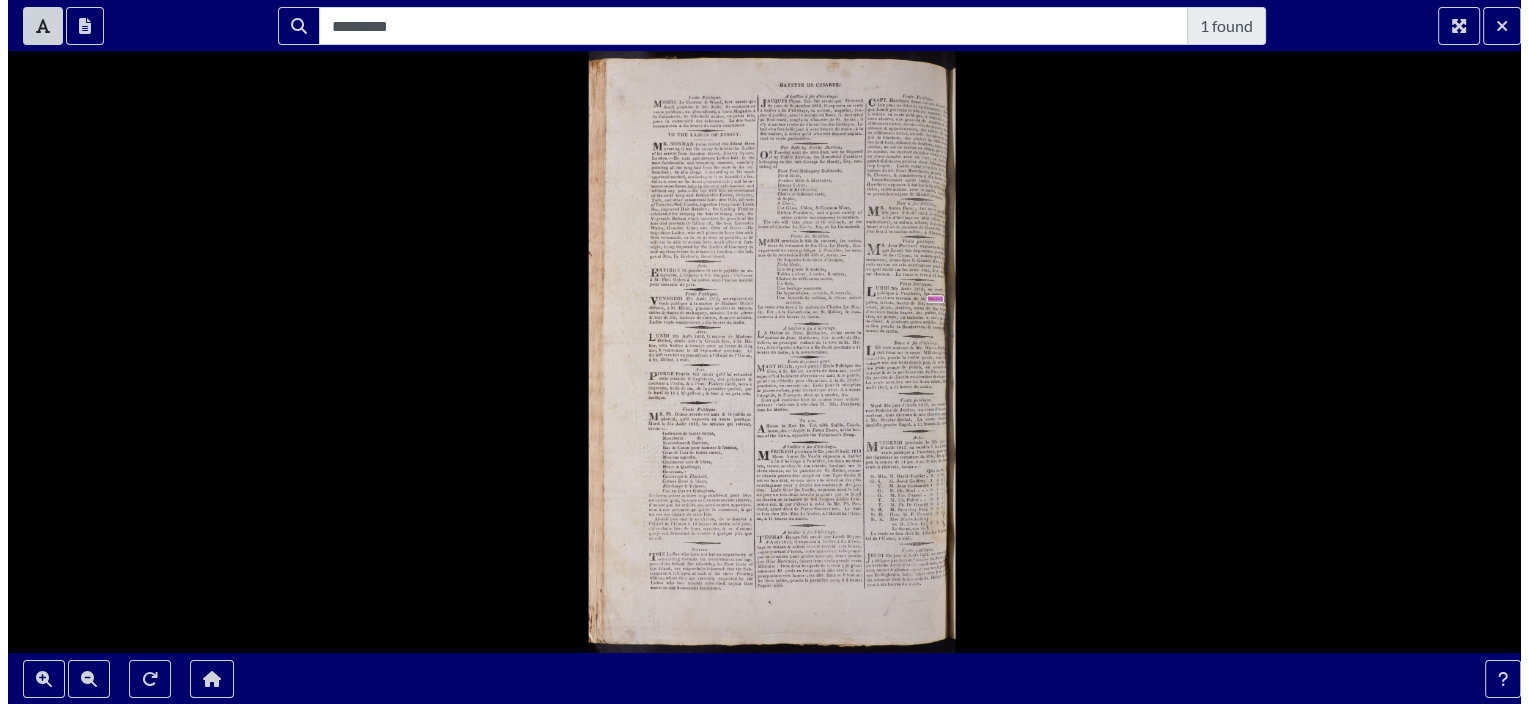 scroll, scrollTop: 0, scrollLeft: 0, axis: both 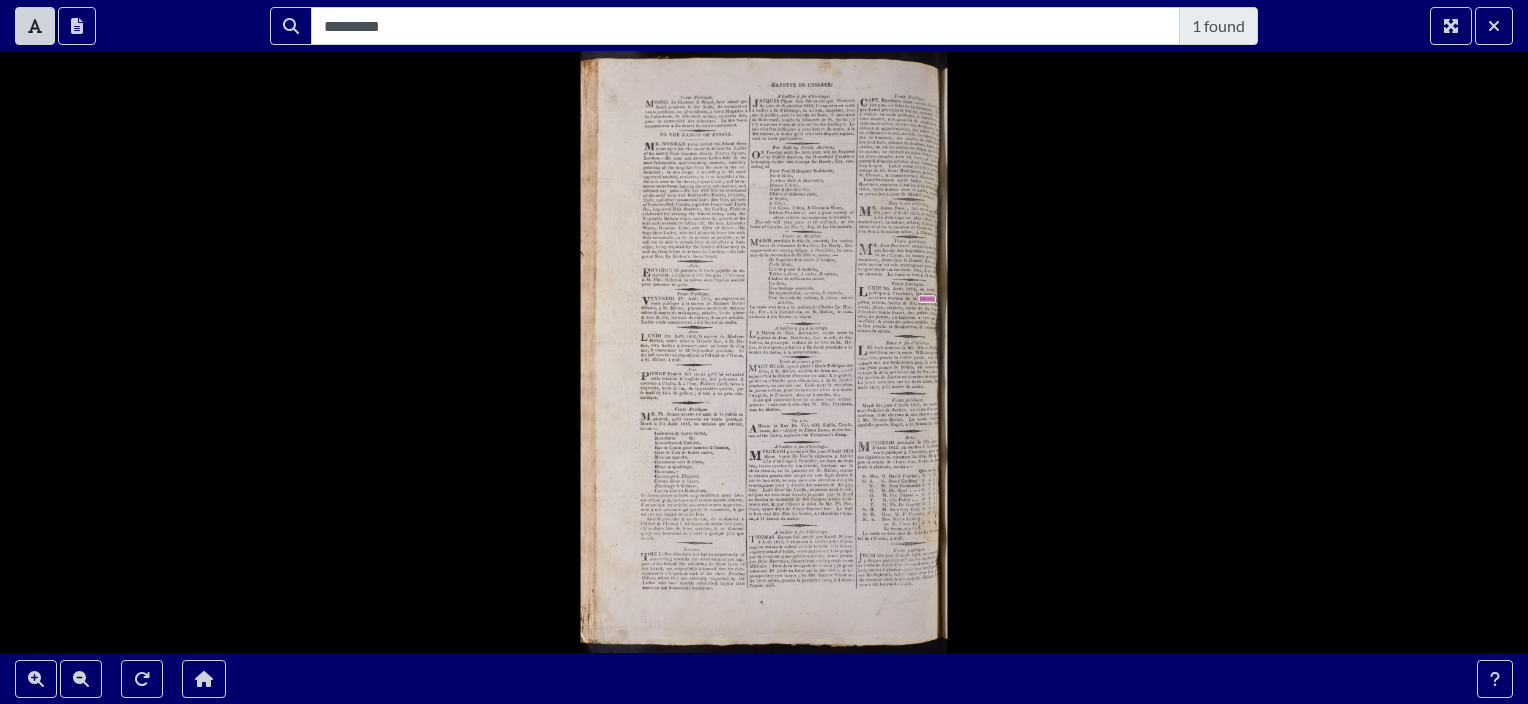 click on "borde" at bounding box center [879, 269] 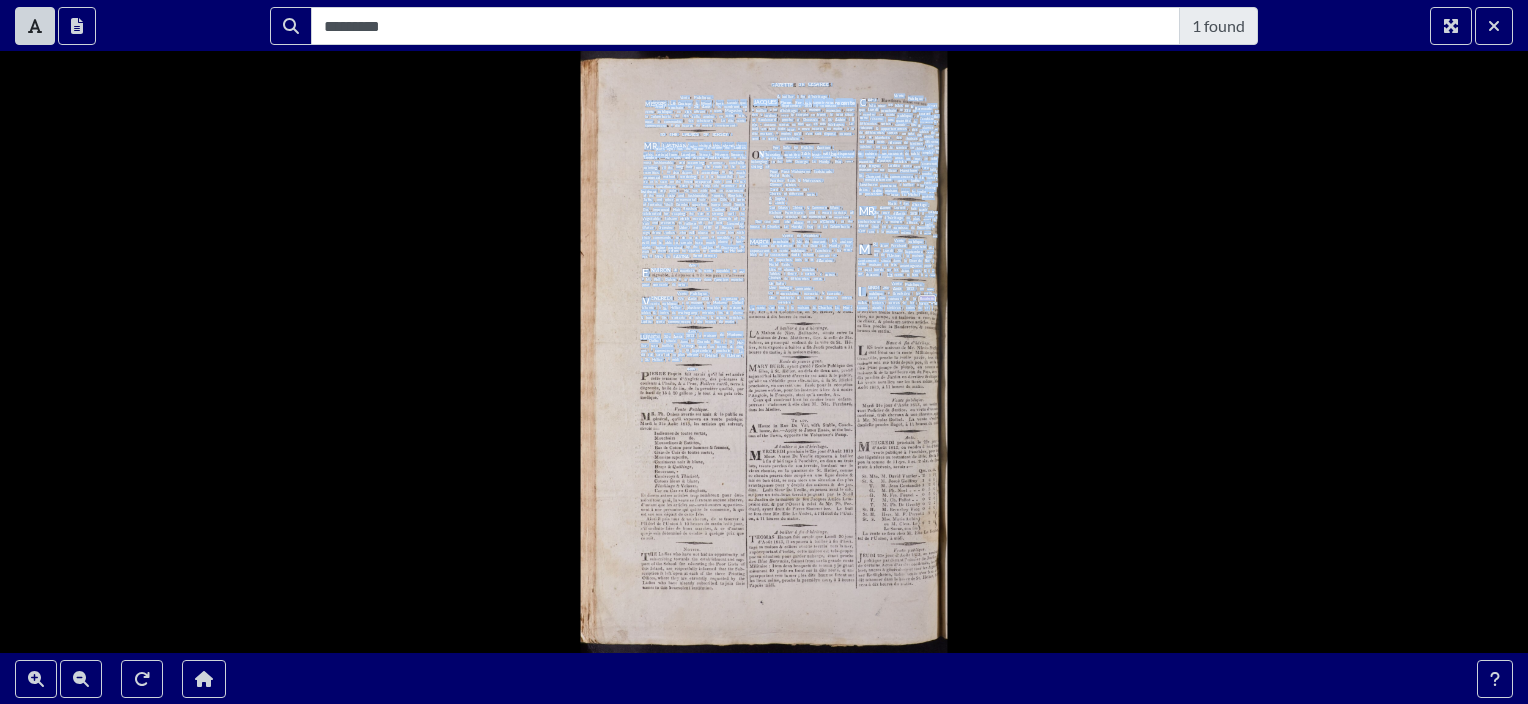 click on "de" at bounding box center (920, 308) 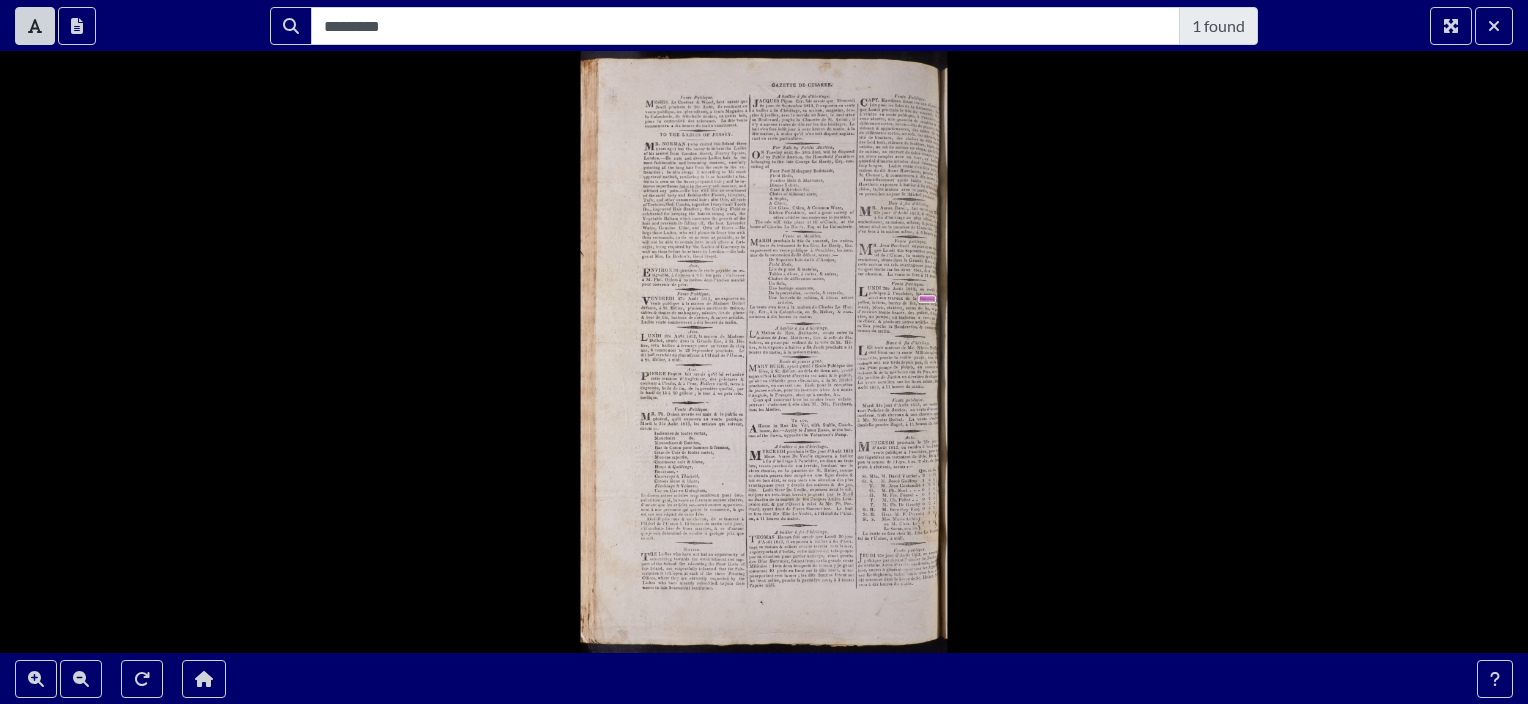 click on "Vente  Publique  .
MESSRS  ,  Le  Couteur  &  Wood  ,  font  savoir  que  Jeudi  prochain  le  26e  Août  ,  ils  vendront  en
GAZETTE  DE  CESAREE  .
A  bailler  à  fin  d'héritage  .
JACQUES  Pipon  Ecr  .  fait  savoir  que  Mercredi  JACQUES  Pipon  Ecr  .  fait  savoir  que  recente  C
Septembre  1813  ,  il  exposera
au  Boulevard  ,  proche  la  Chaussée  de  St.  Aubin  ;  il
APT  .
Vente  Publique  .
départ
Isle  pour  les  Isles  de  la  Barmoude  ,  fai
cune  réserve  ,  une  quantité  de  meubles  &
la  Colomberie  ,  de  très  -  belle  avoine  ,  en  petits  lots  ,  ries  &  jardins  ,  avec  le  terrain  en  front  ,  le  tout  situé  à  vendre  en  vente  publique  ,  à  l'enchère  ,  s  vente  publique  ,  au  plus  offrant  ,  à  leurs  Magasins  à  à  bailler  à  fin  d'héritage  ,  sa  maison  ,  magasins  ,  écu-  que  Lundi  prochain  le  23e  du  courant  ,  ile  n'y  a  aucune  rentes  de  dûs  sur  les  dits  héritages  .  Le  différentes  sortes  ," at bounding box center (764, 352) 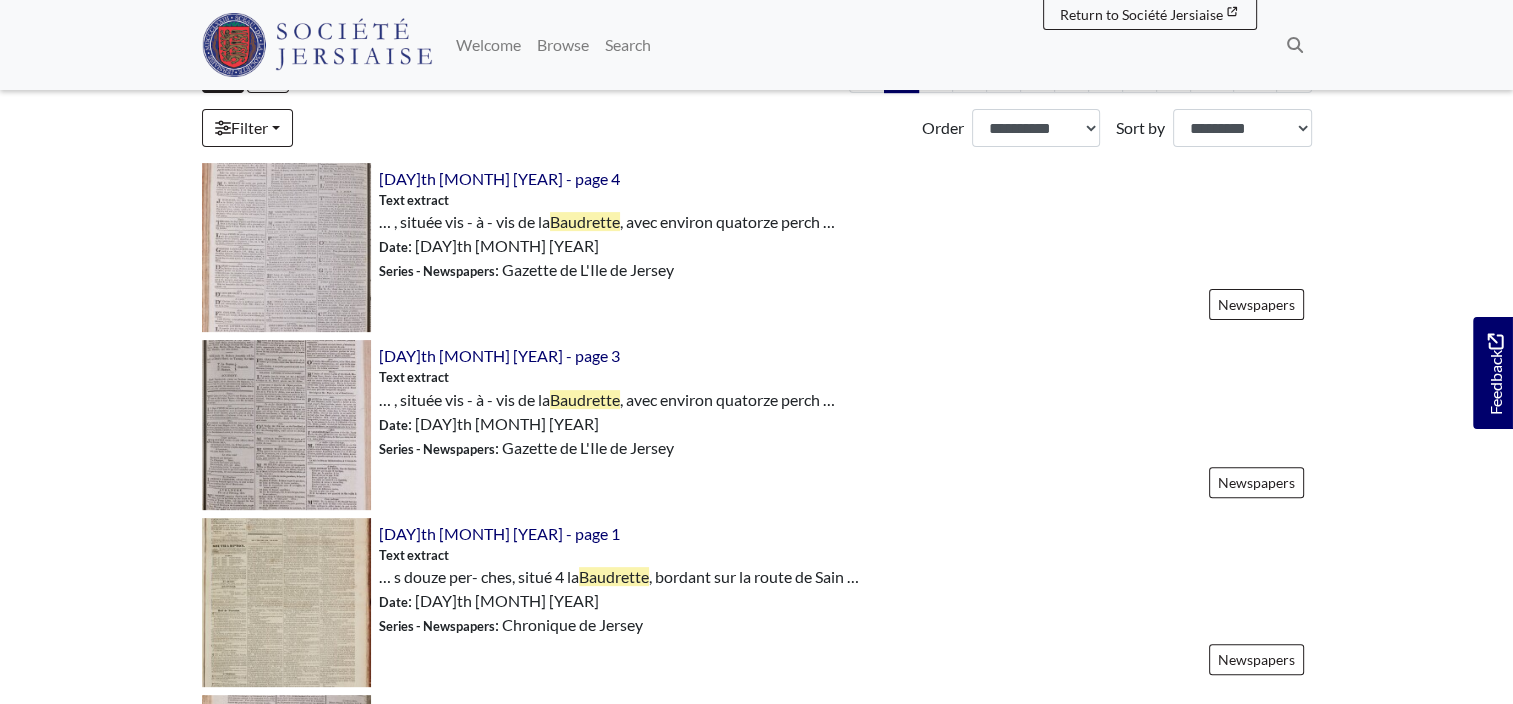 scroll, scrollTop: 1300, scrollLeft: 0, axis: vertical 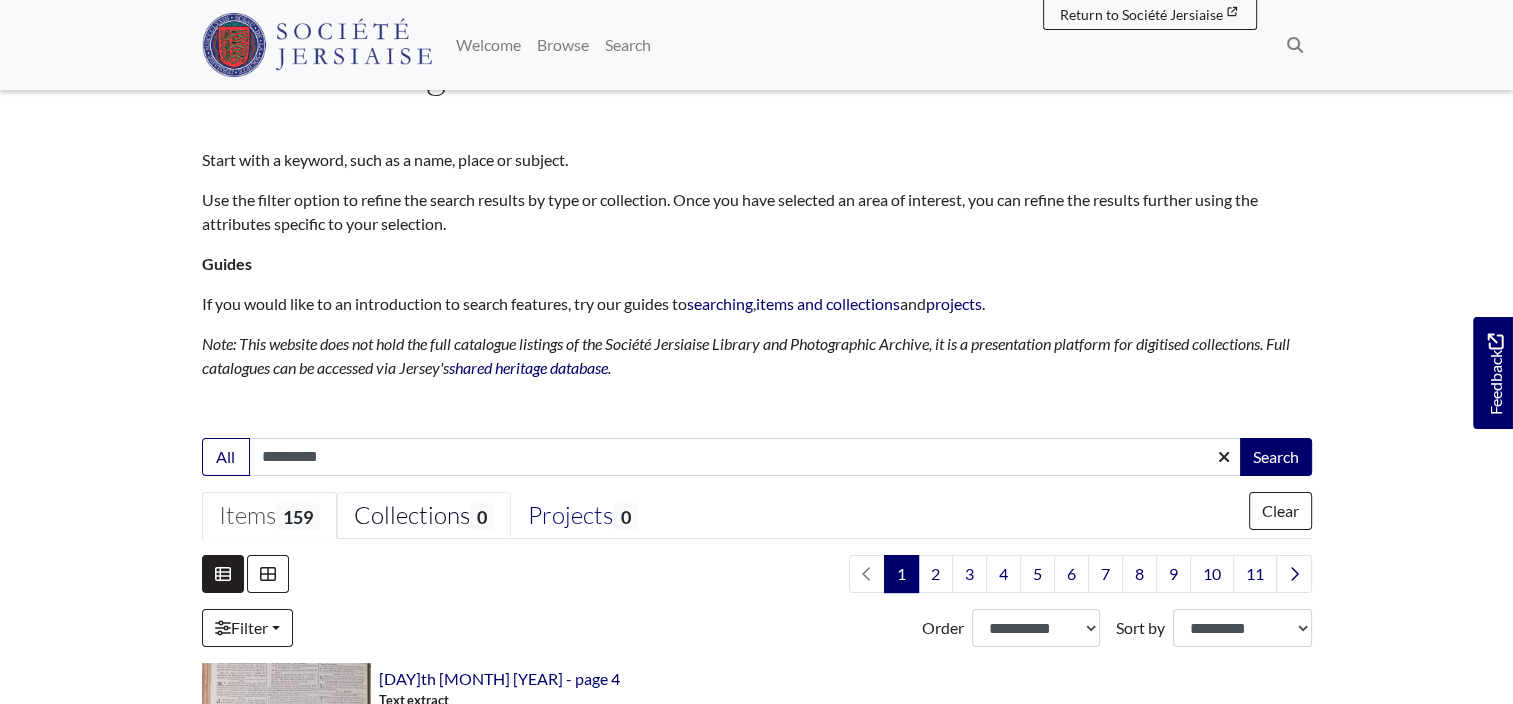 click on "Collections
0" at bounding box center [424, 516] 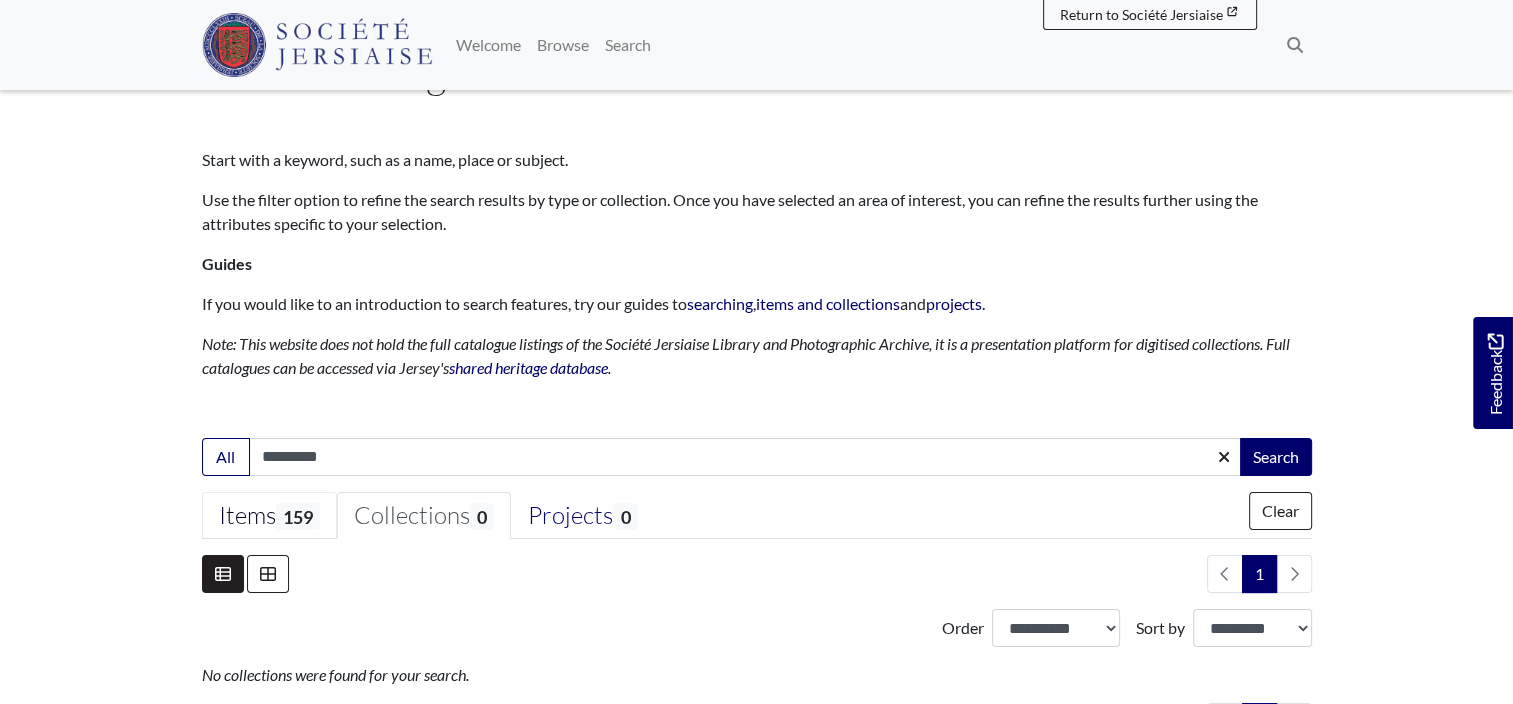 click on "Items
159" at bounding box center [269, 516] 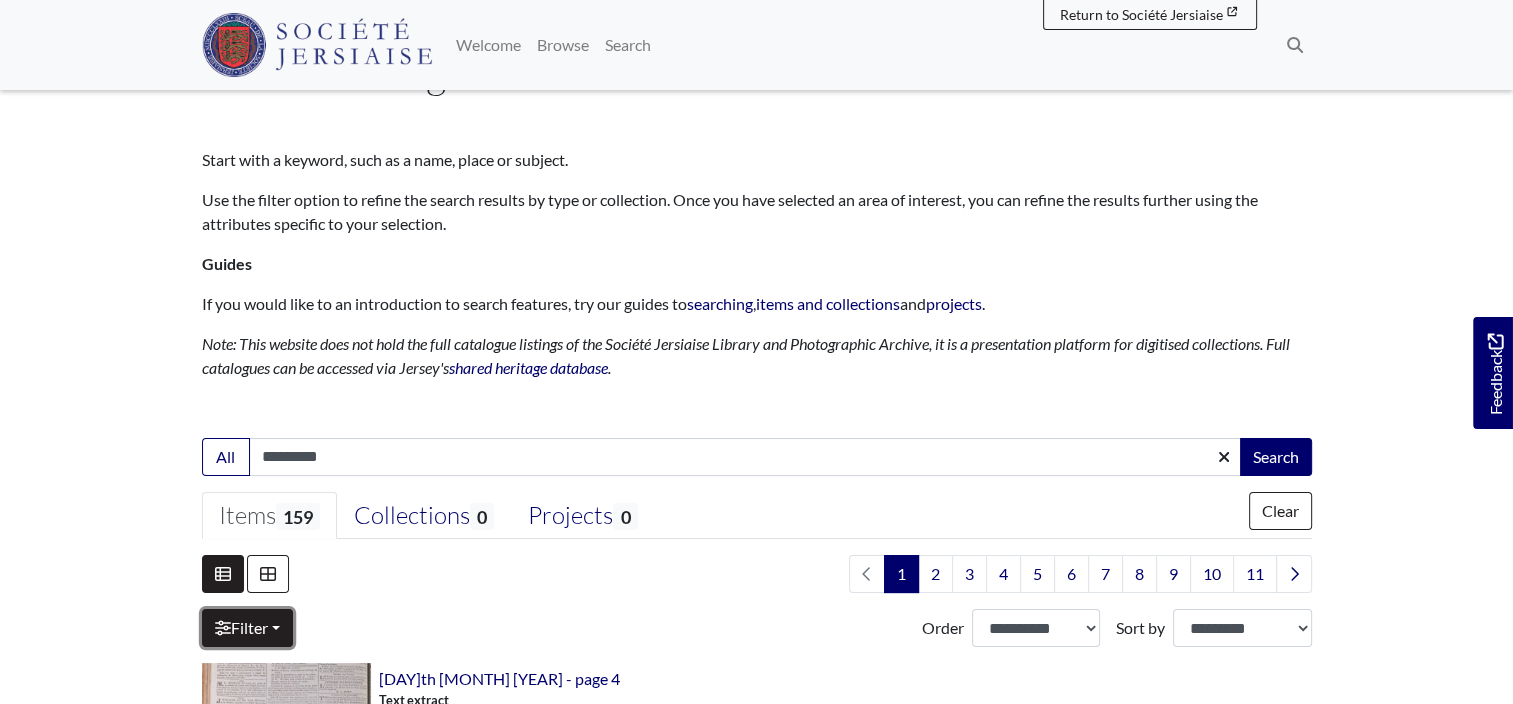 click on "Filter" at bounding box center (247, 628) 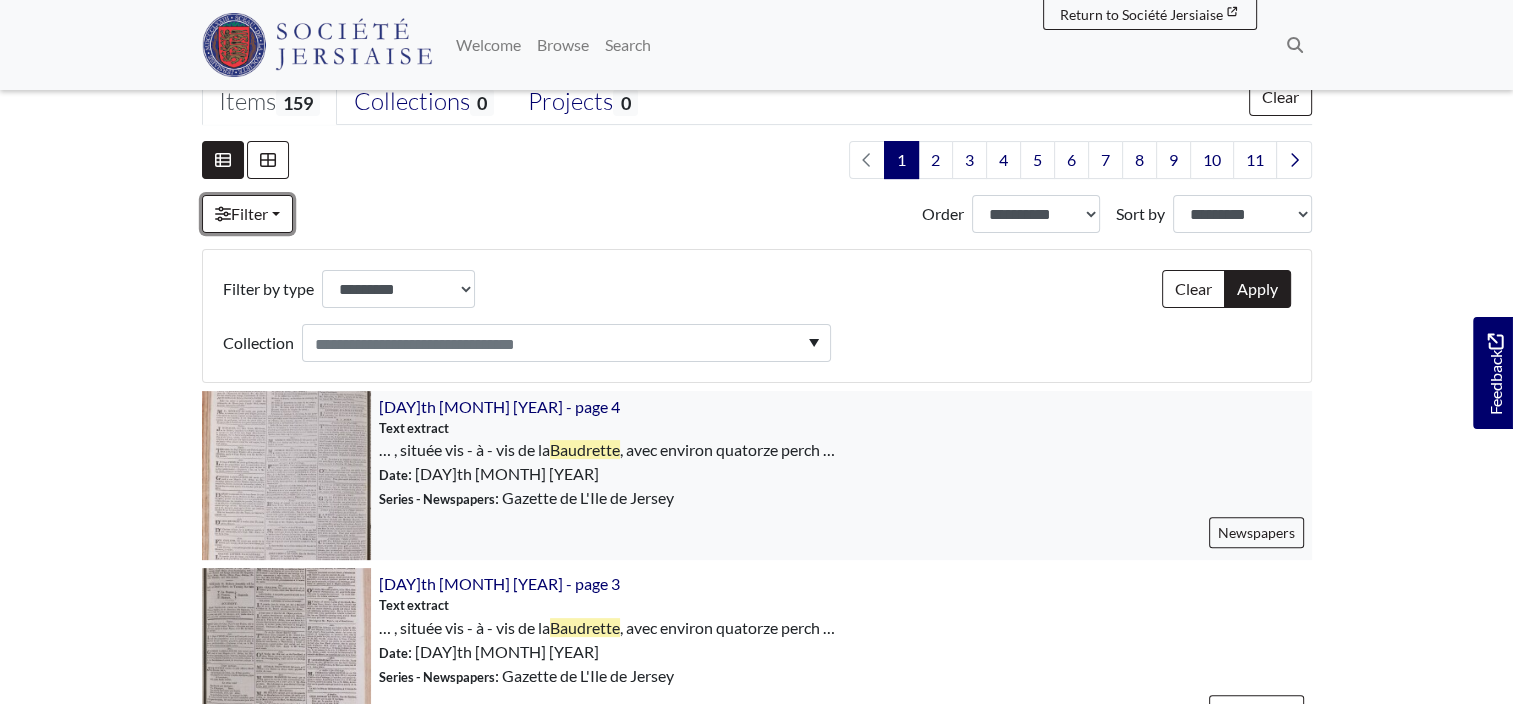 scroll, scrollTop: 600, scrollLeft: 0, axis: vertical 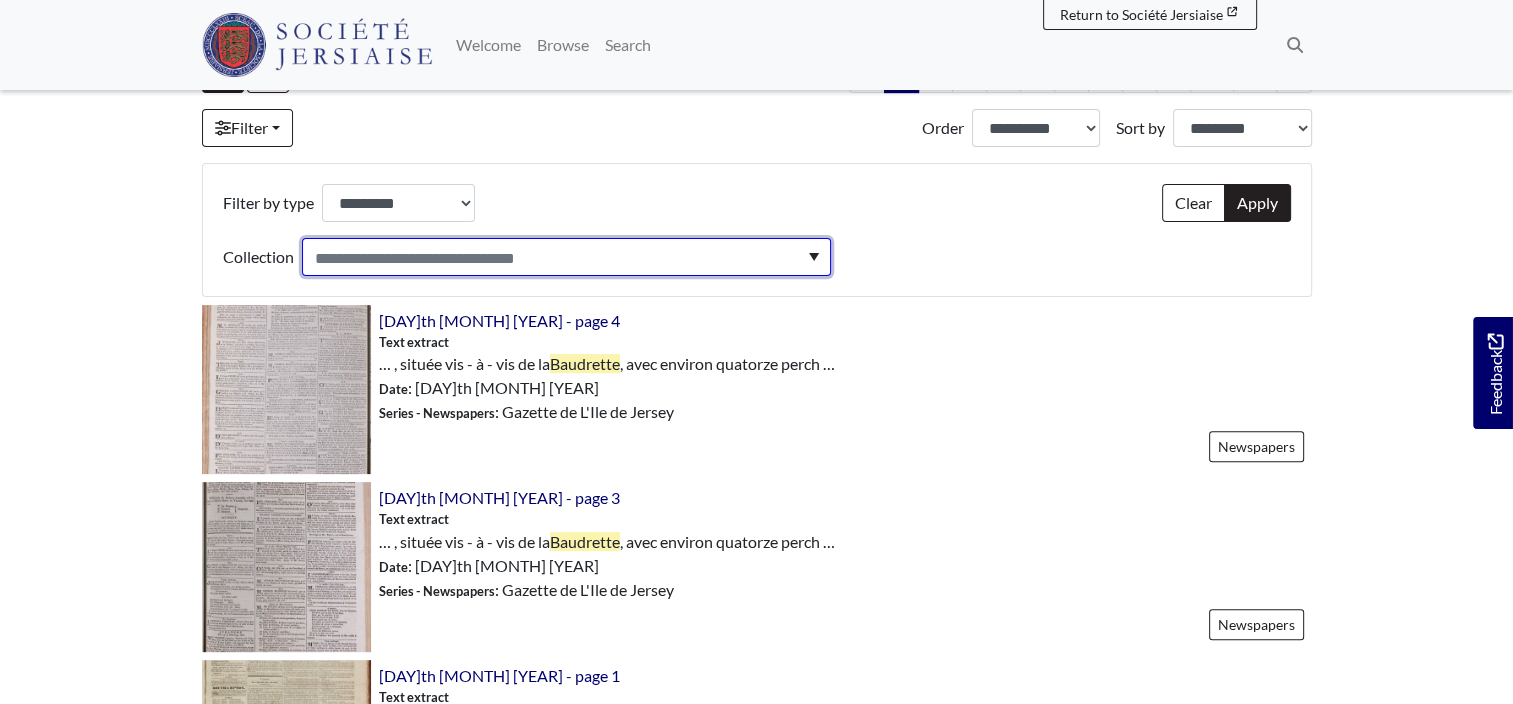 click on "Collection" at bounding box center [423, 259] 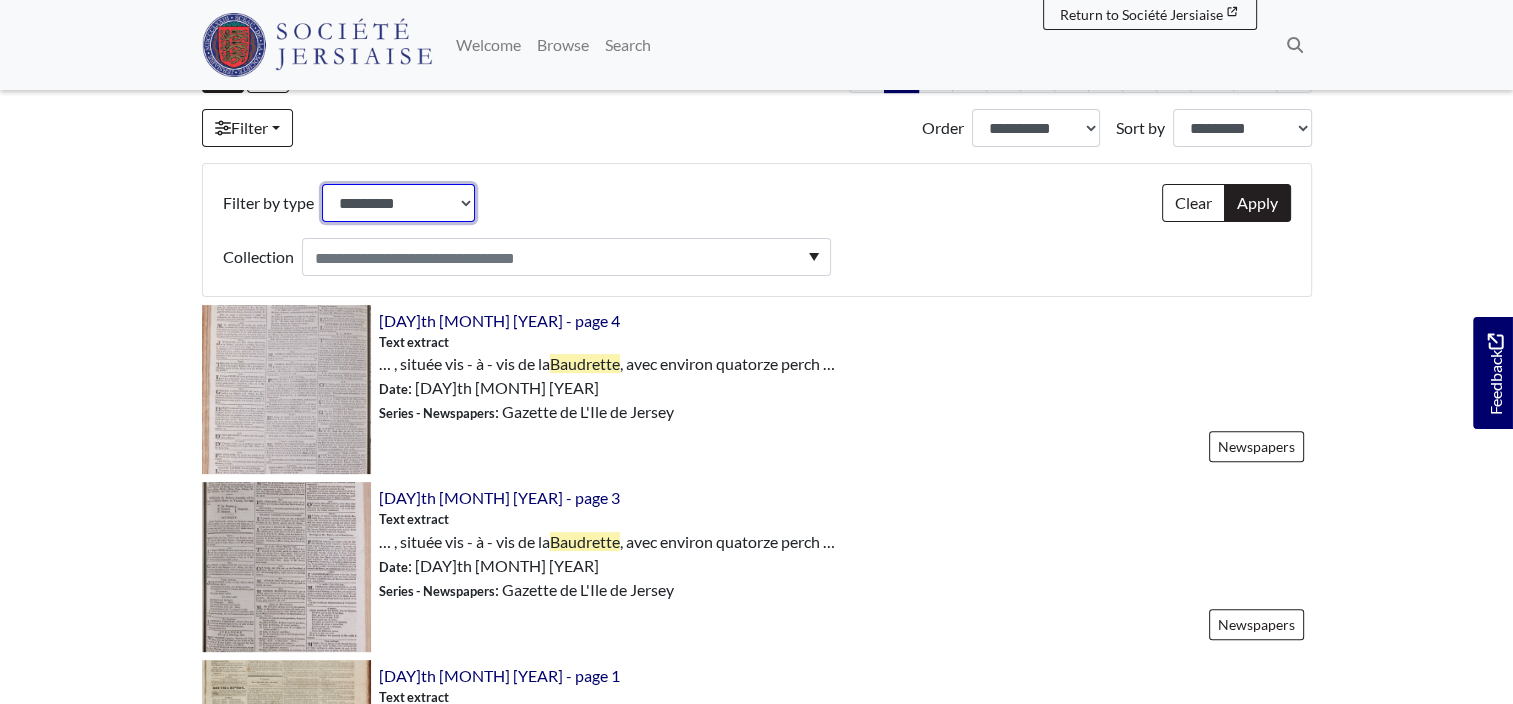 click on "**********" at bounding box center [399, 203] 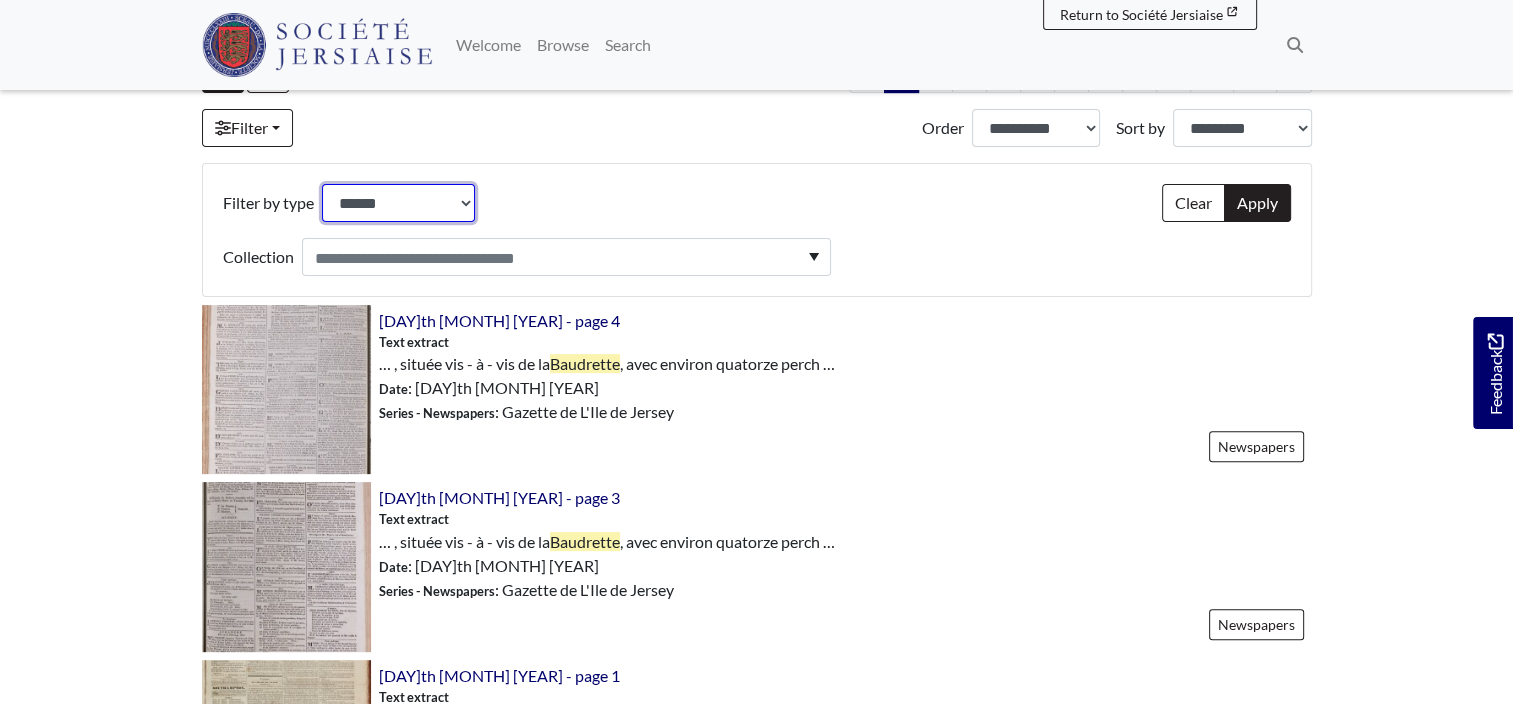 click on "**********" at bounding box center (399, 203) 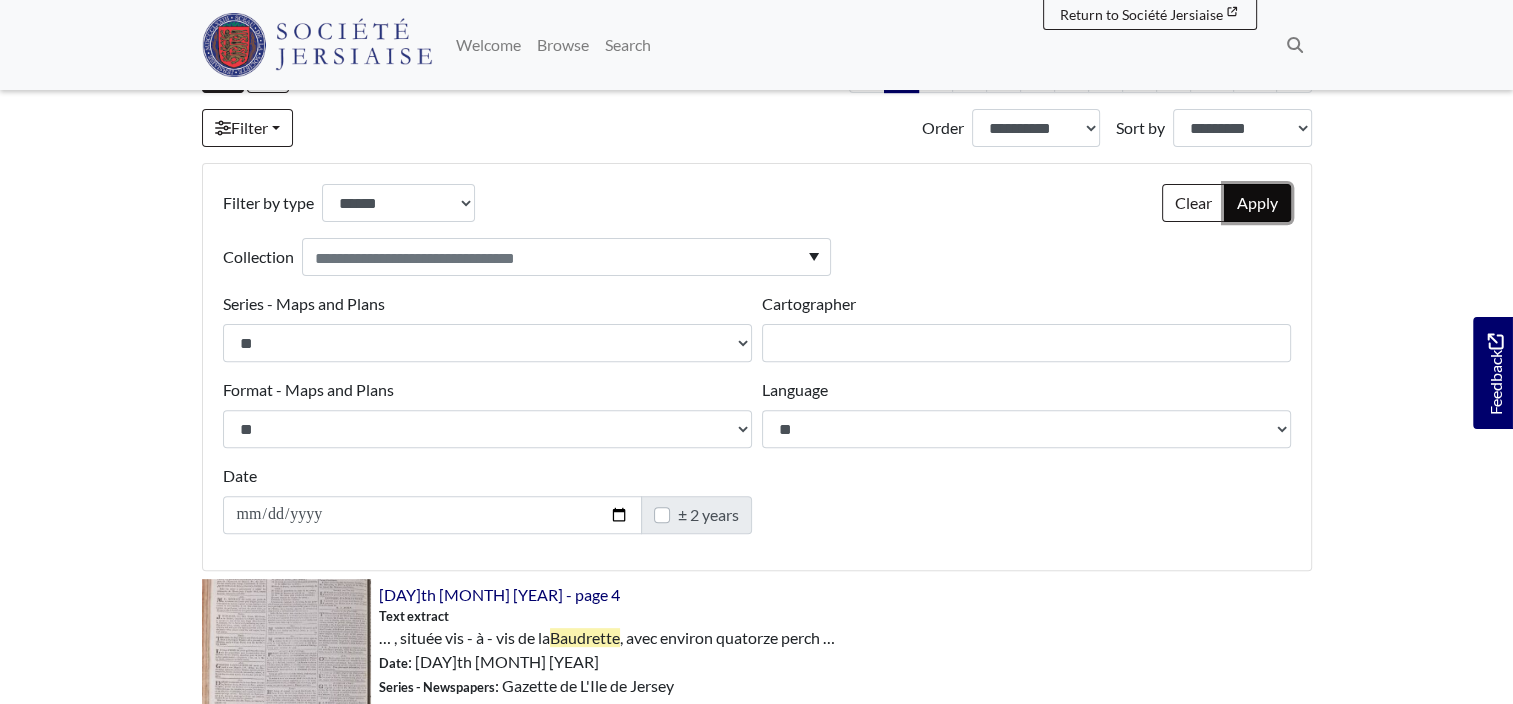 click on "Apply" at bounding box center [1257, 203] 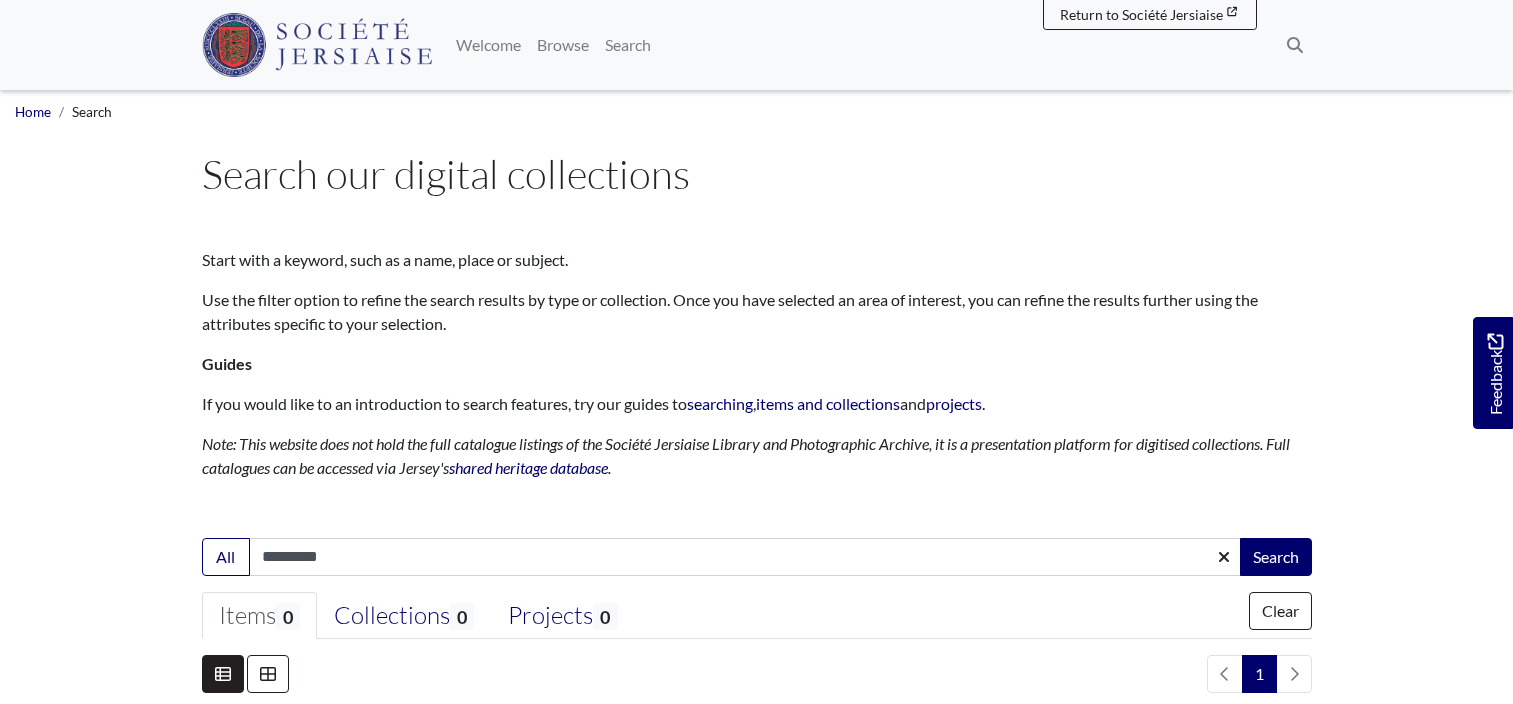 select on "***" 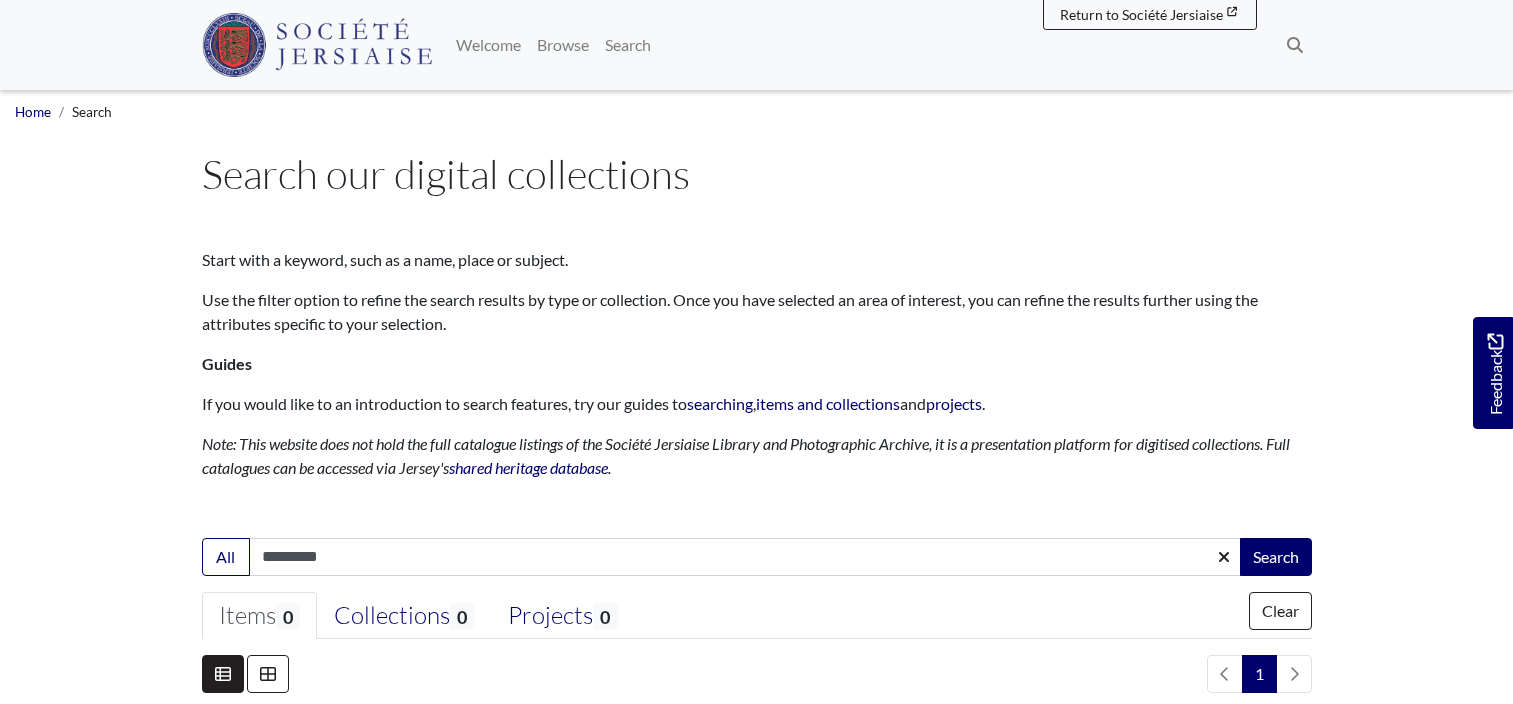 scroll, scrollTop: 0, scrollLeft: 0, axis: both 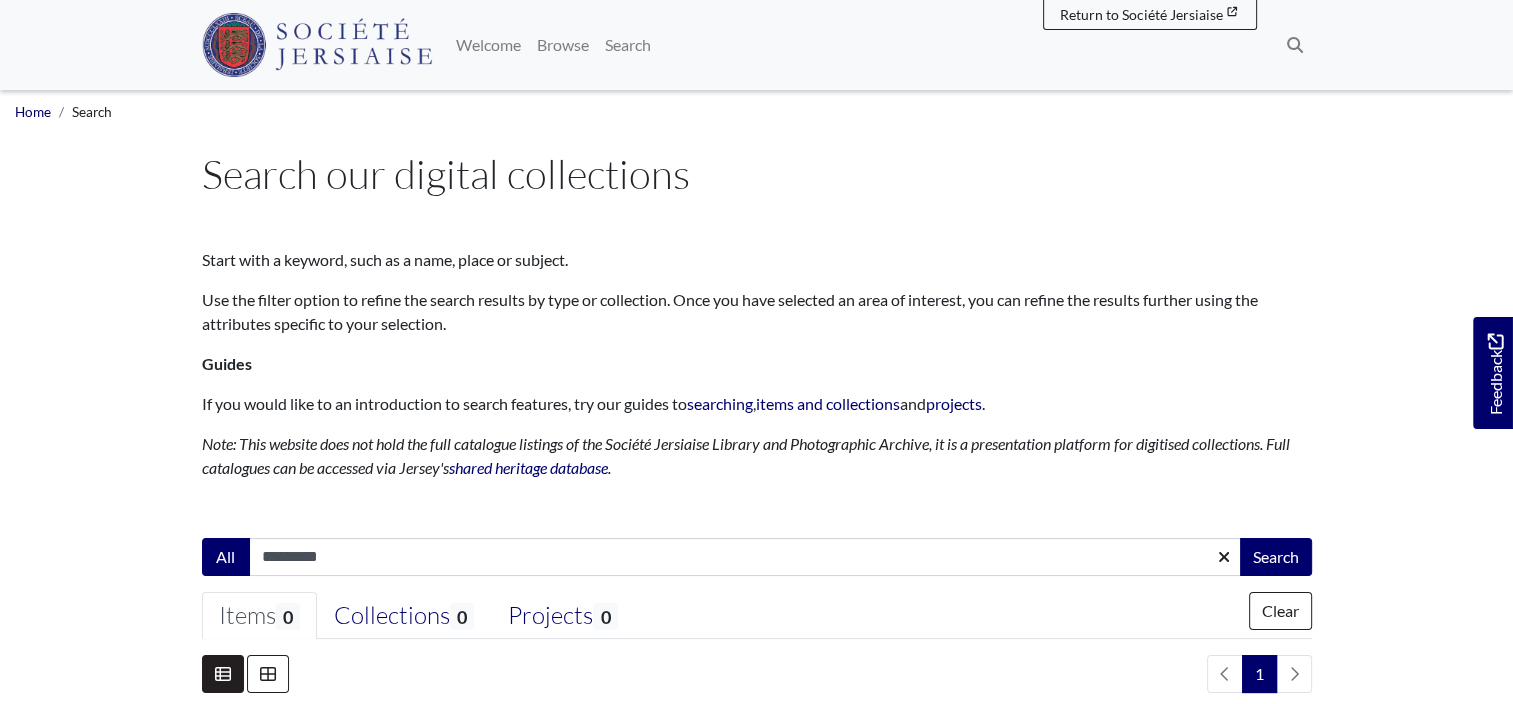 drag, startPoint x: 325, startPoint y: 561, endPoint x: 214, endPoint y: 562, distance: 111.0045 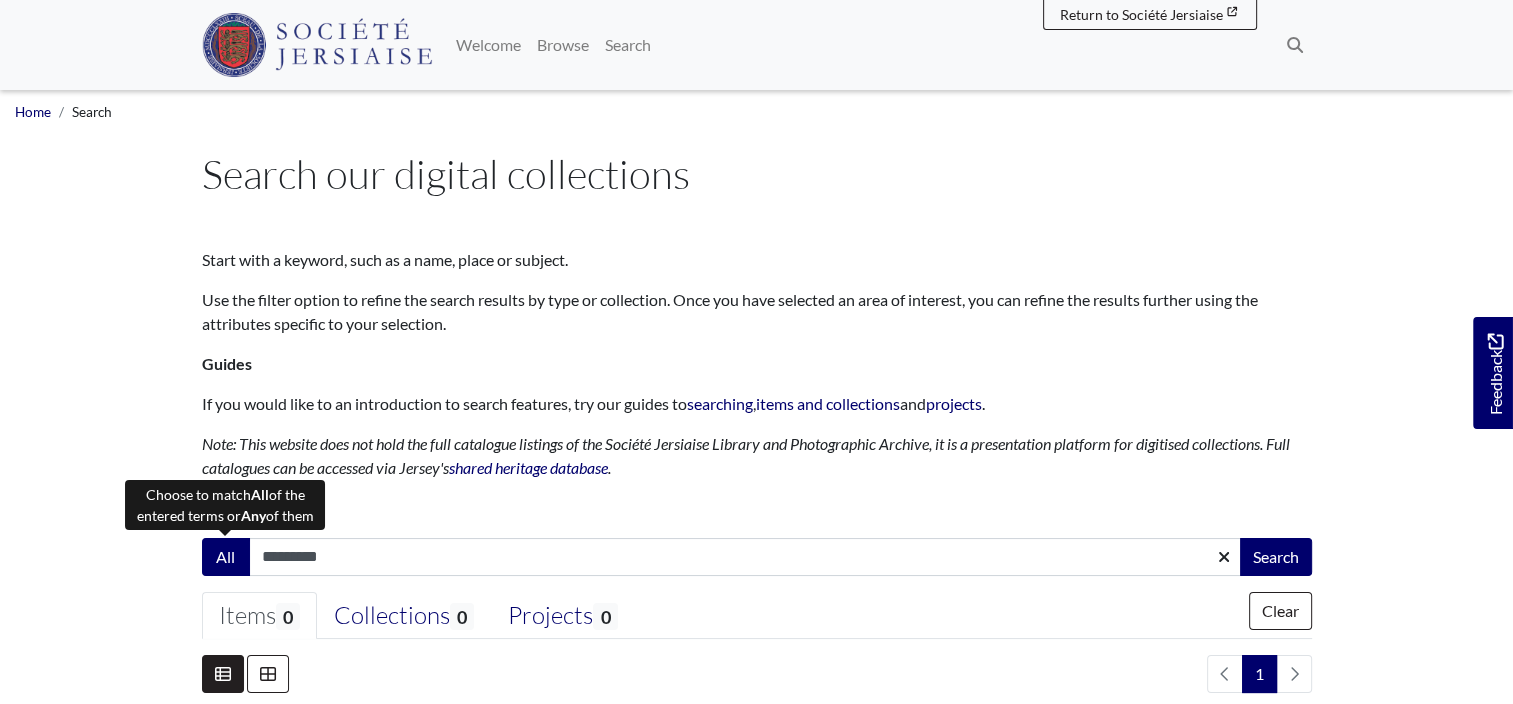 drag, startPoint x: 343, startPoint y: 562, endPoint x: 215, endPoint y: 562, distance: 128 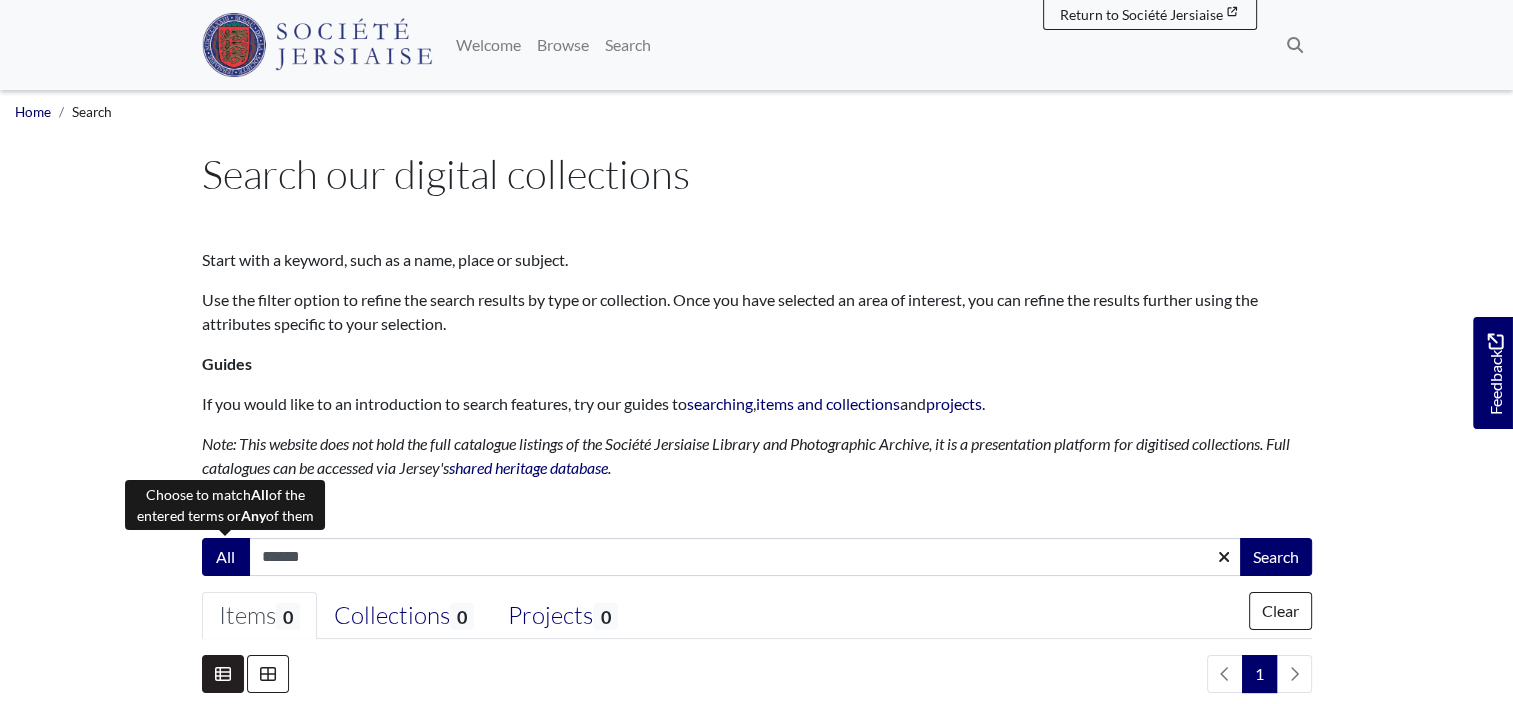 type on "******" 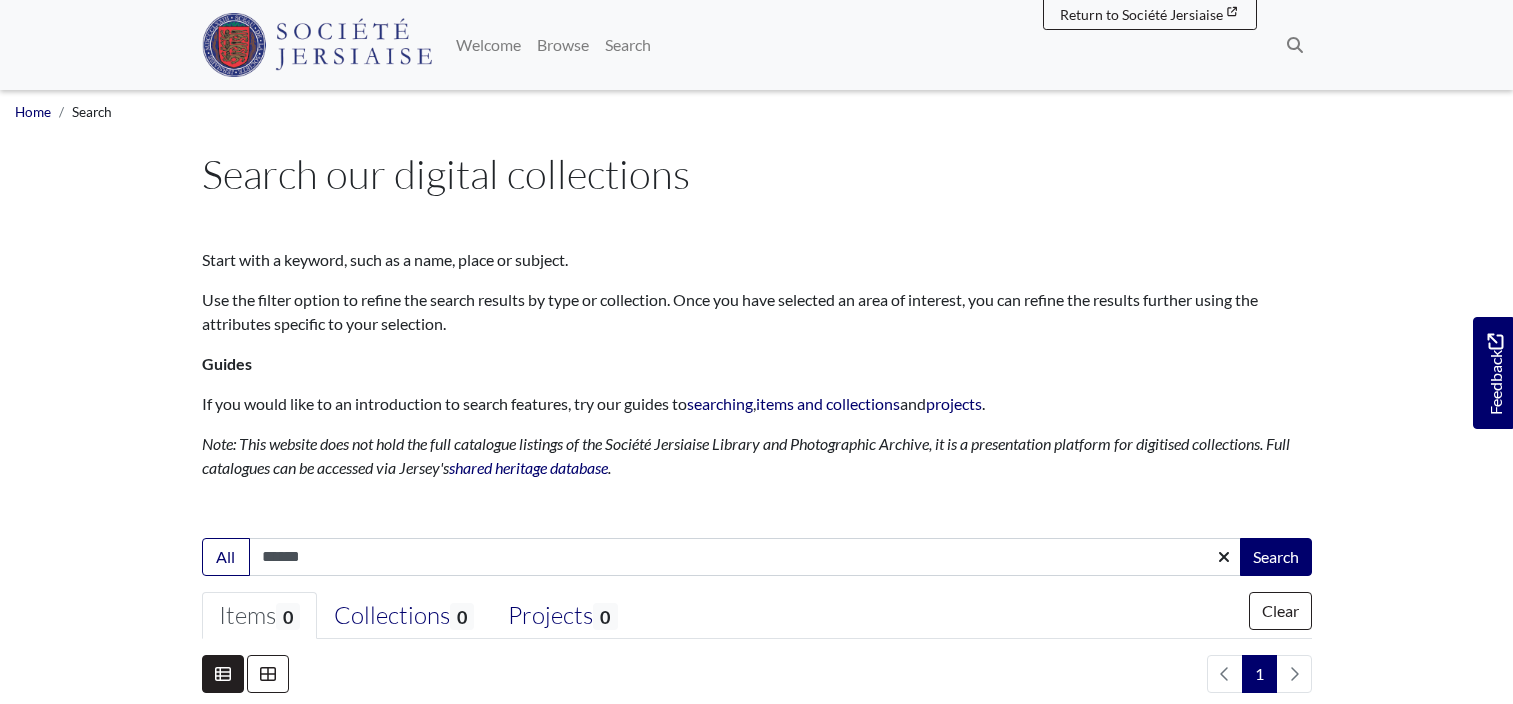 select on "***" 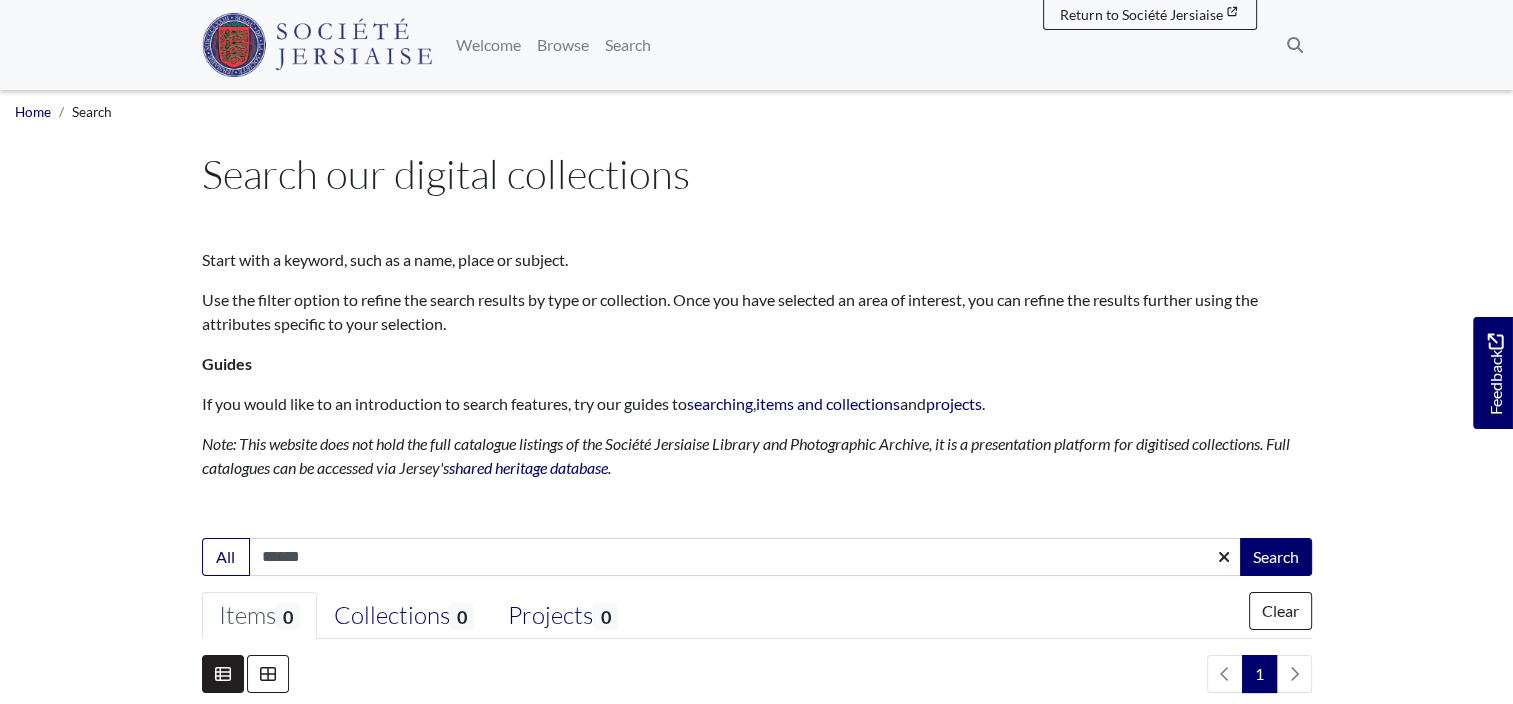 click on "******" at bounding box center (745, 557) 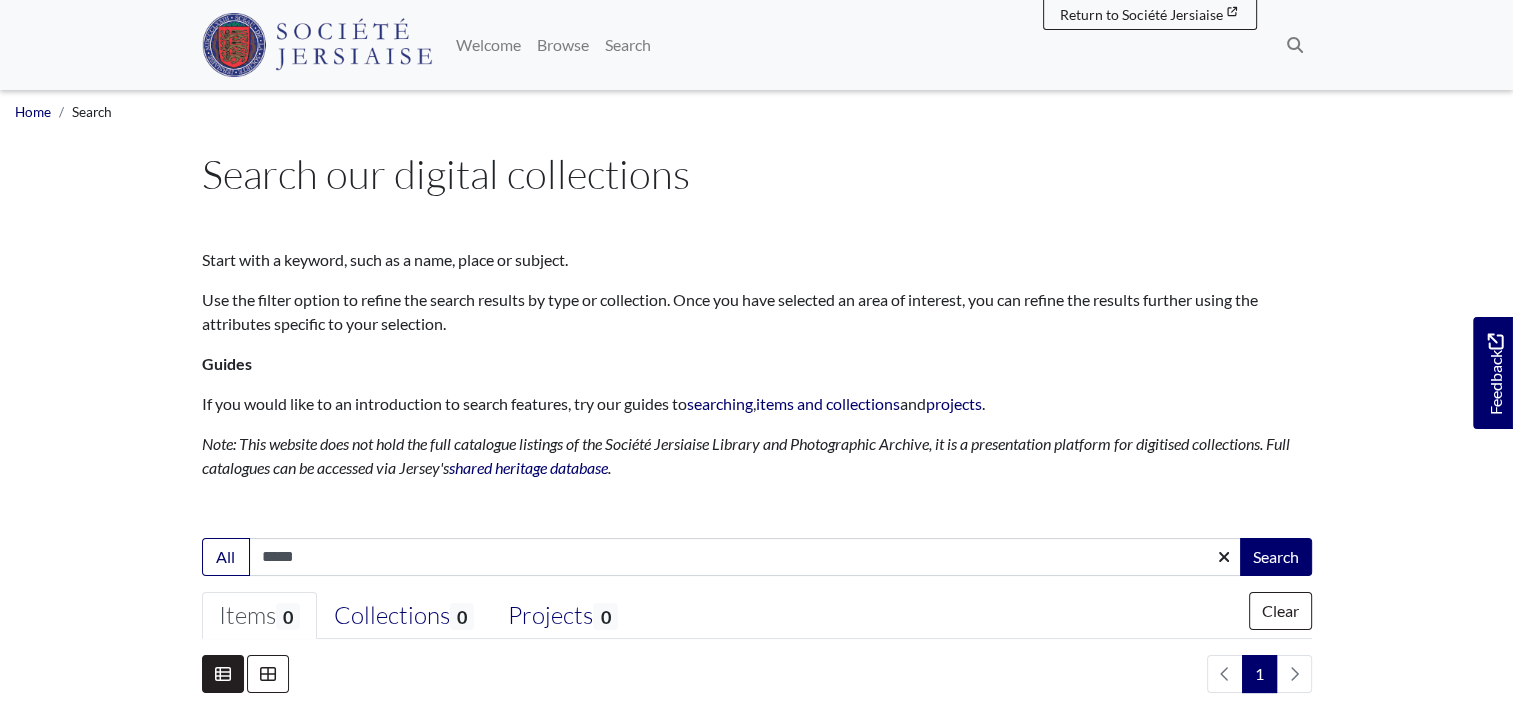 type on "*****" 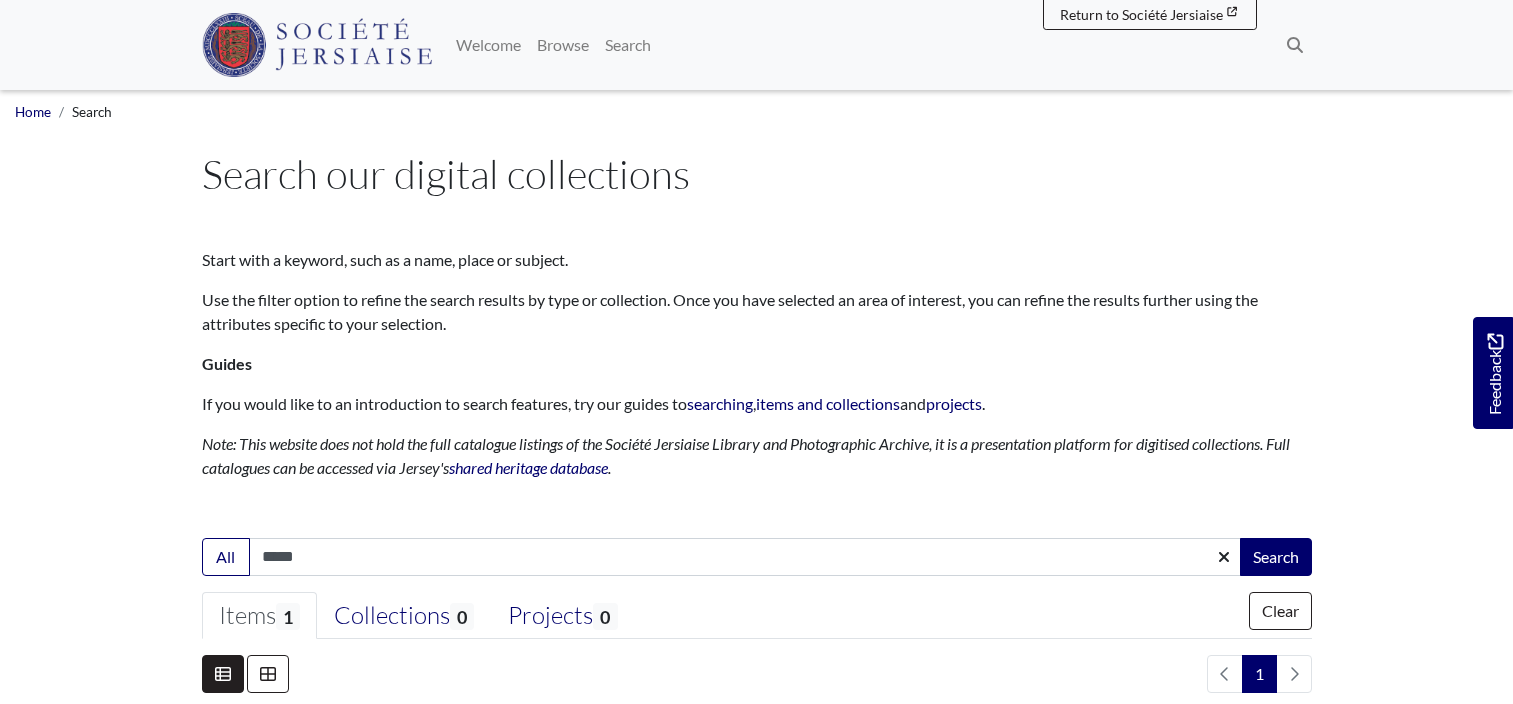 select on "***" 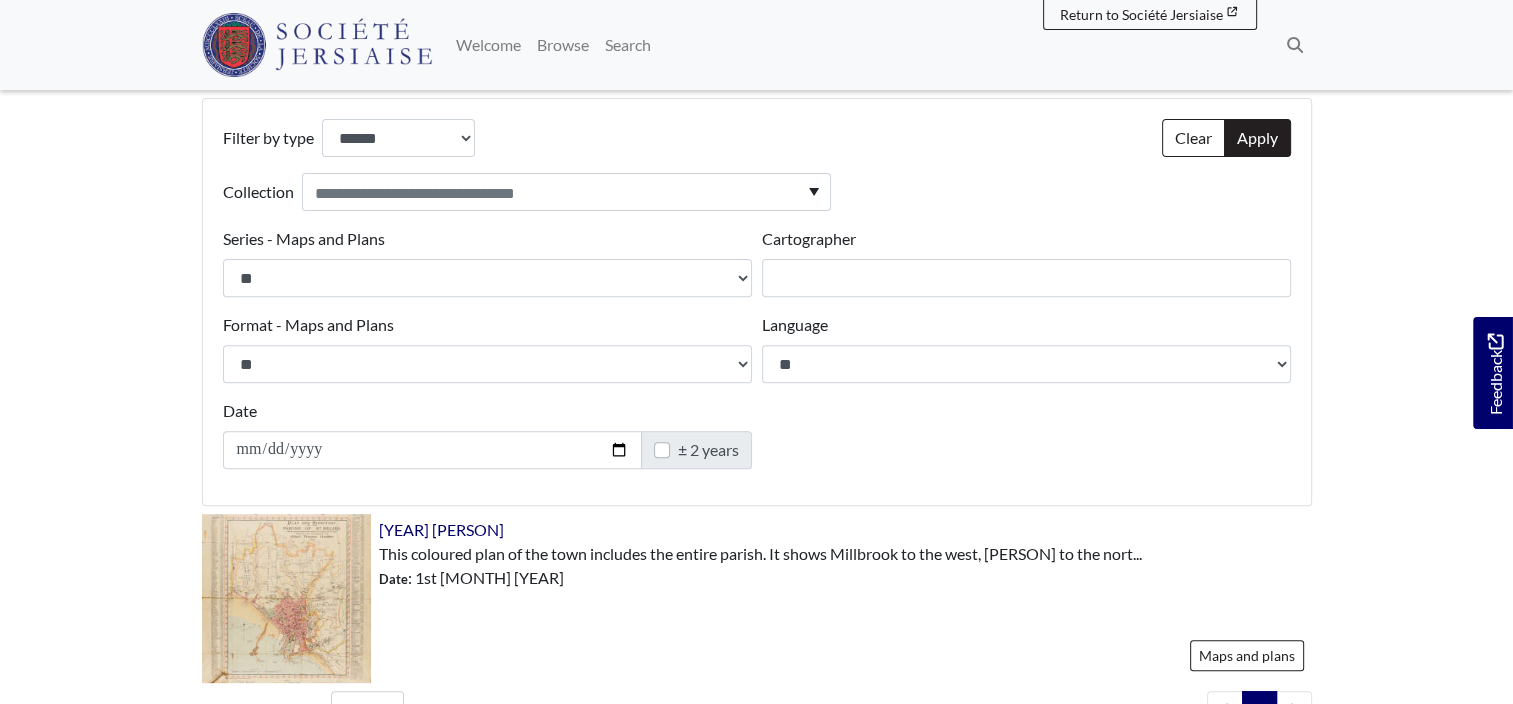 scroll, scrollTop: 700, scrollLeft: 0, axis: vertical 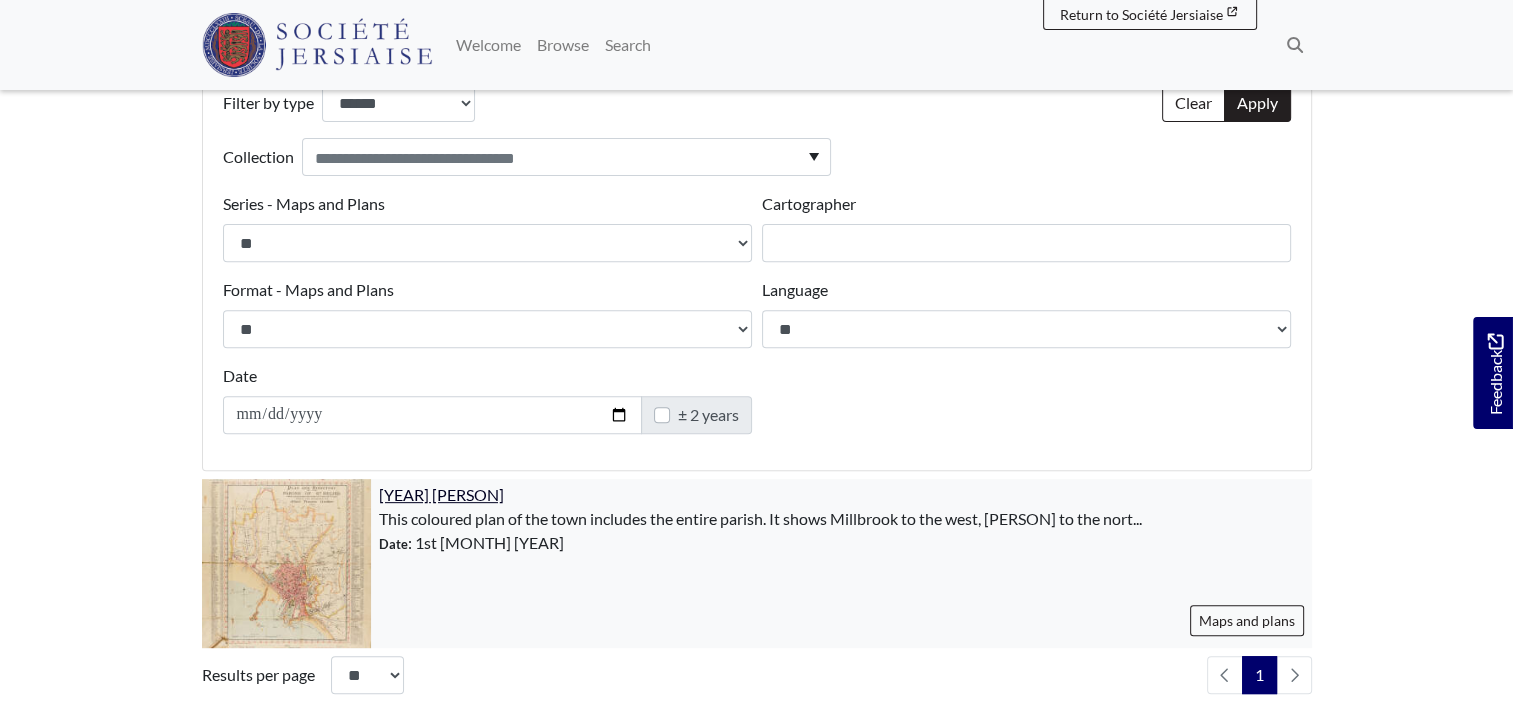 click on "[YEAR] [PERSON]" at bounding box center (441, 494) 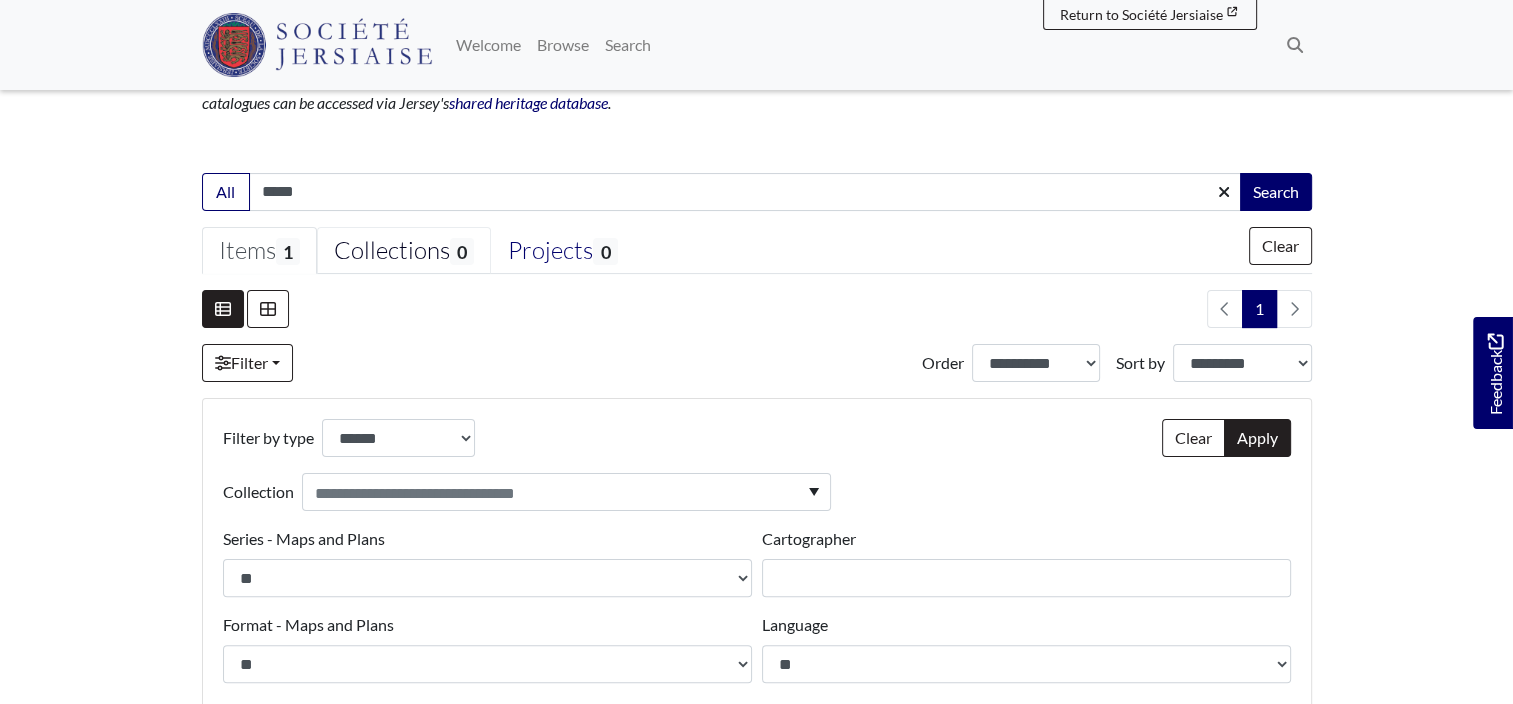 scroll, scrollTop: 400, scrollLeft: 0, axis: vertical 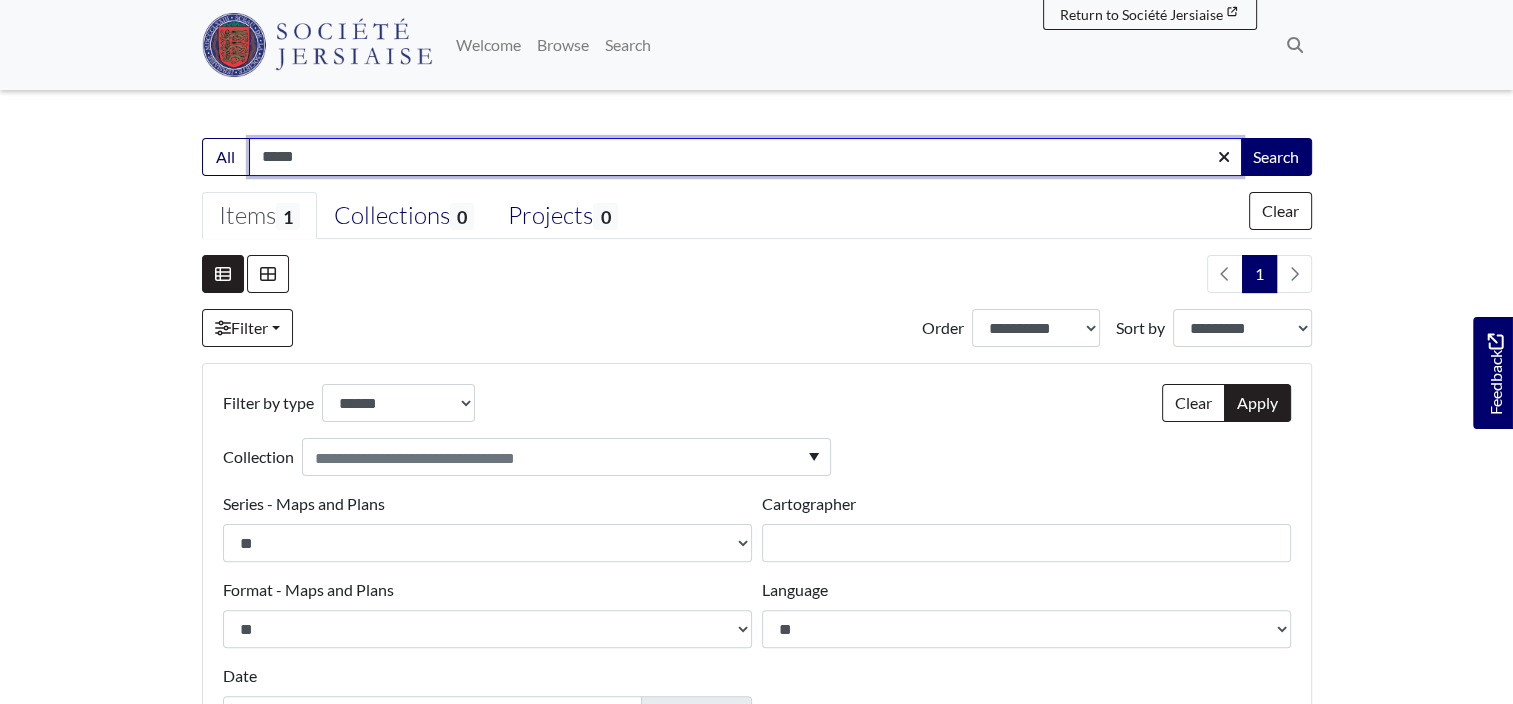 drag, startPoint x: 327, startPoint y: 155, endPoint x: 202, endPoint y: 132, distance: 127.09839 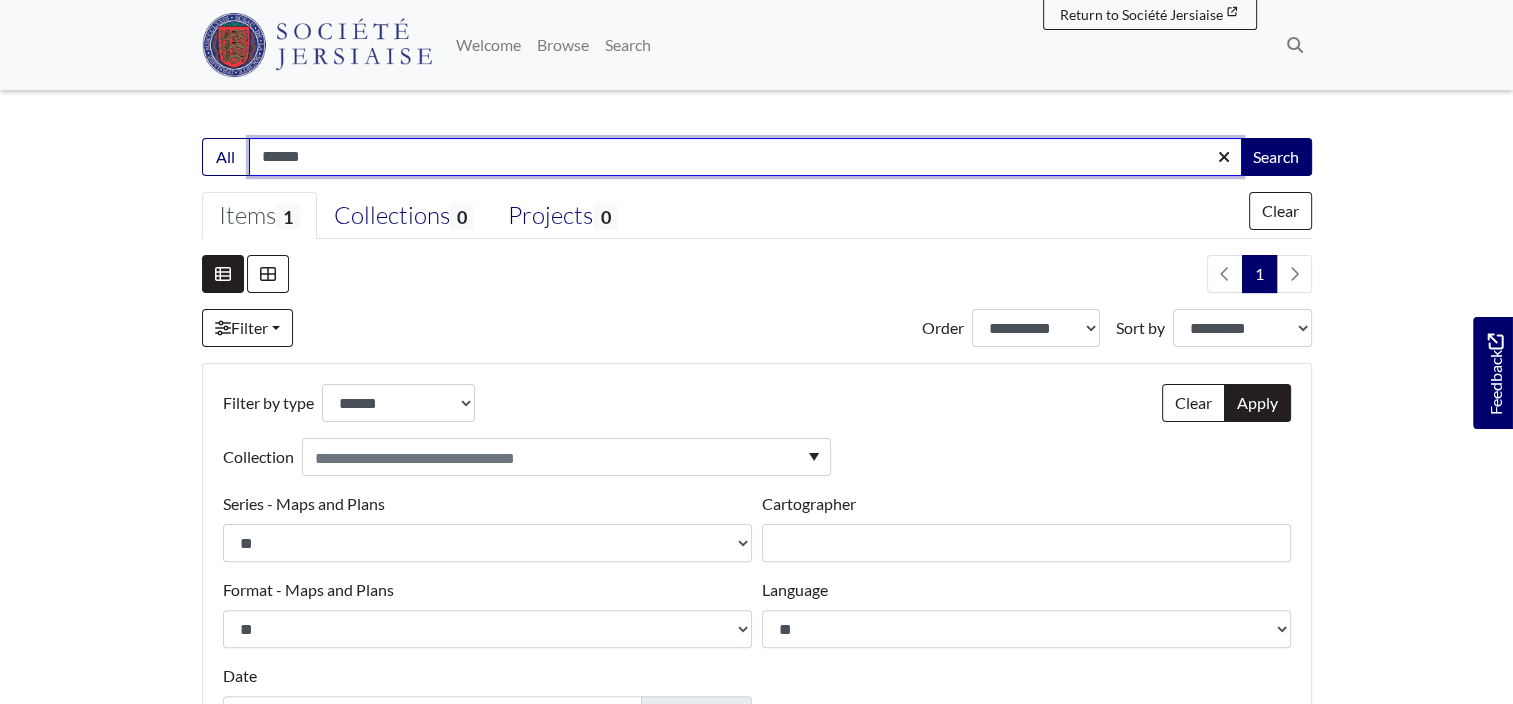 type on "******" 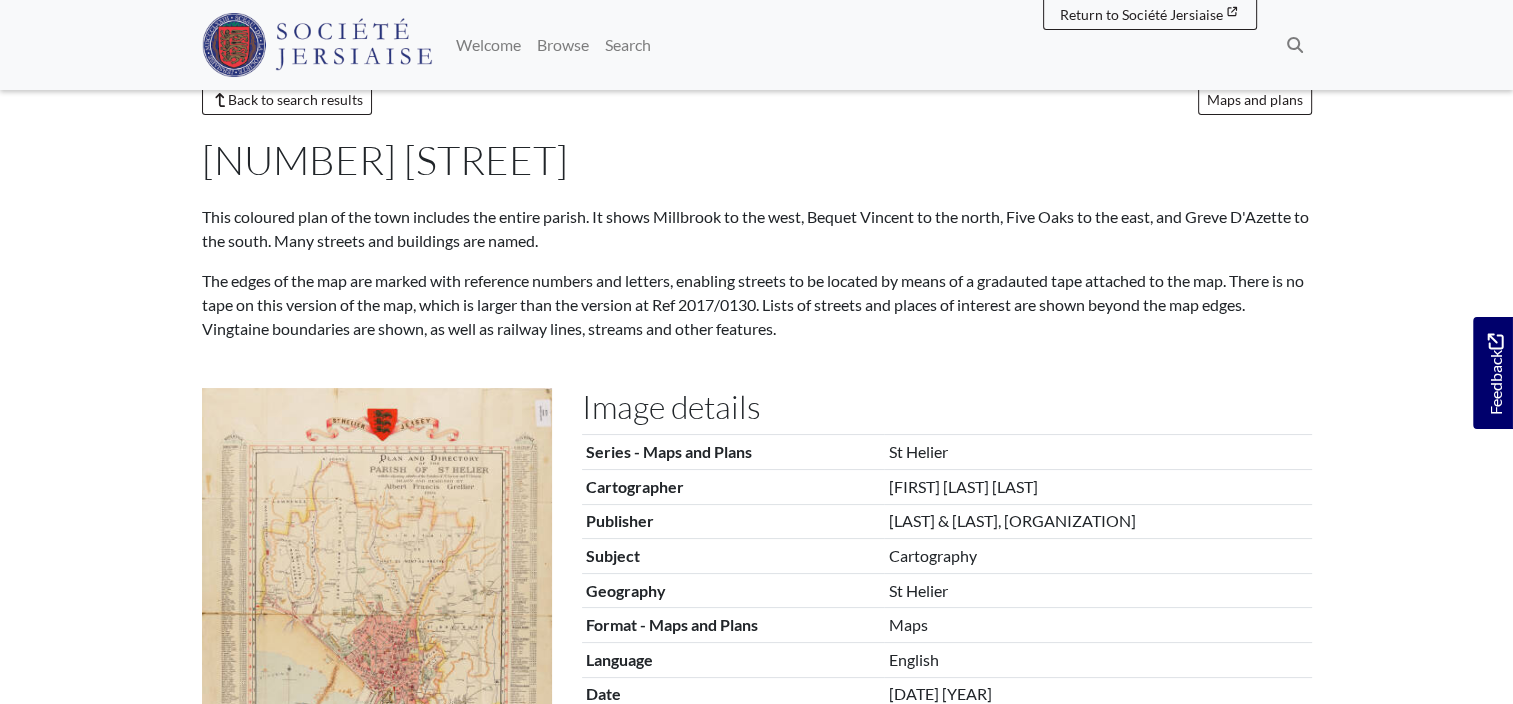 scroll, scrollTop: 200, scrollLeft: 0, axis: vertical 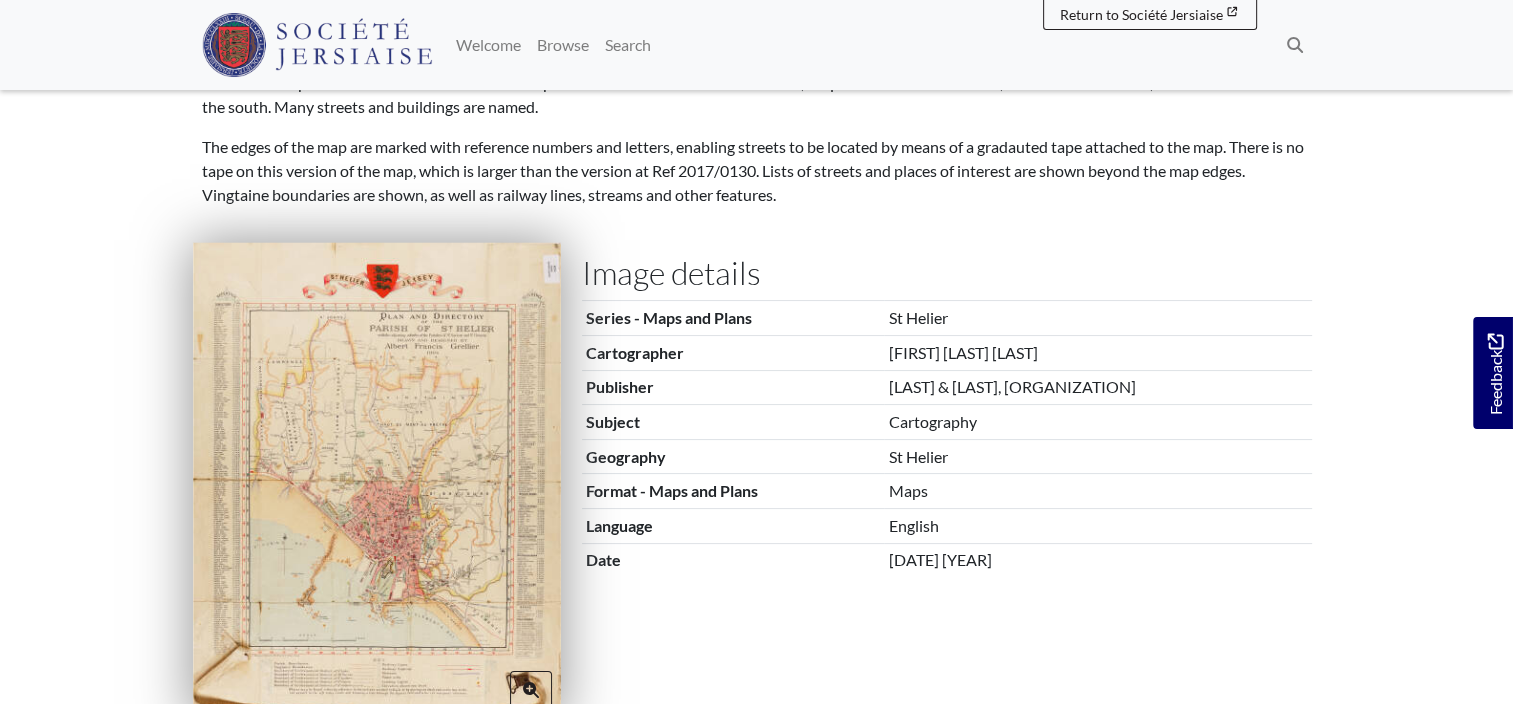click at bounding box center [377, 481] 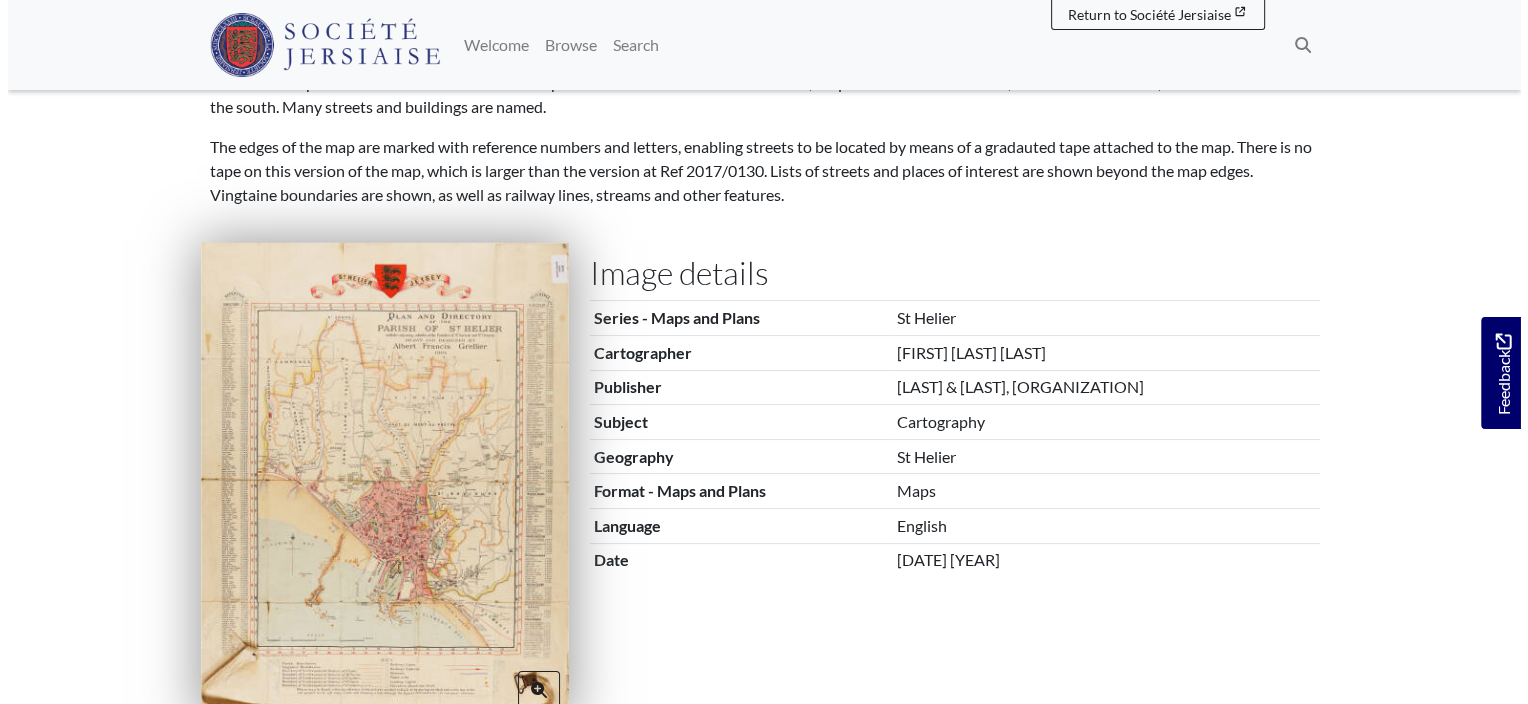 scroll, scrollTop: 0, scrollLeft: 0, axis: both 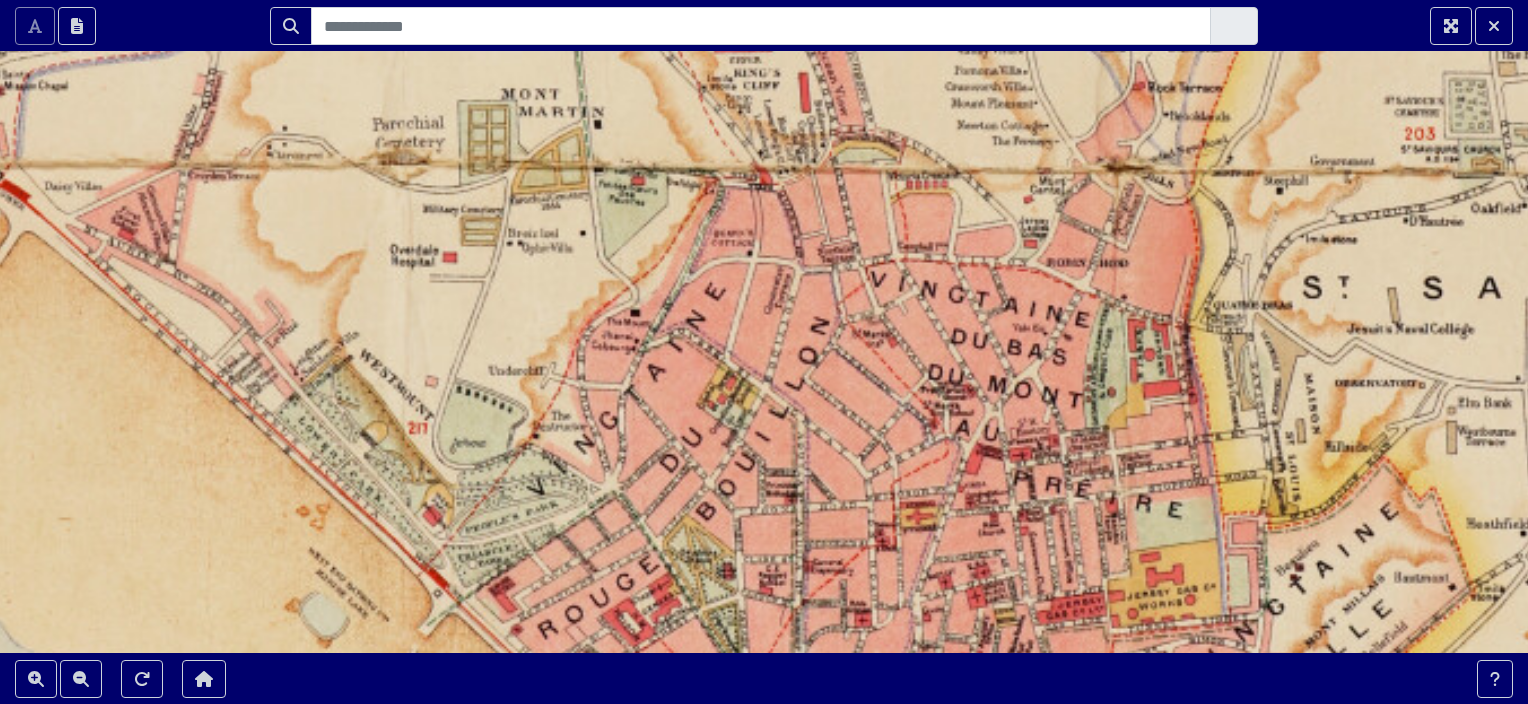 drag, startPoint x: 1017, startPoint y: 422, endPoint x: 471, endPoint y: 245, distance: 573.973 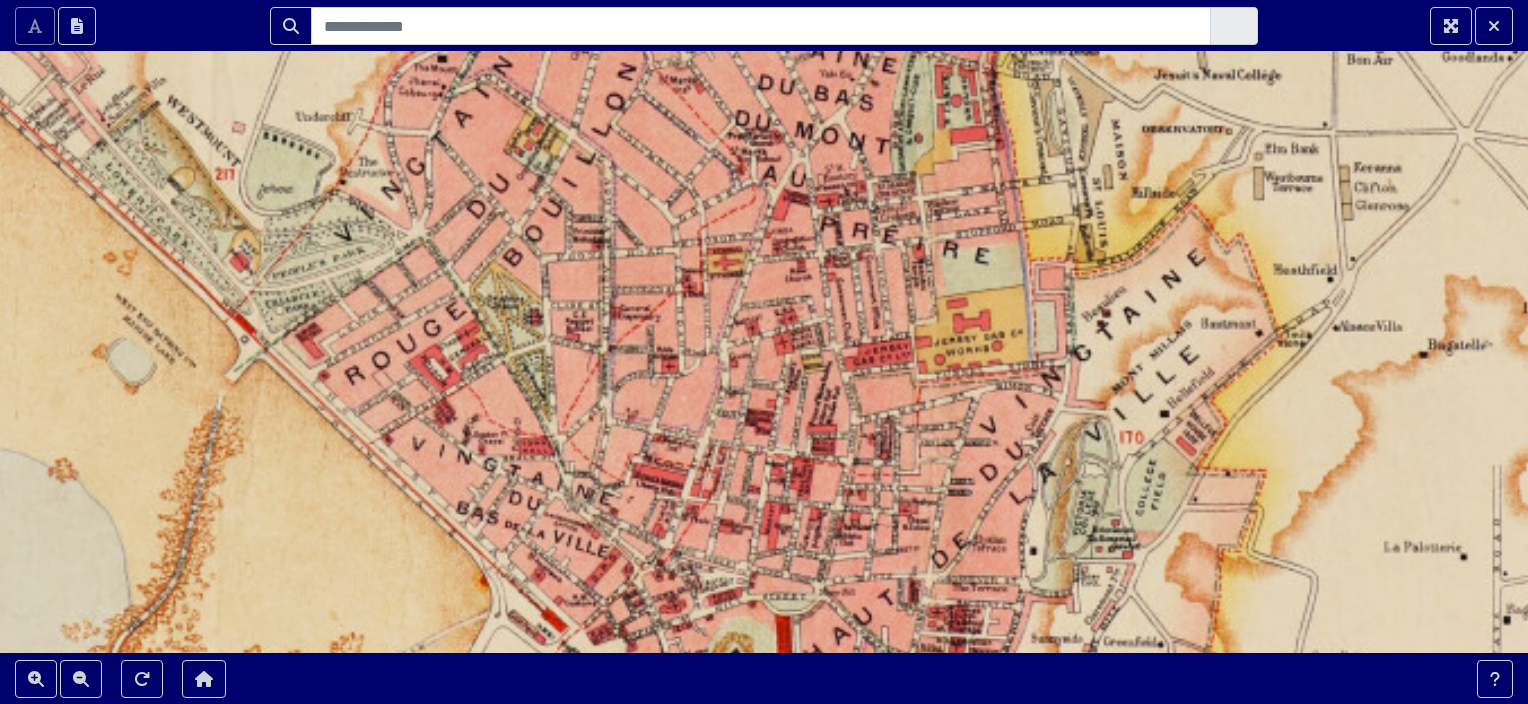 drag, startPoint x: 1172, startPoint y: 512, endPoint x: 1112, endPoint y: 299, distance: 221.2894 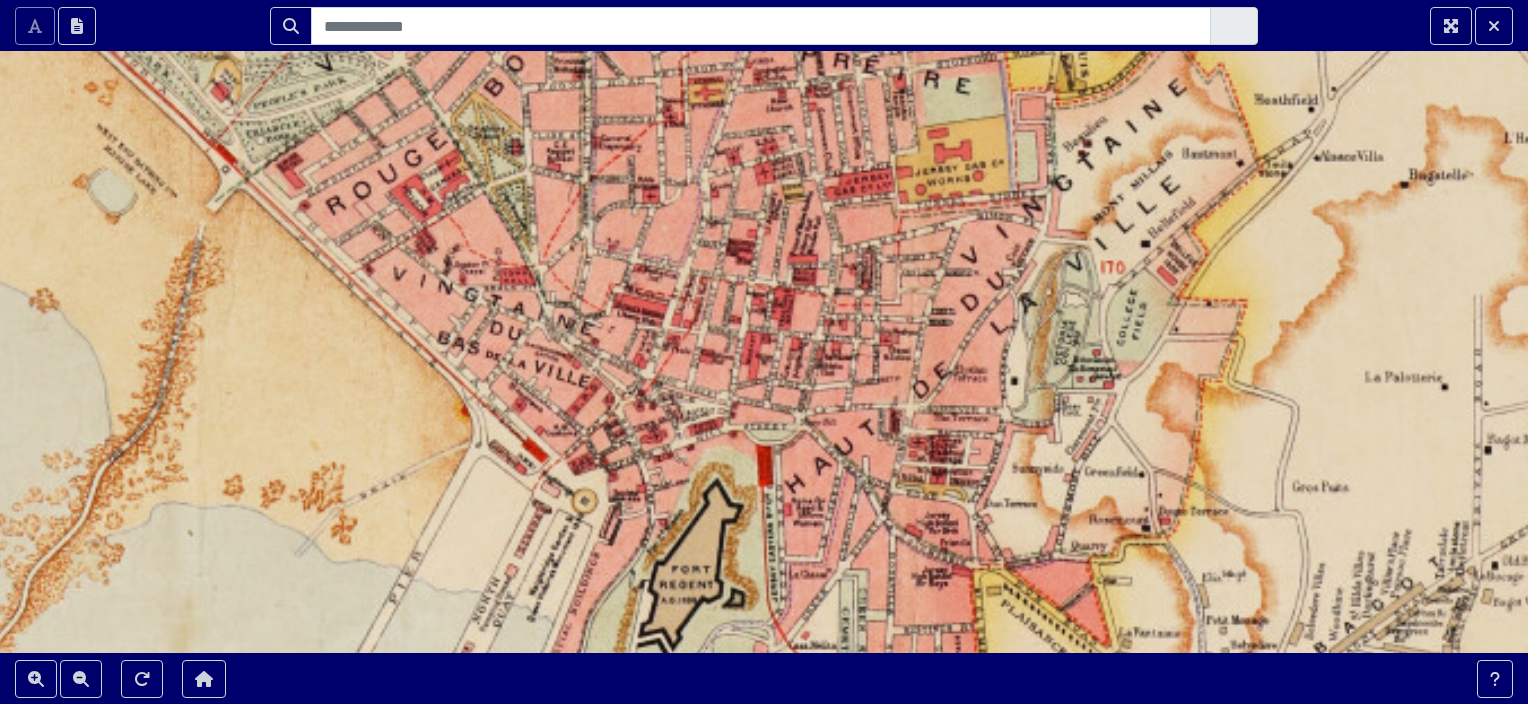 drag, startPoint x: 1120, startPoint y: 460, endPoint x: 1096, endPoint y: 312, distance: 149.93332 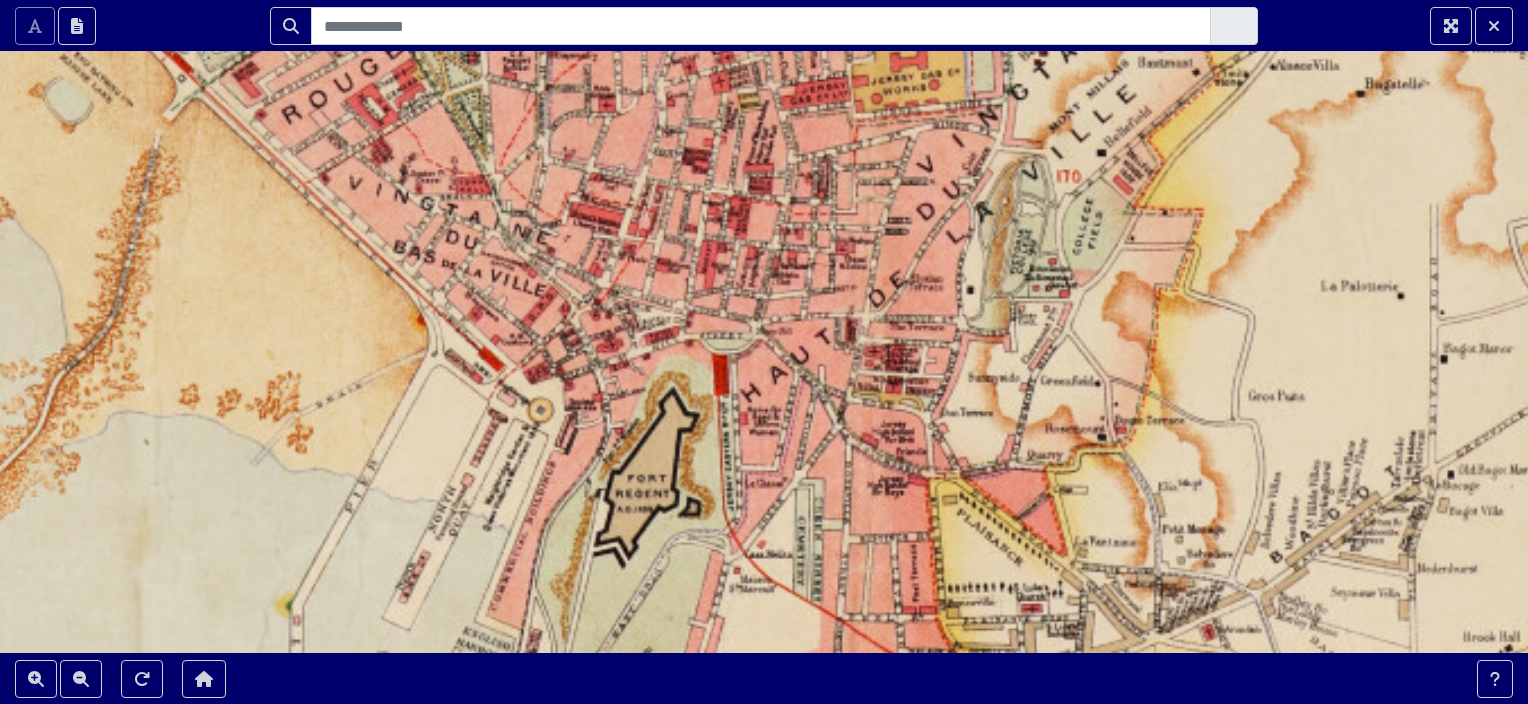 drag, startPoint x: 1082, startPoint y: 342, endPoint x: 1008, endPoint y: 245, distance: 122.0041 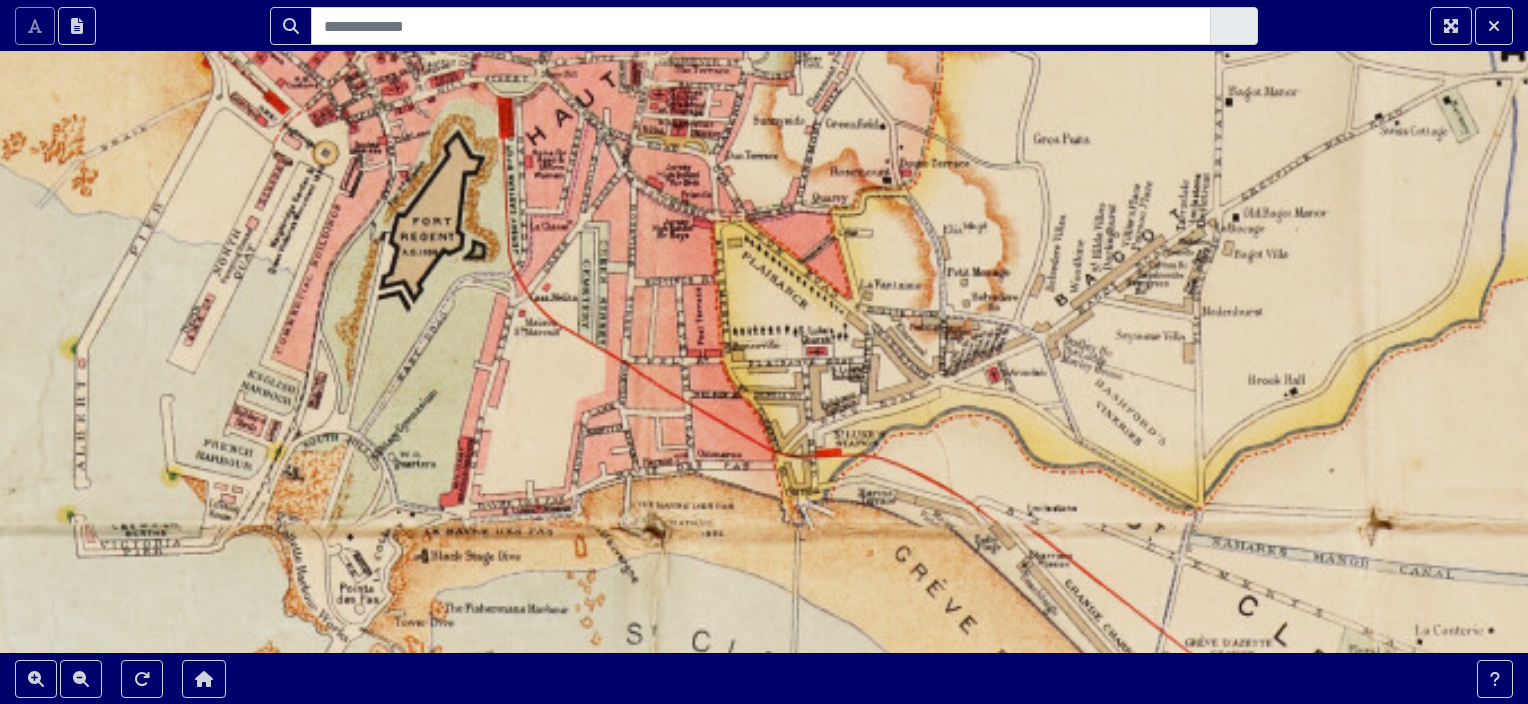 drag, startPoint x: 939, startPoint y: 268, endPoint x: 888, endPoint y: 191, distance: 92.358 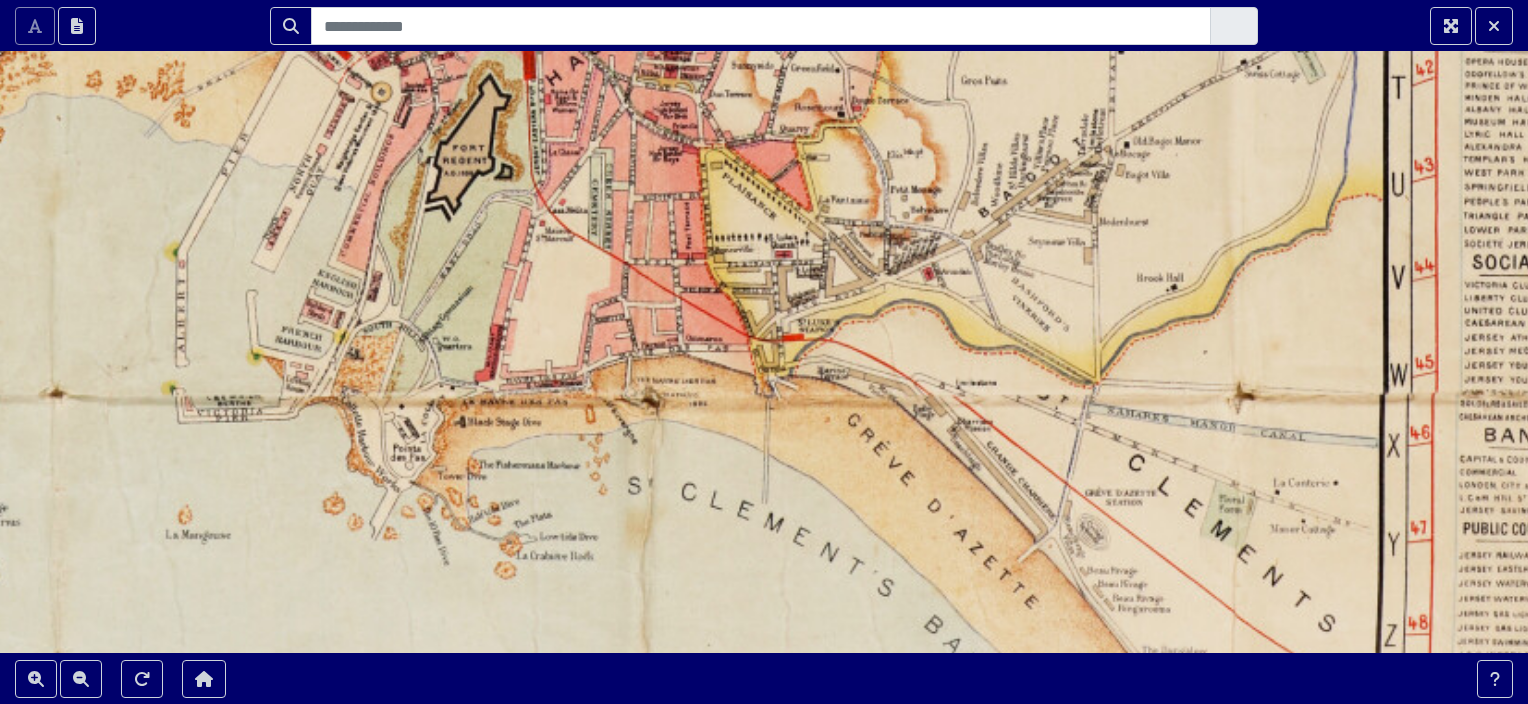 drag, startPoint x: 1154, startPoint y: 380, endPoint x: 1122, endPoint y: 356, distance: 40 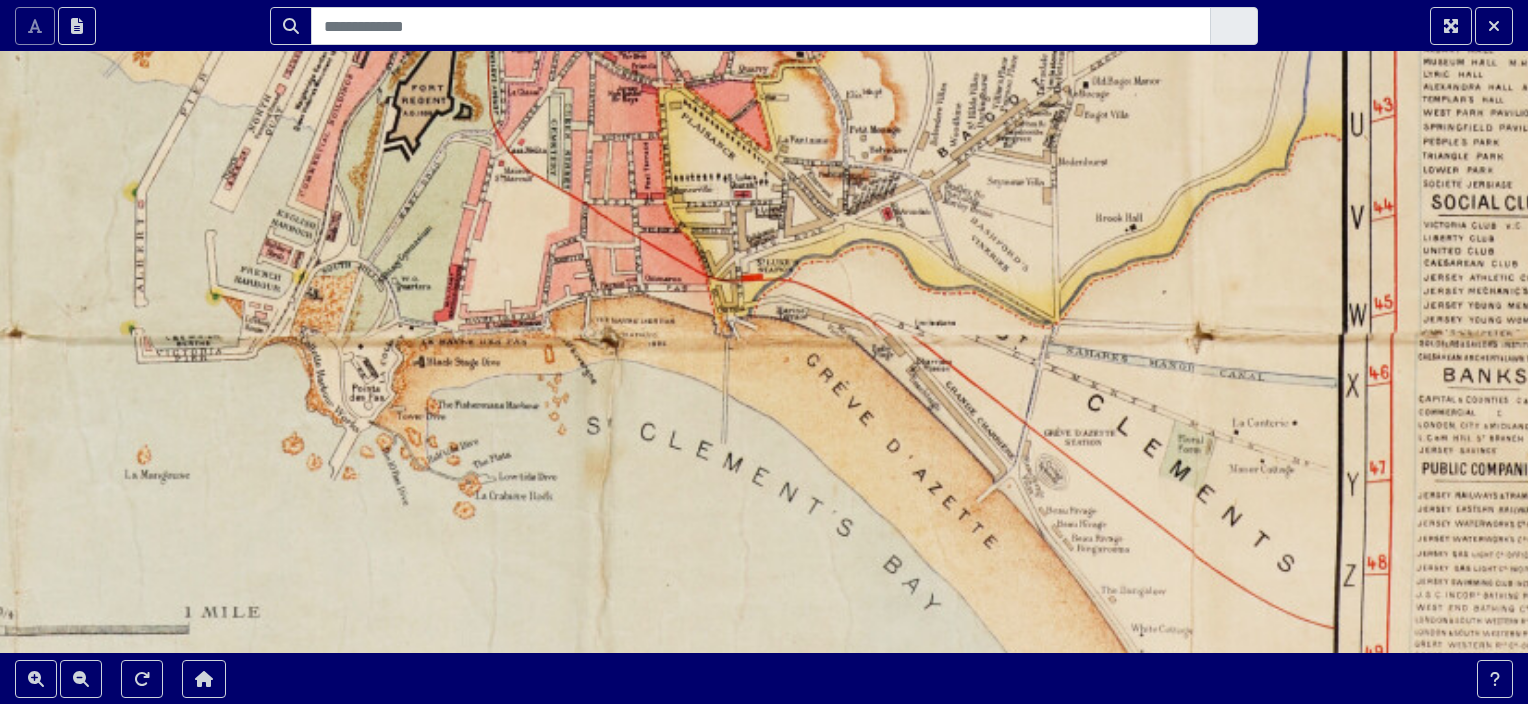 drag, startPoint x: 1194, startPoint y: 387, endPoint x: 1159, endPoint y: 346, distance: 53.90733 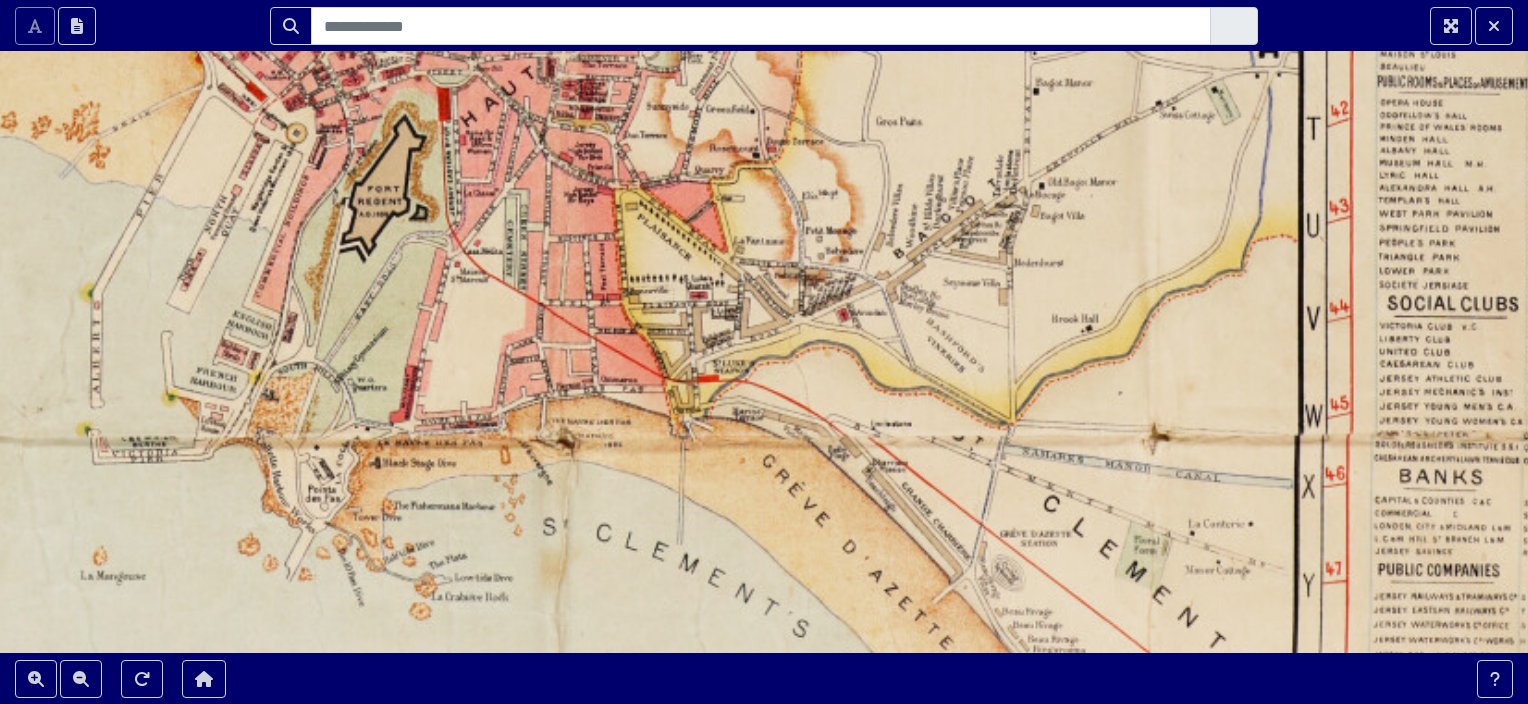 drag, startPoint x: 965, startPoint y: 211, endPoint x: 913, endPoint y: 299, distance: 102.21546 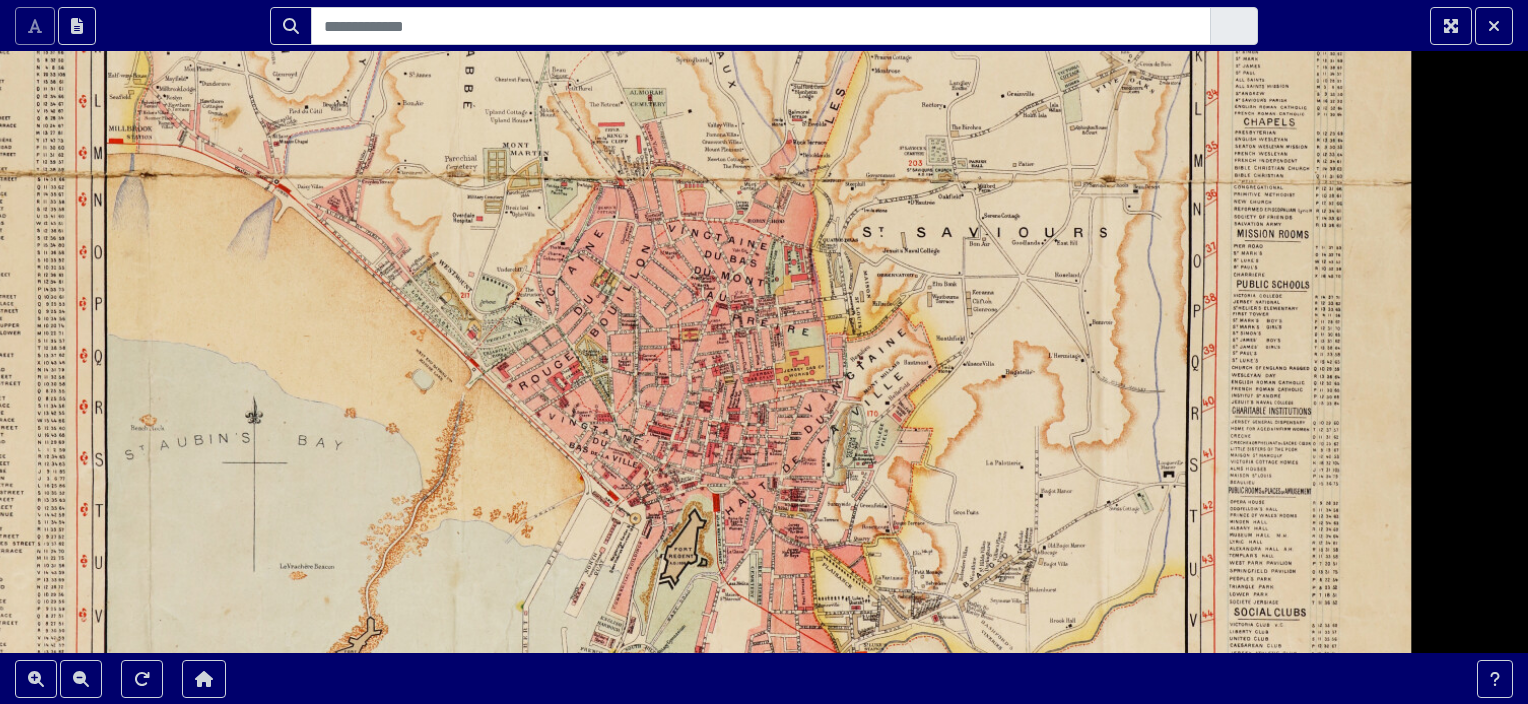 drag, startPoint x: 1188, startPoint y: 233, endPoint x: 1179, endPoint y: 480, distance: 247.16391 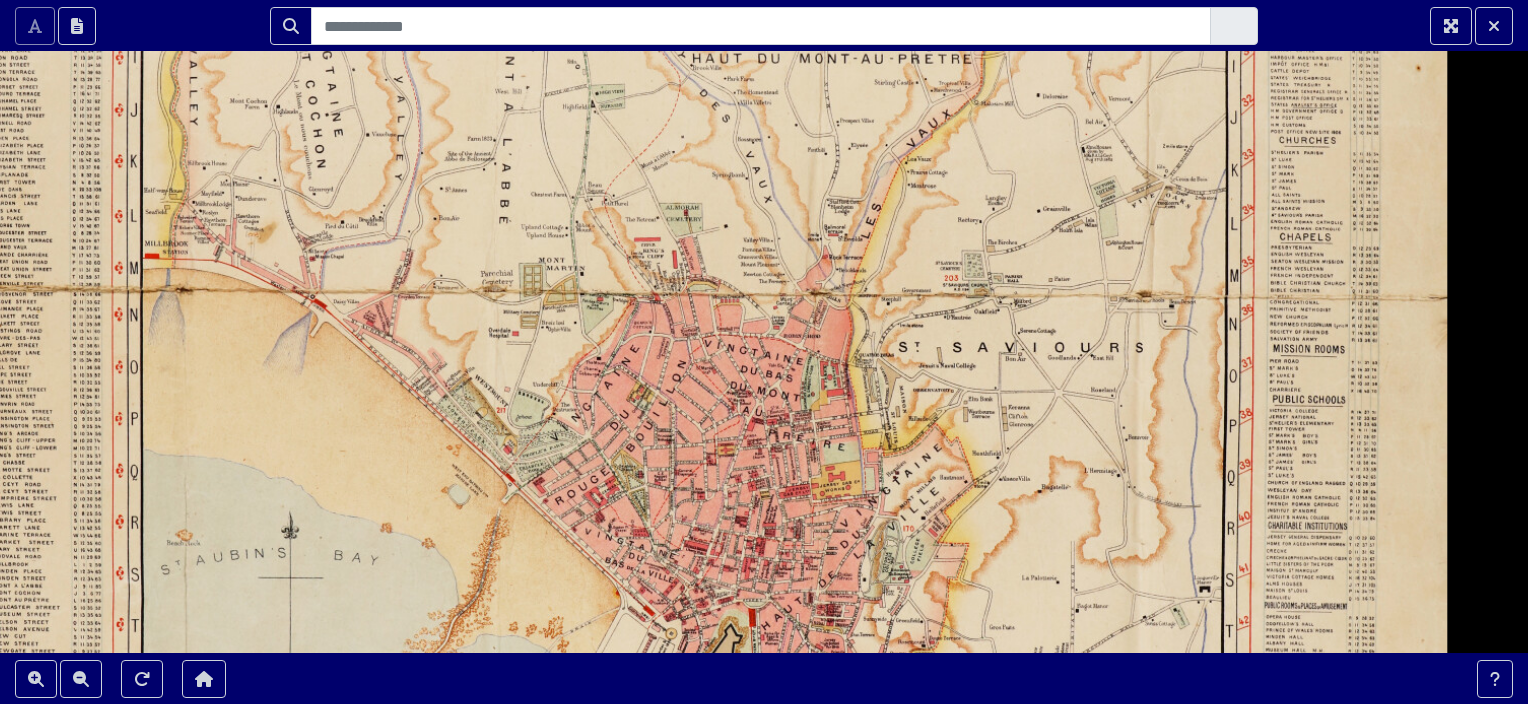 drag, startPoint x: 1026, startPoint y: 323, endPoint x: 1006, endPoint y: 395, distance: 74.726166 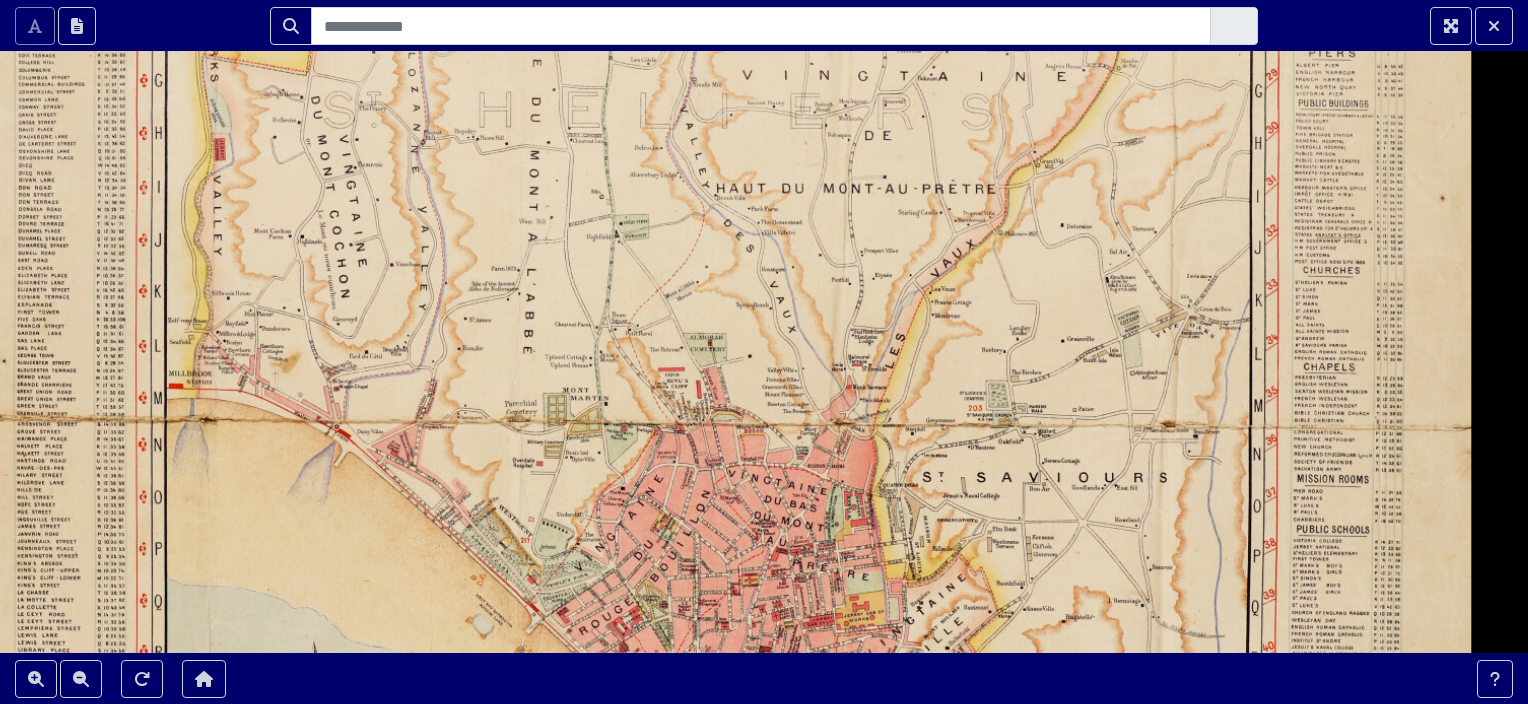 drag, startPoint x: 944, startPoint y: 341, endPoint x: 872, endPoint y: 320, distance: 75 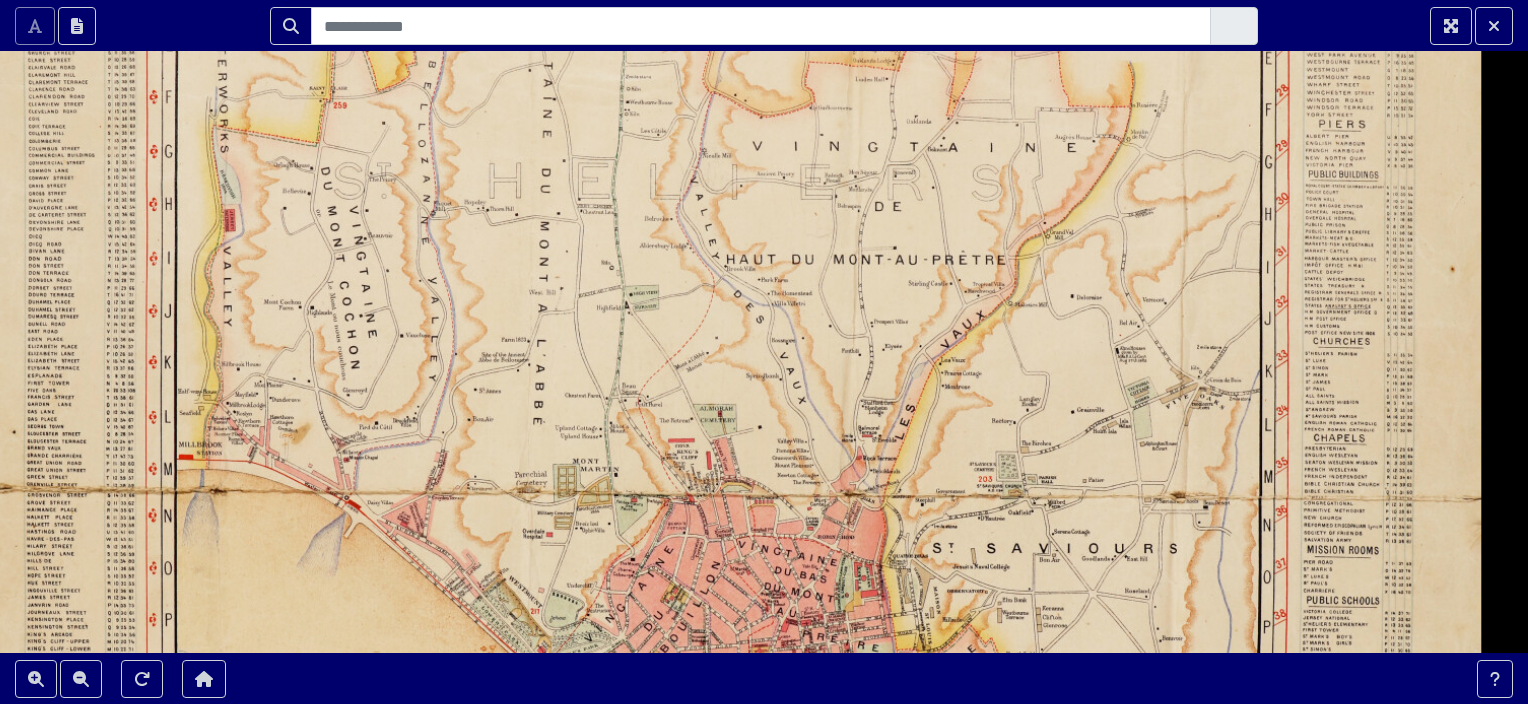 drag, startPoint x: 826, startPoint y: 269, endPoint x: 839, endPoint y: 309, distance: 42.059483 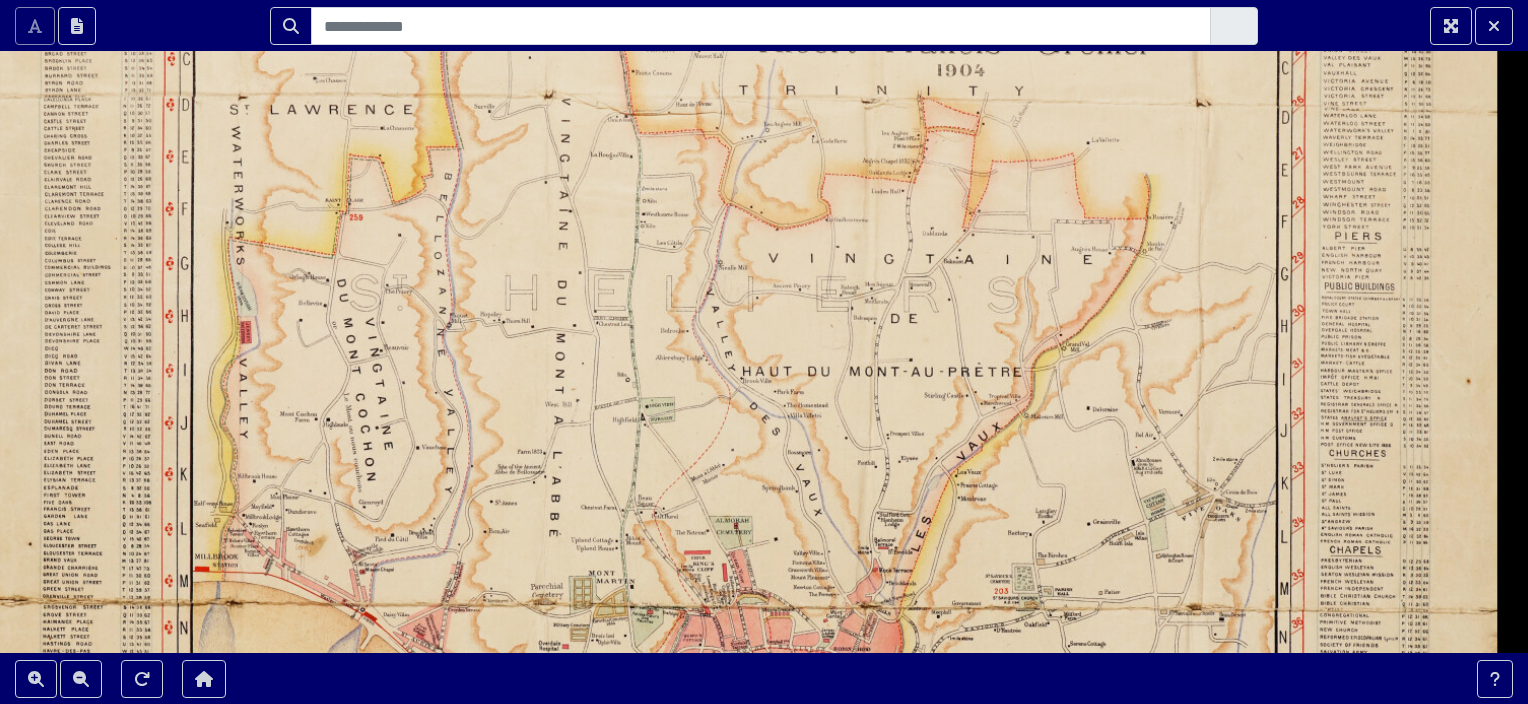 drag, startPoint x: 794, startPoint y: 234, endPoint x: 800, endPoint y: 279, distance: 45.39824 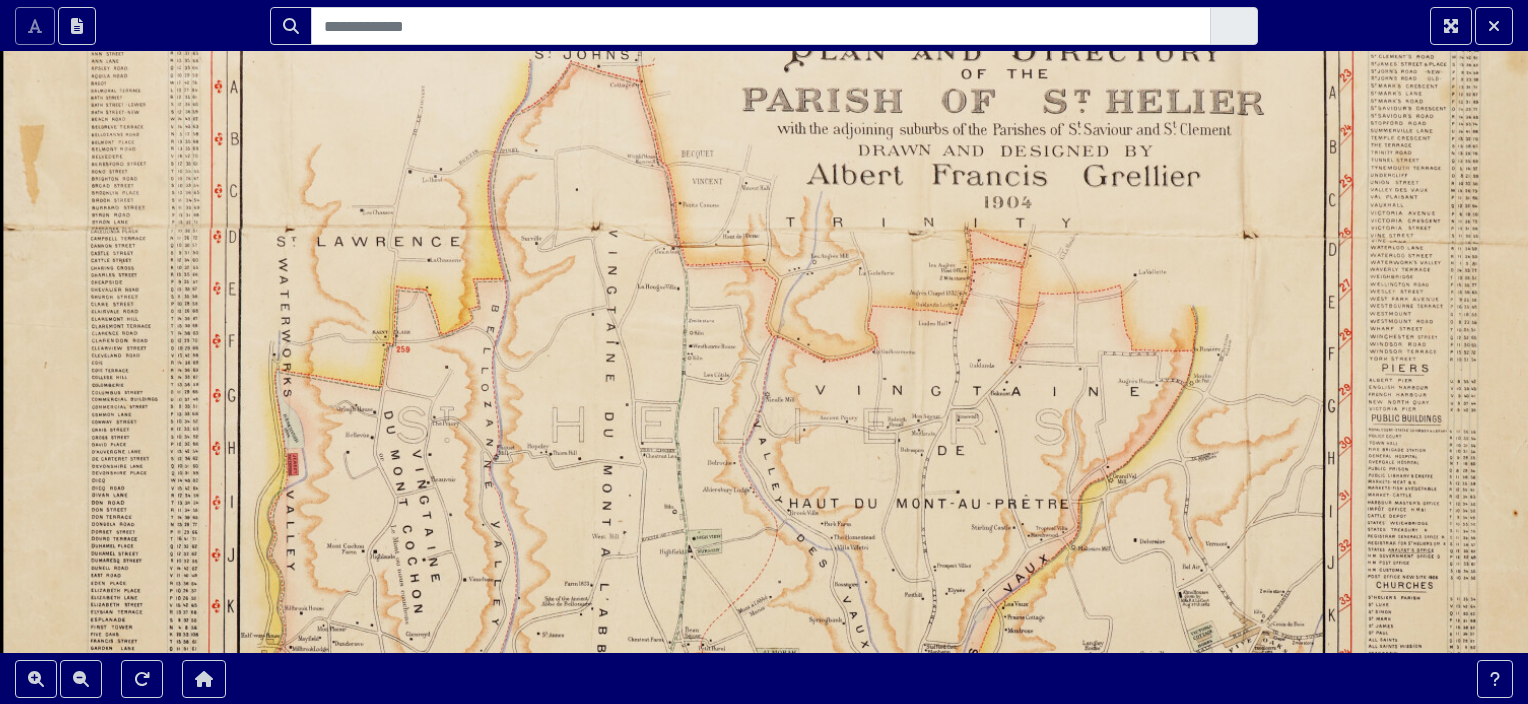 drag, startPoint x: 781, startPoint y: 269, endPoint x: 824, endPoint y: 347, distance: 89.06739 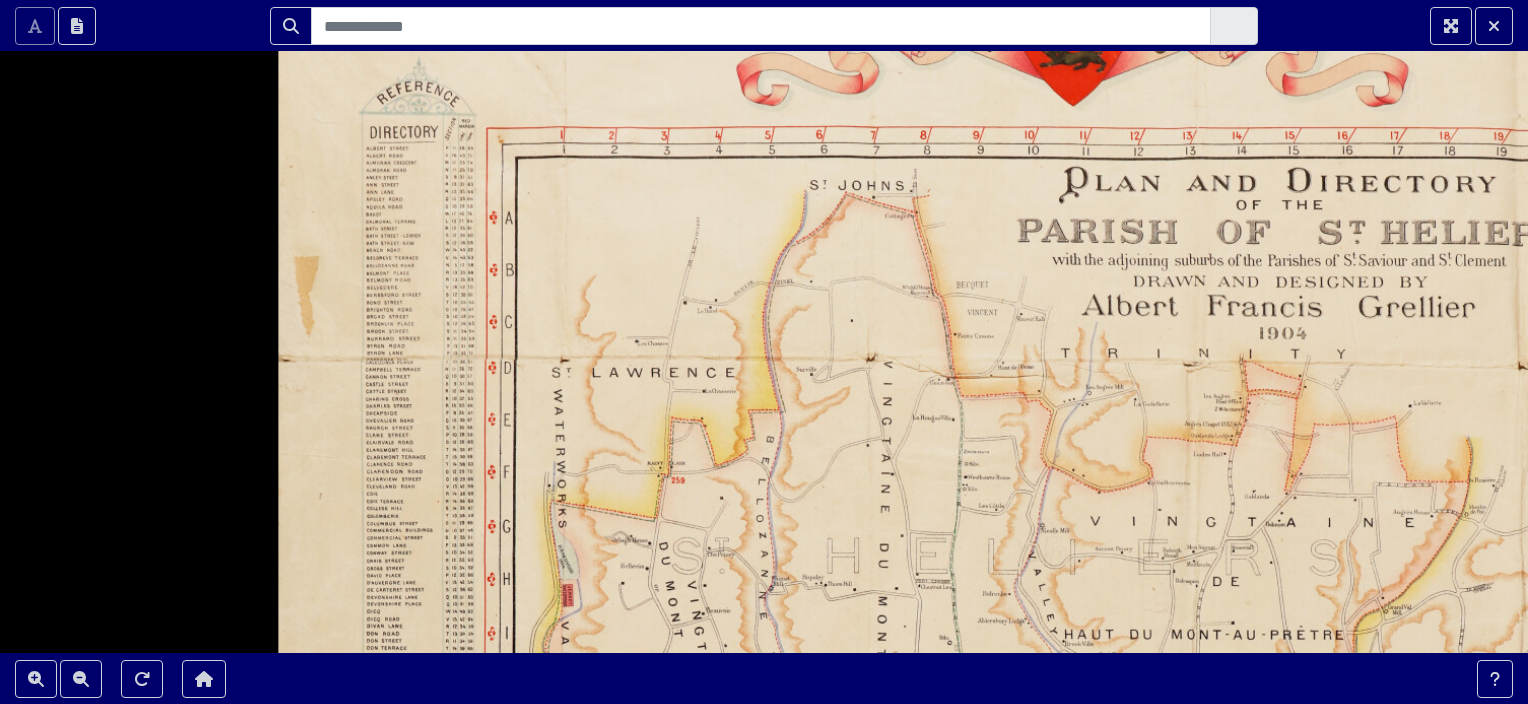 drag, startPoint x: 1161, startPoint y: 528, endPoint x: 1404, endPoint y: 560, distance: 245.09795 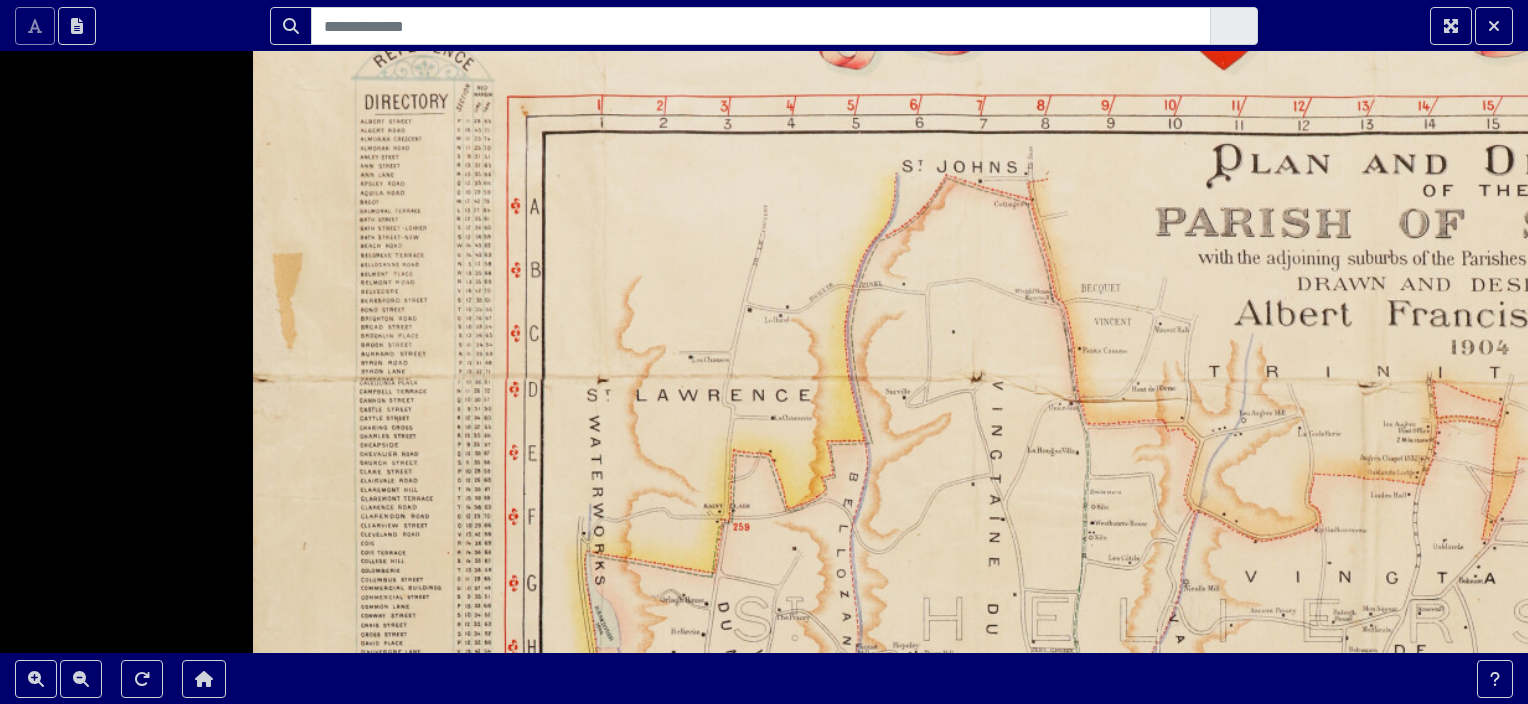 click at bounding box center [764, 352] 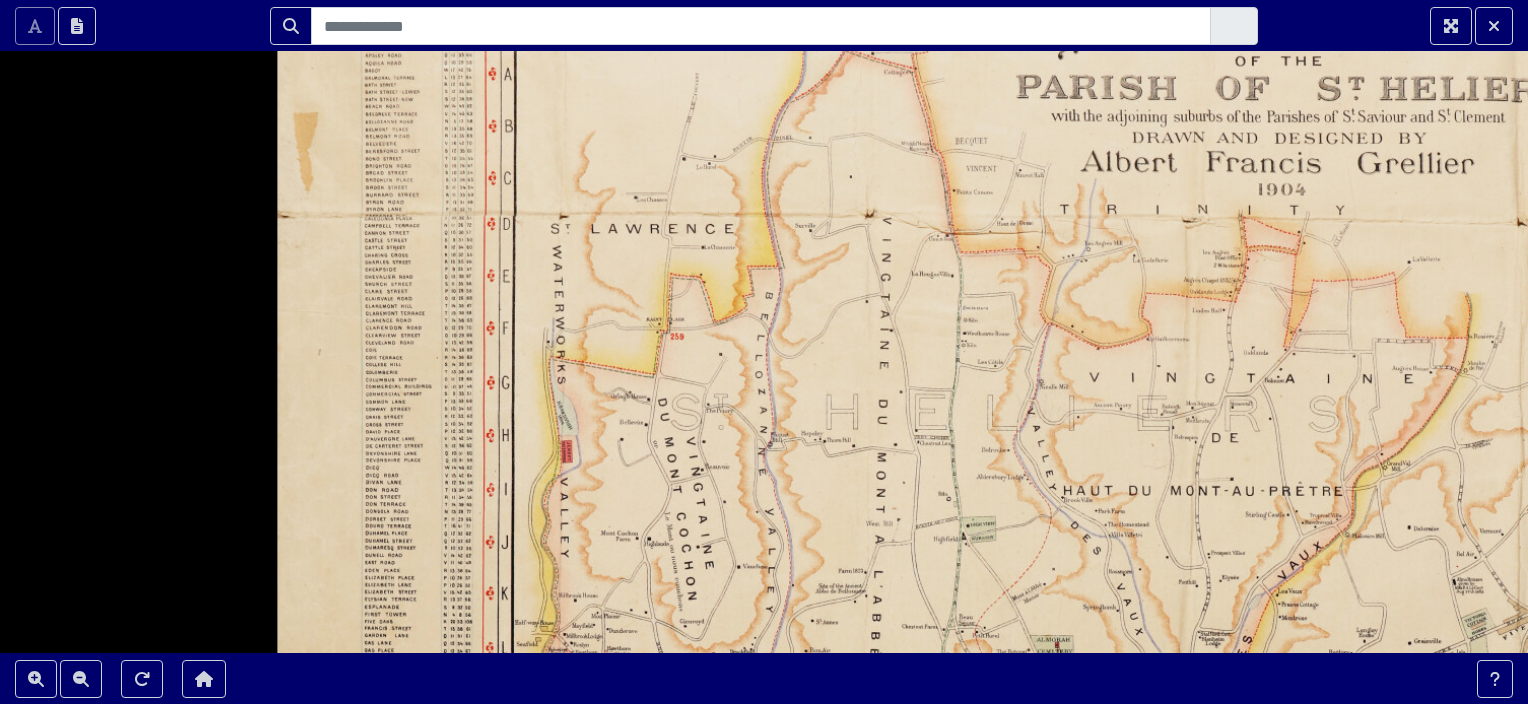 drag, startPoint x: 550, startPoint y: 420, endPoint x: 475, endPoint y: 136, distance: 293.73627 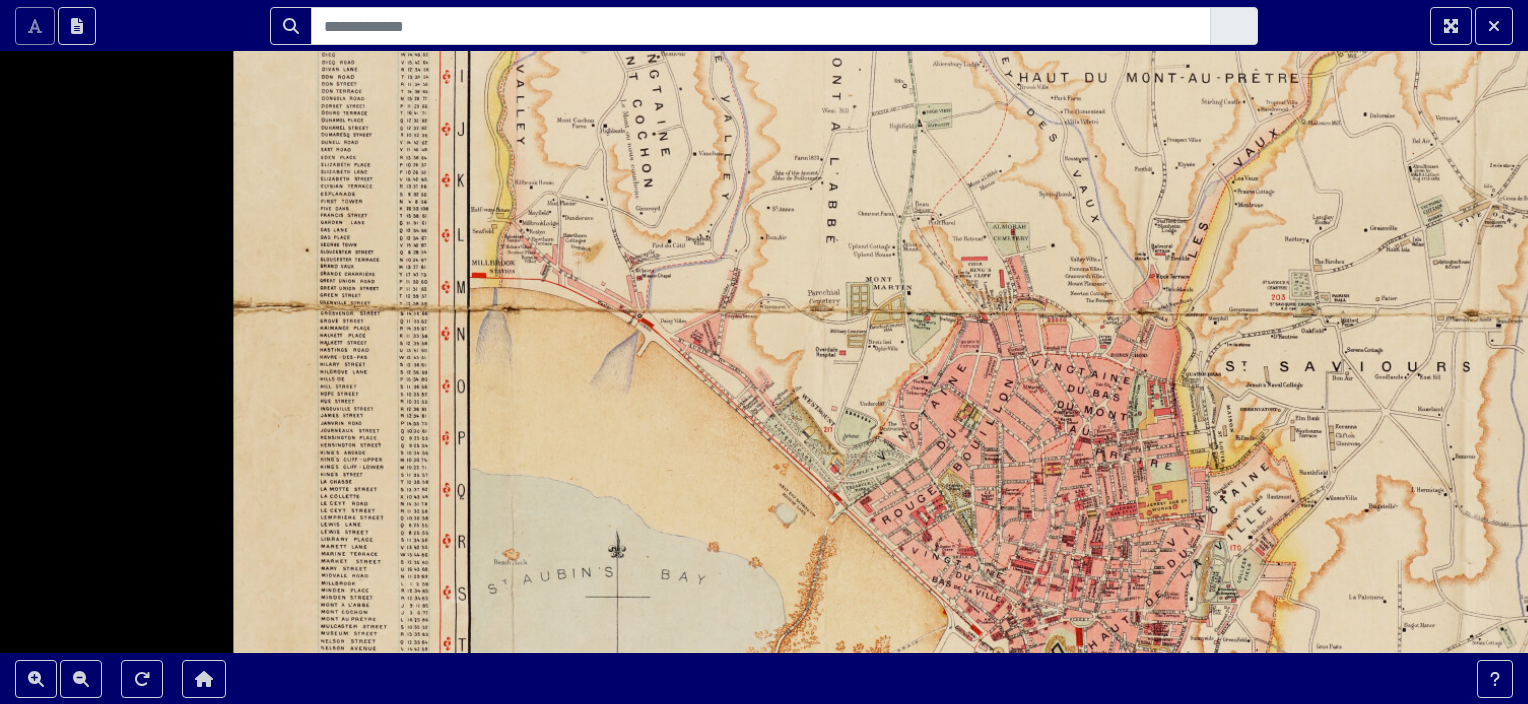 drag, startPoint x: 600, startPoint y: 344, endPoint x: 644, endPoint y: -42, distance: 388.49966 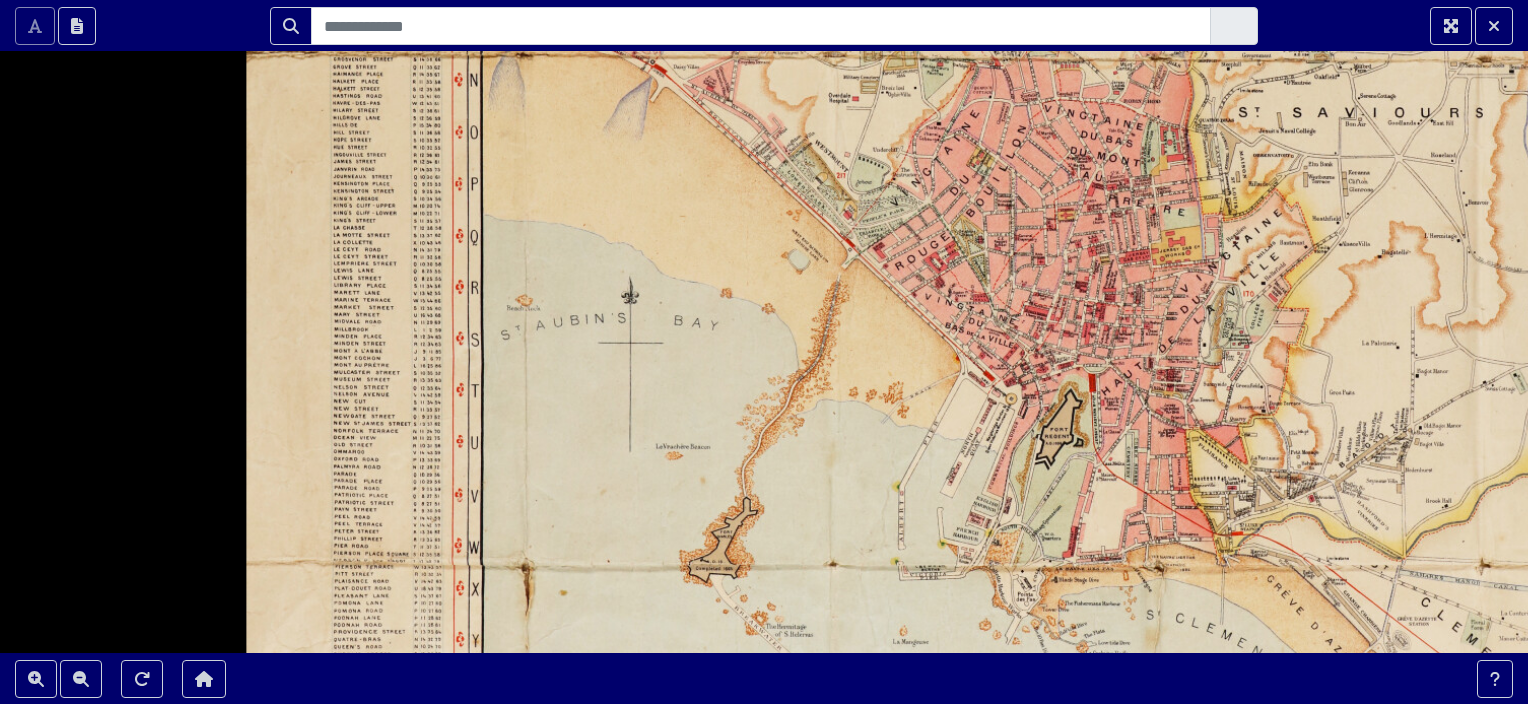 drag, startPoint x: 811, startPoint y: 124, endPoint x: 837, endPoint y: -108, distance: 233.45235 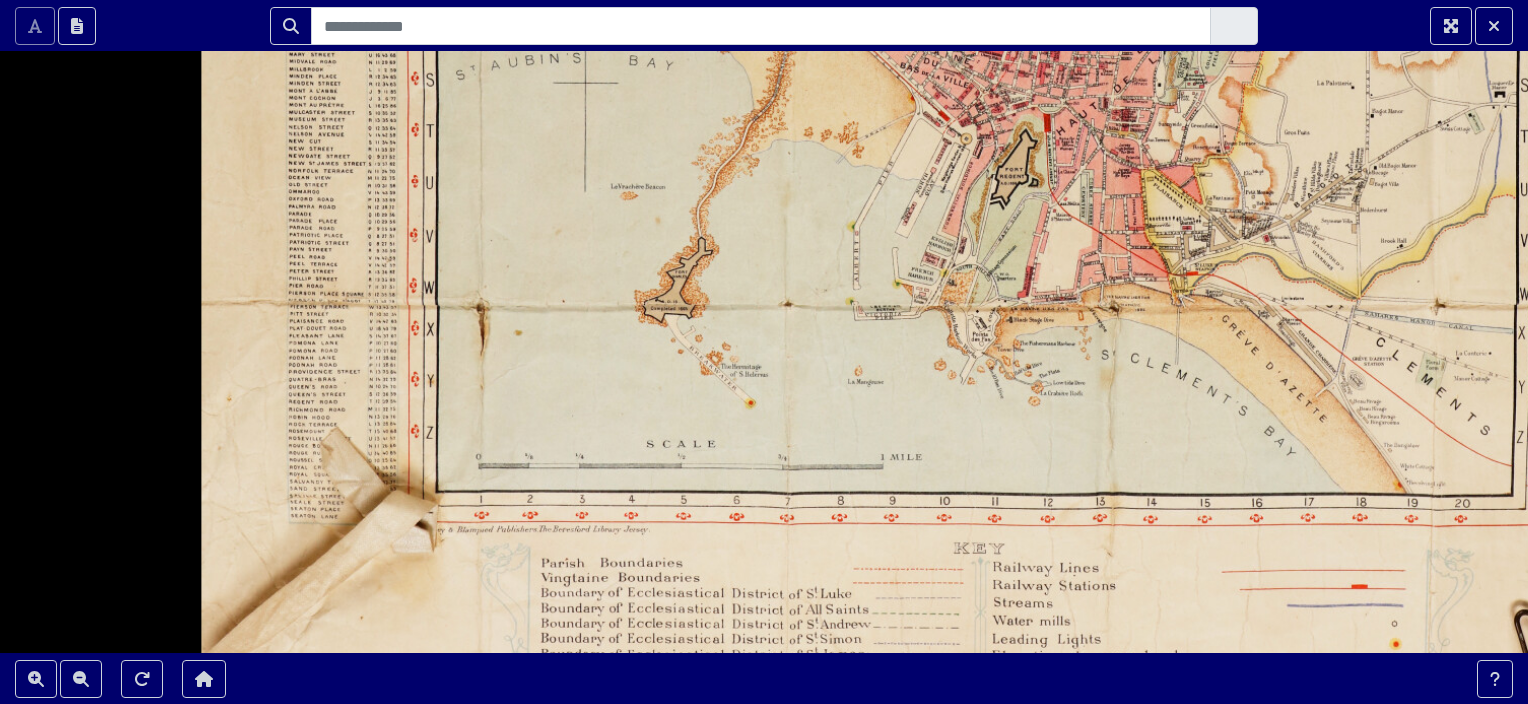 drag, startPoint x: 997, startPoint y: 269, endPoint x: 1015, endPoint y: 91, distance: 178.90779 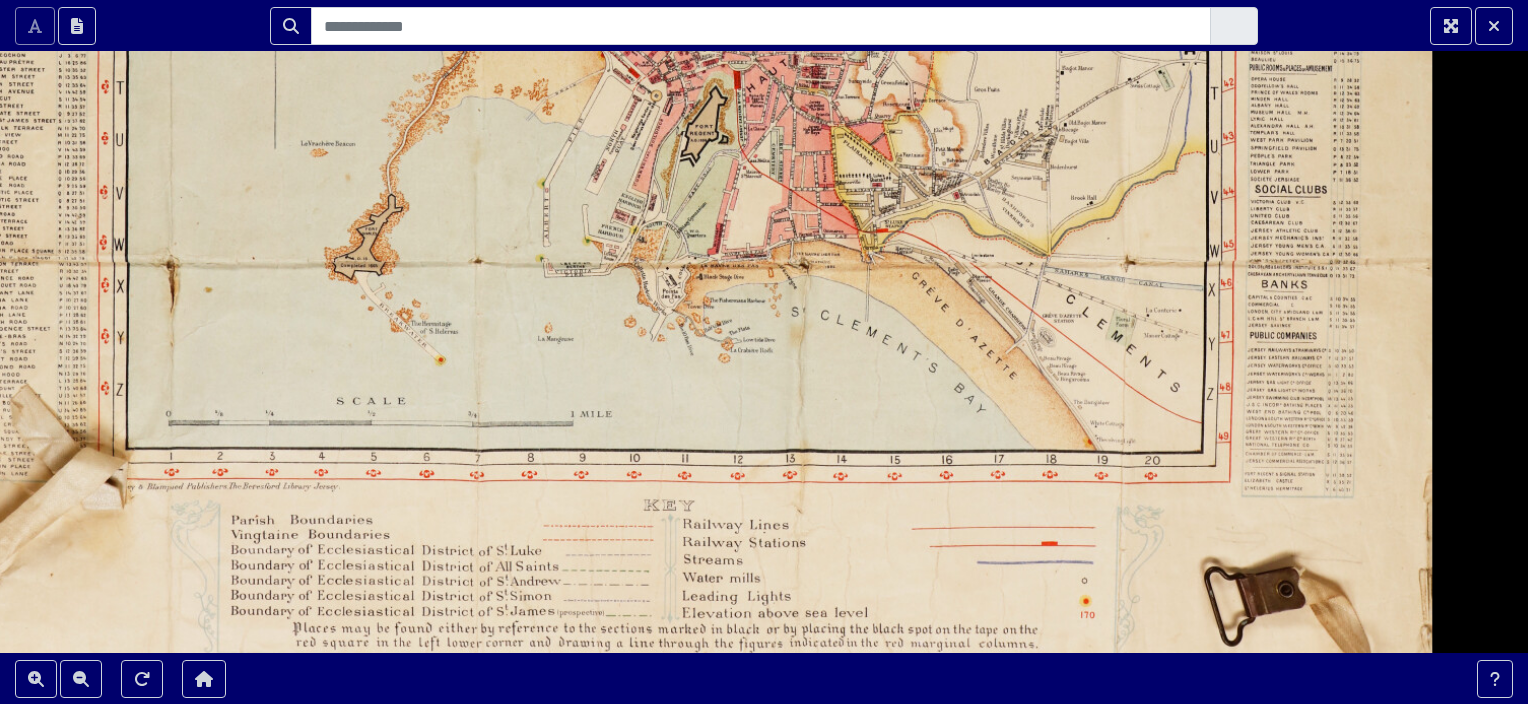 drag, startPoint x: 1147, startPoint y: 317, endPoint x: 828, endPoint y: 280, distance: 321.1386 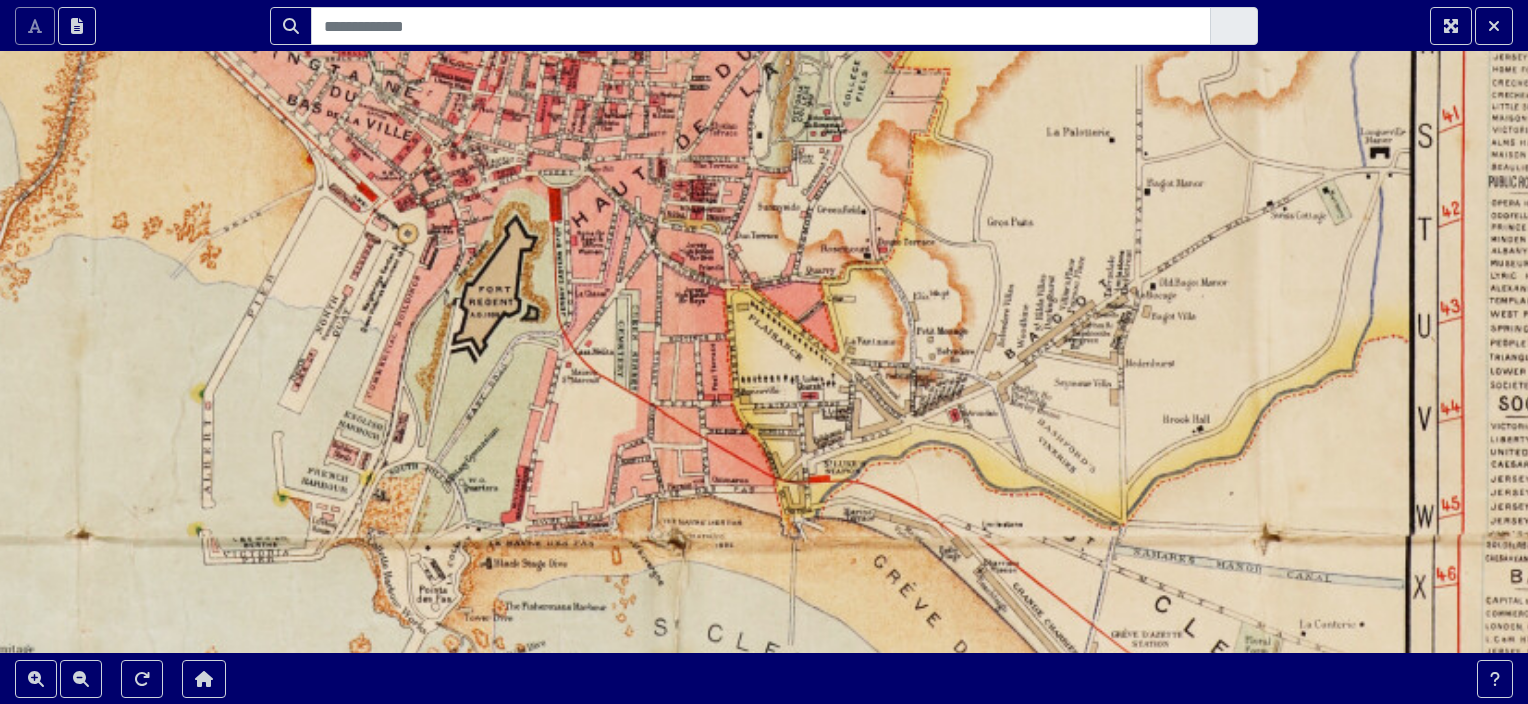 drag, startPoint x: 942, startPoint y: 327, endPoint x: 998, endPoint y: 434, distance: 120.76837 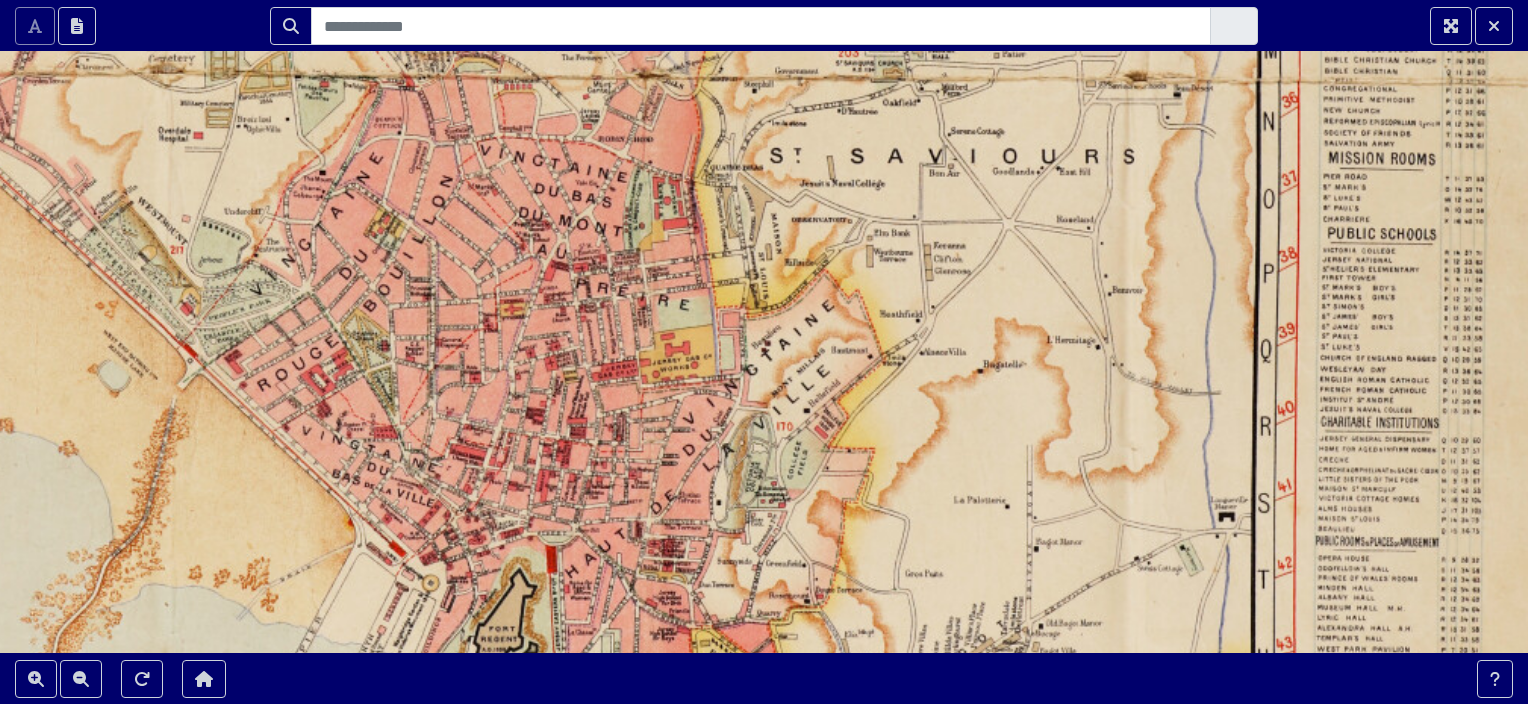 drag, startPoint x: 1116, startPoint y: 180, endPoint x: 1100, endPoint y: 232, distance: 54.405884 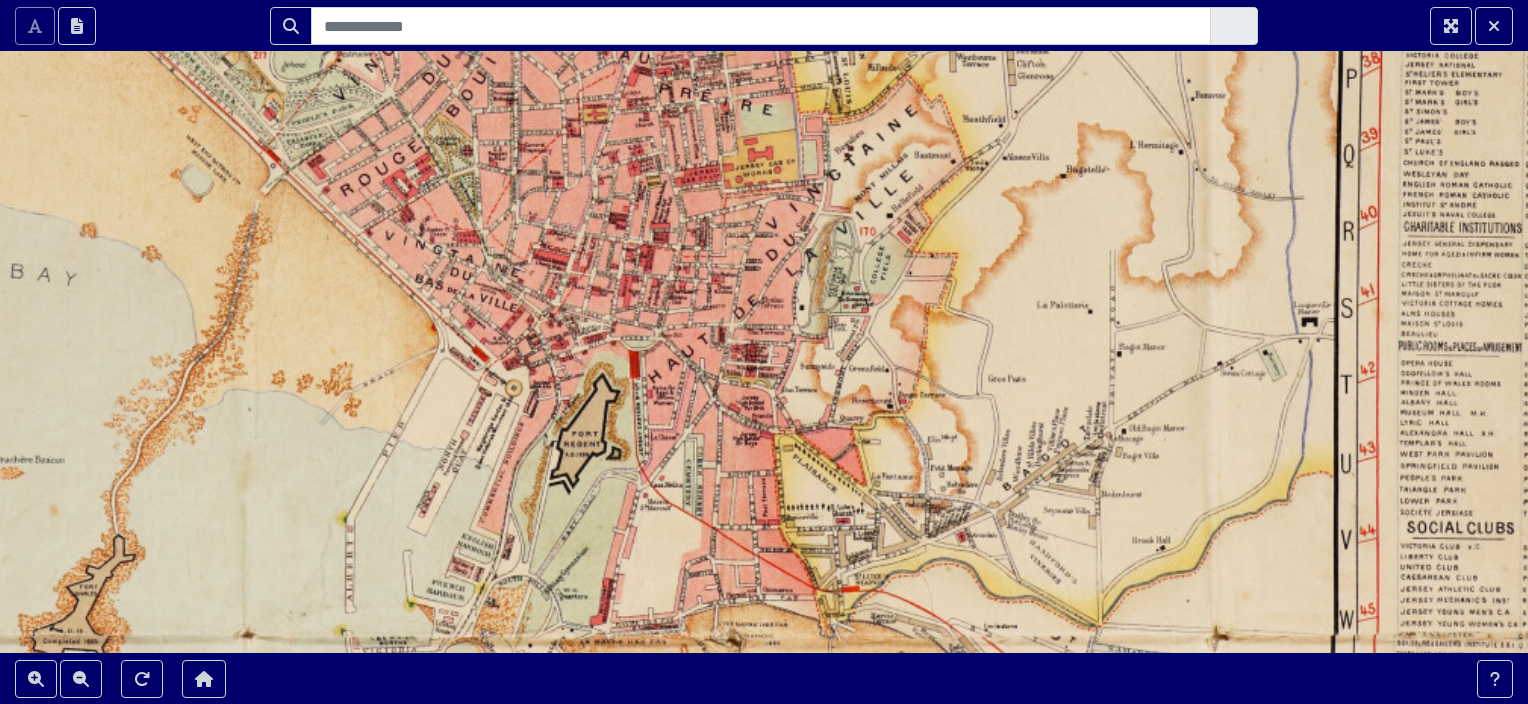 drag, startPoint x: 702, startPoint y: 355, endPoint x: 784, endPoint y: 163, distance: 208.77739 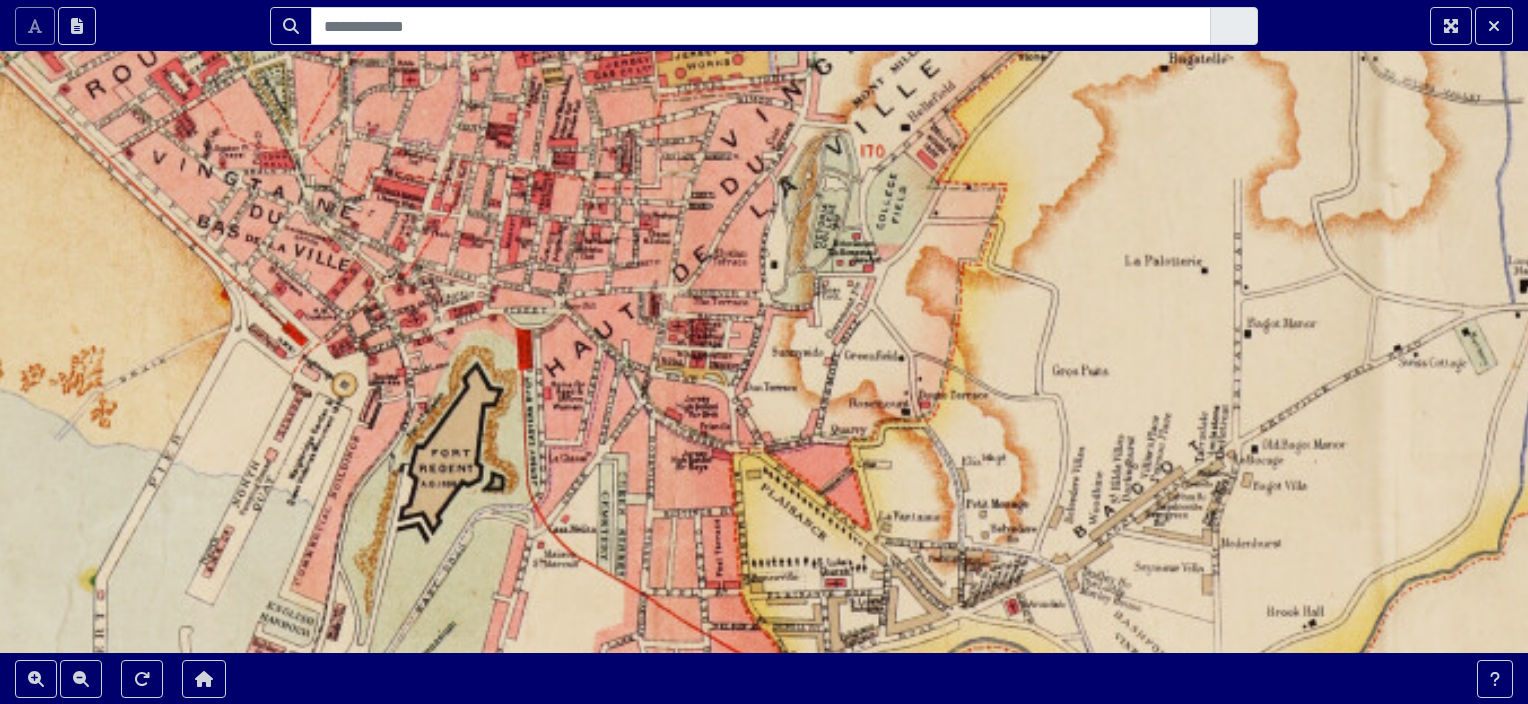 drag, startPoint x: 803, startPoint y: 145, endPoint x: 838, endPoint y: -108, distance: 255.40947 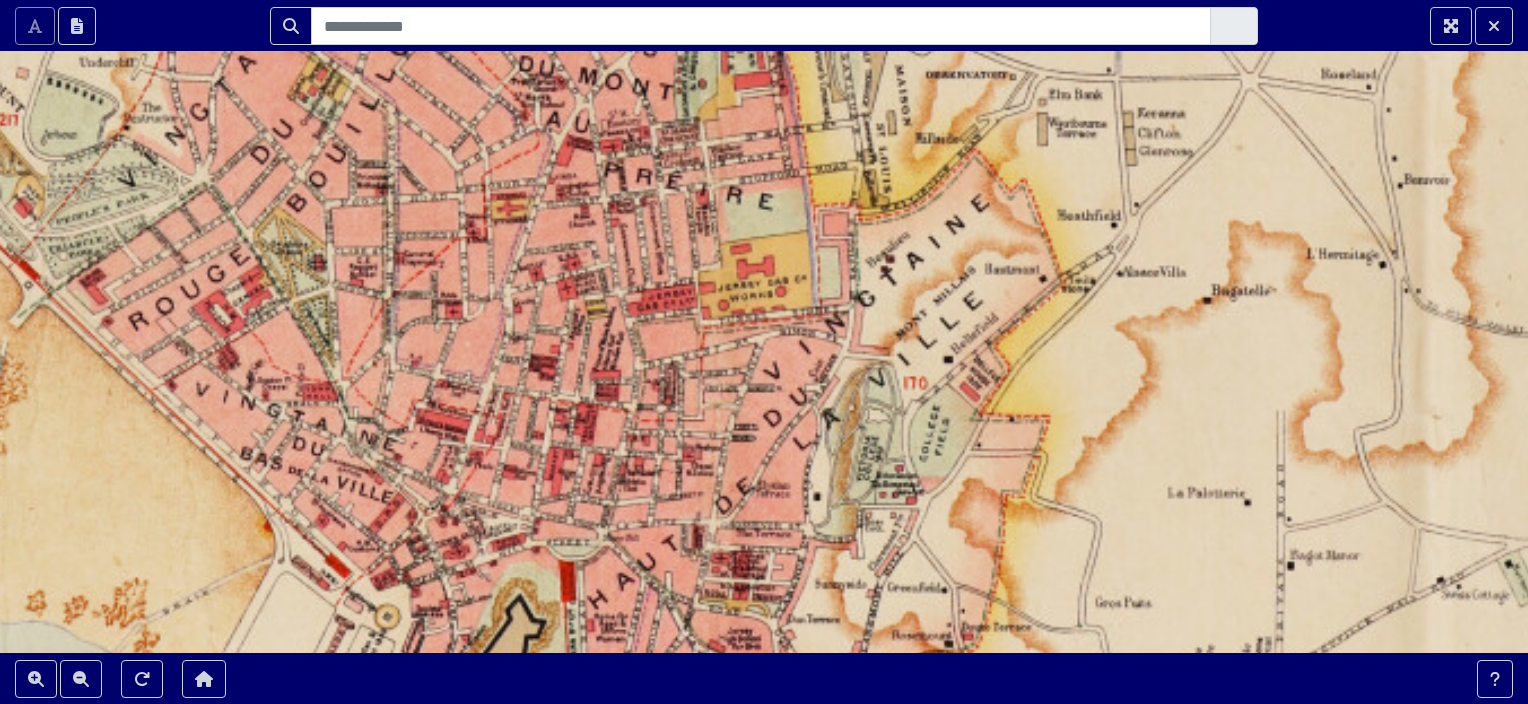 drag, startPoint x: 891, startPoint y: 228, endPoint x: 919, endPoint y: 427, distance: 200.96019 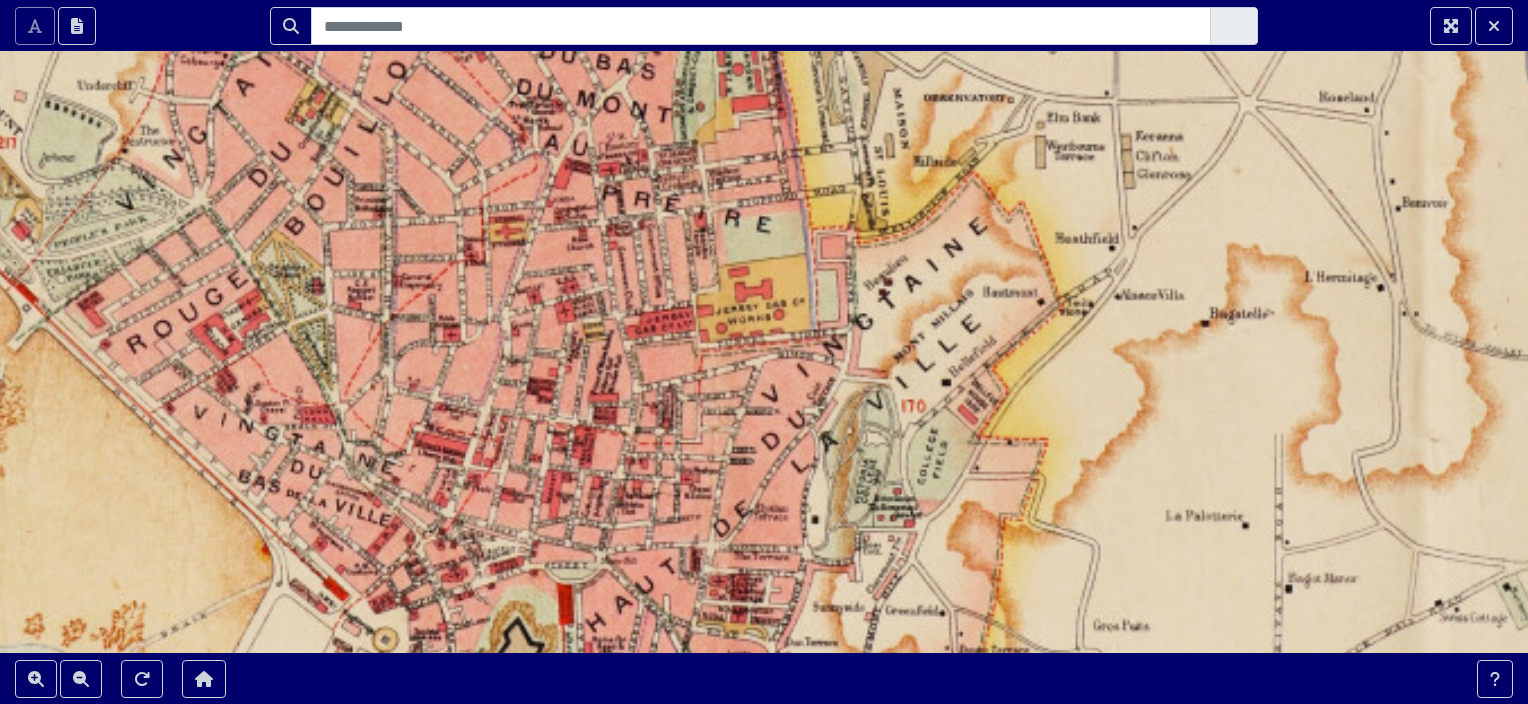 drag, startPoint x: 900, startPoint y: 404, endPoint x: 902, endPoint y: 456, distance: 52.03845 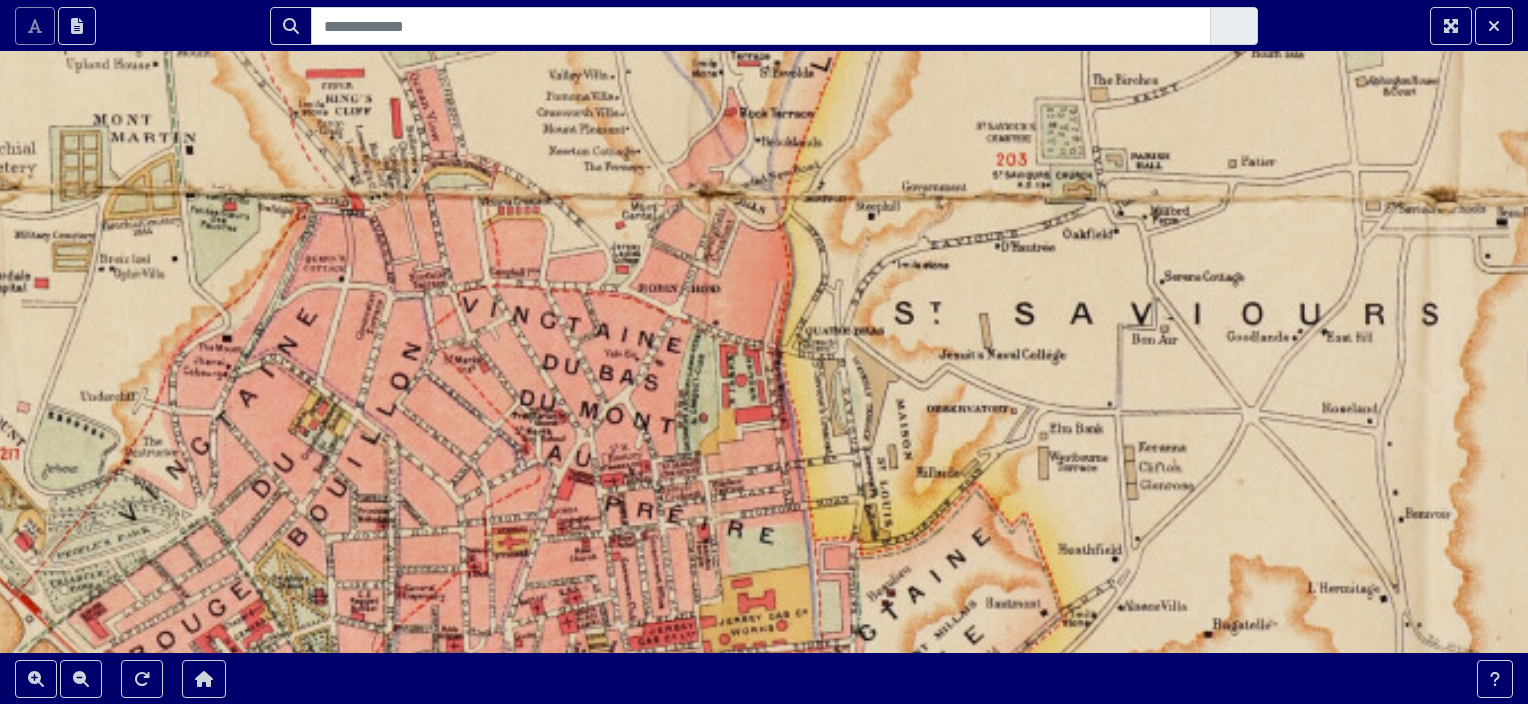 drag, startPoint x: 848, startPoint y: 270, endPoint x: 848, endPoint y: 467, distance: 197 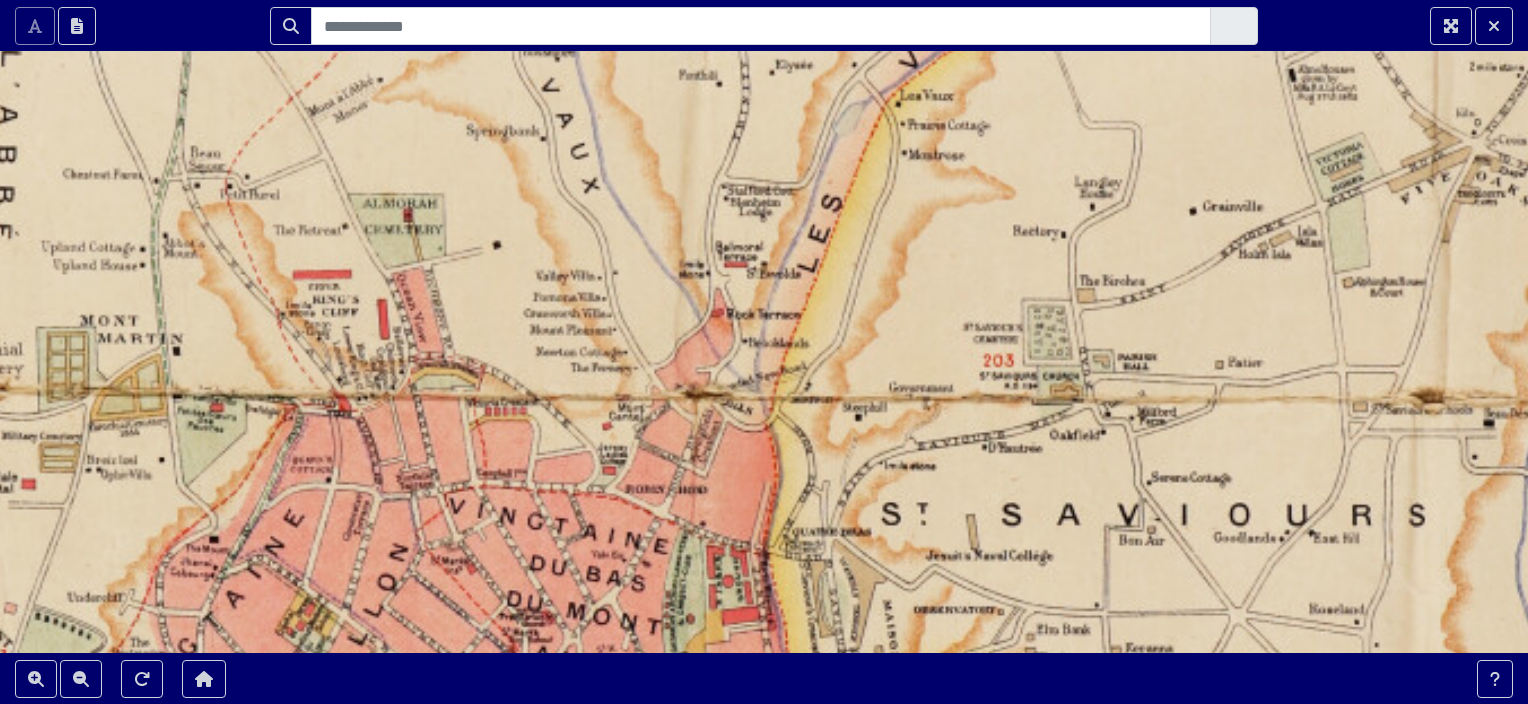 drag, startPoint x: 828, startPoint y: 326, endPoint x: 817, endPoint y: 457, distance: 131.46101 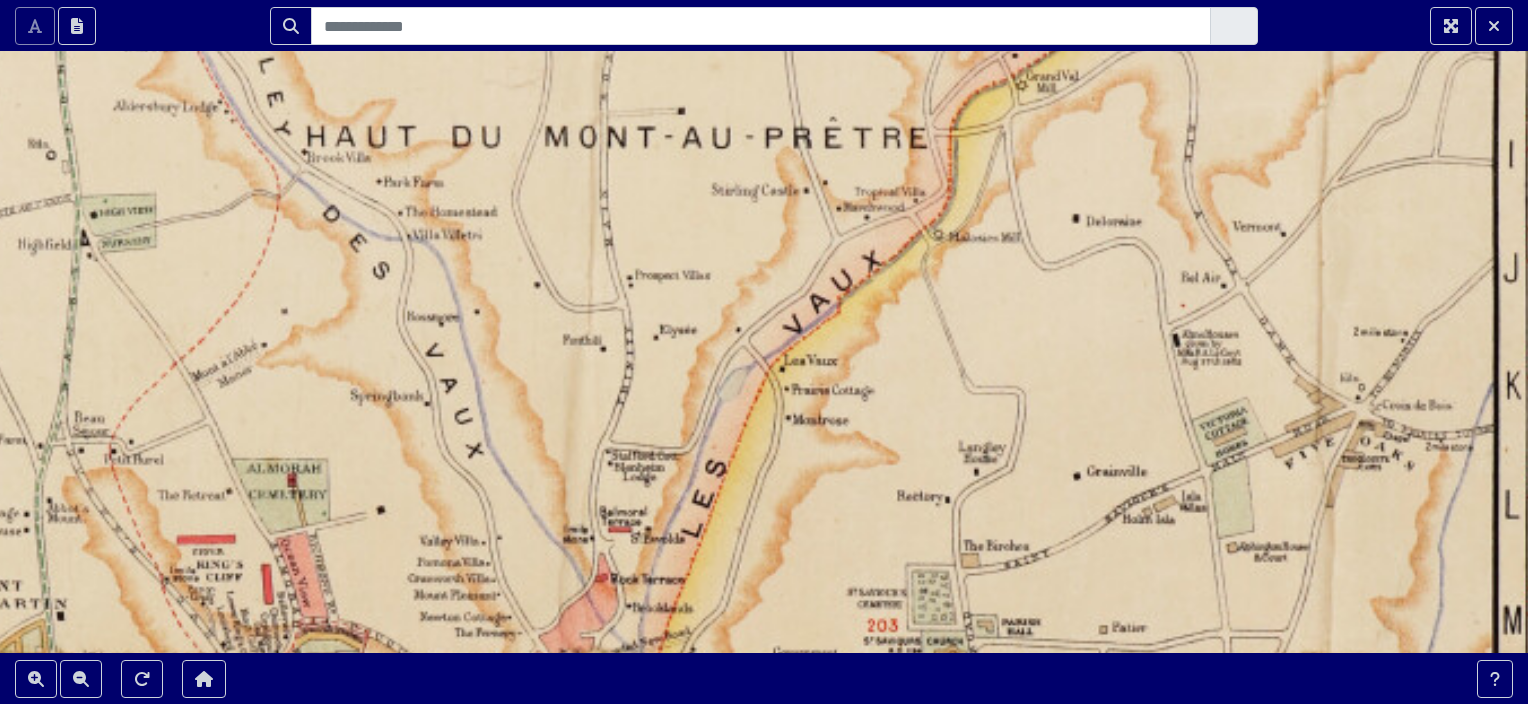 drag, startPoint x: 975, startPoint y: 161, endPoint x: 857, endPoint y: 430, distance: 293.74307 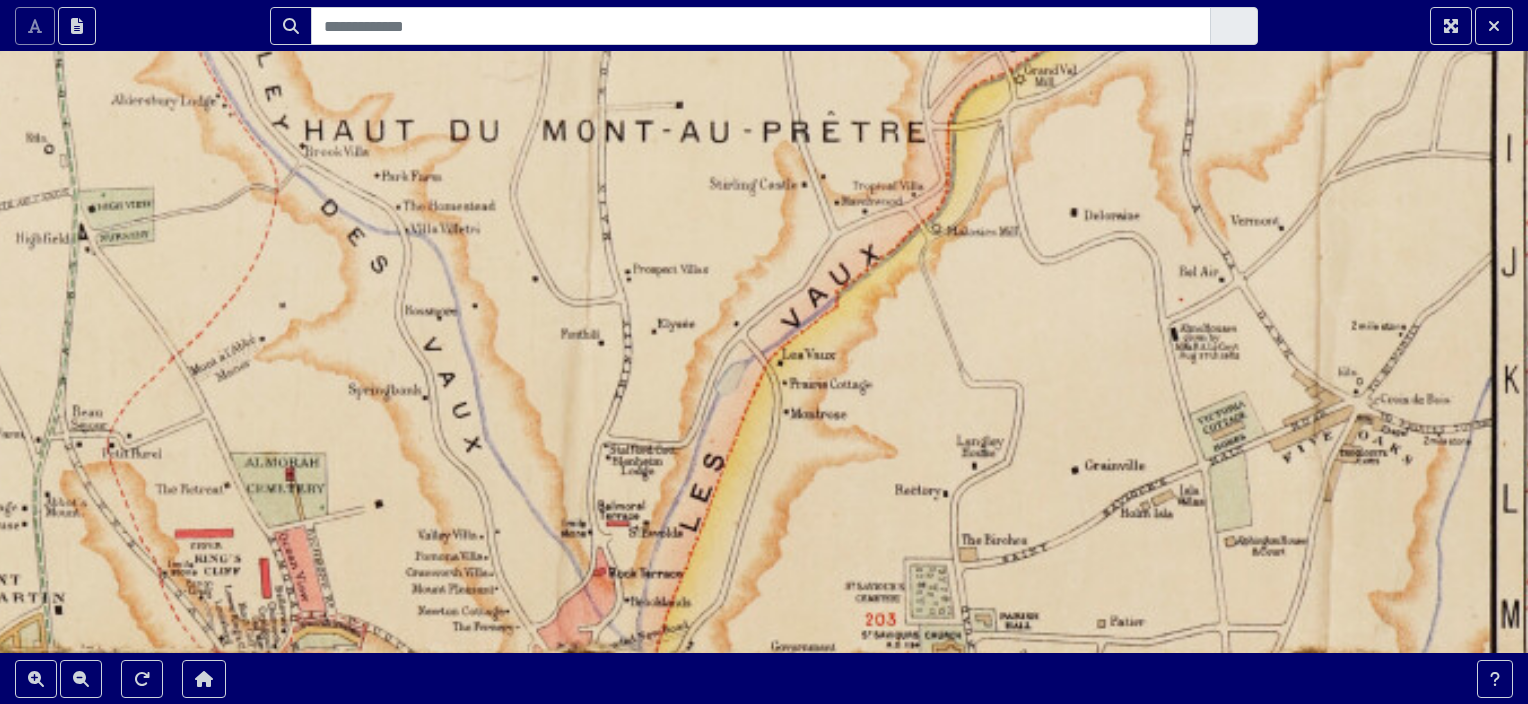 drag, startPoint x: 857, startPoint y: 430, endPoint x: 840, endPoint y: 188, distance: 242.59637 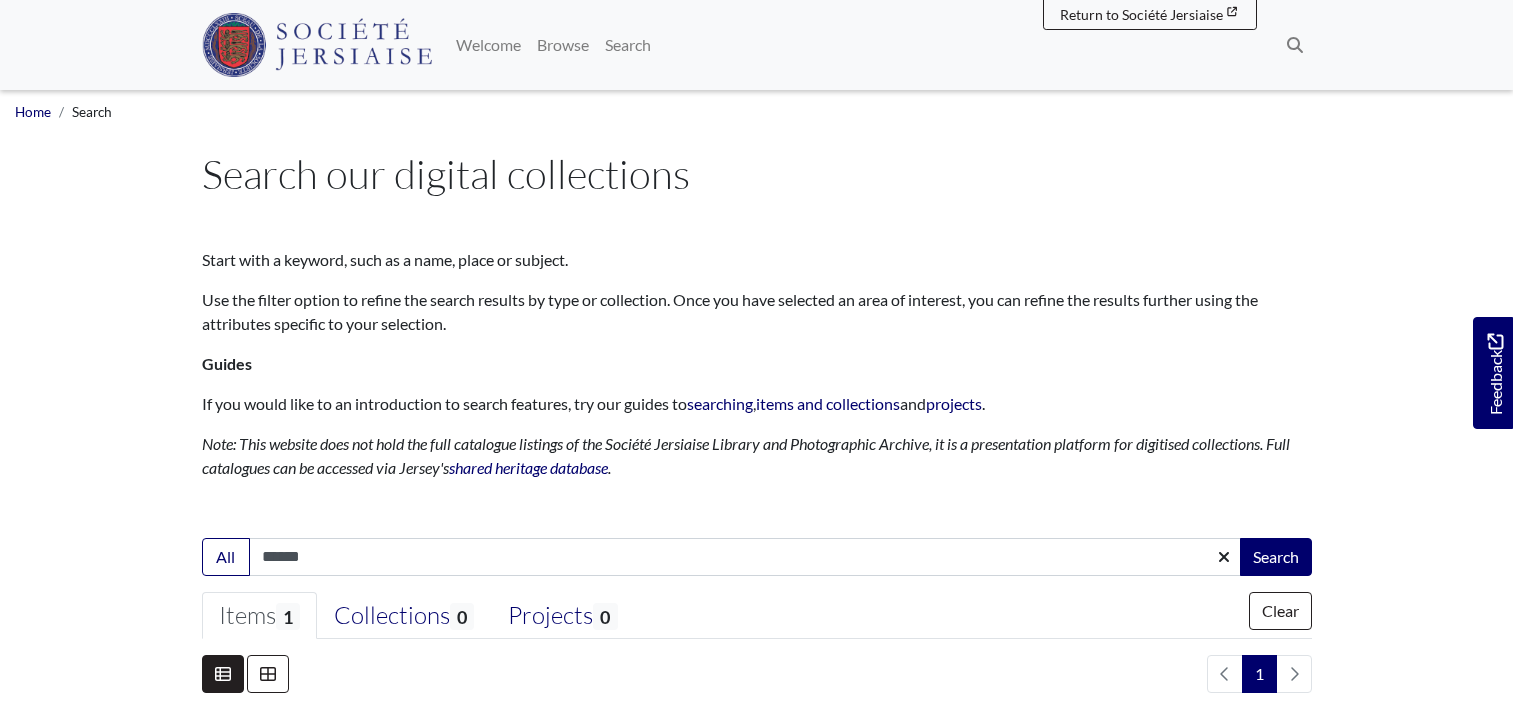select on "***" 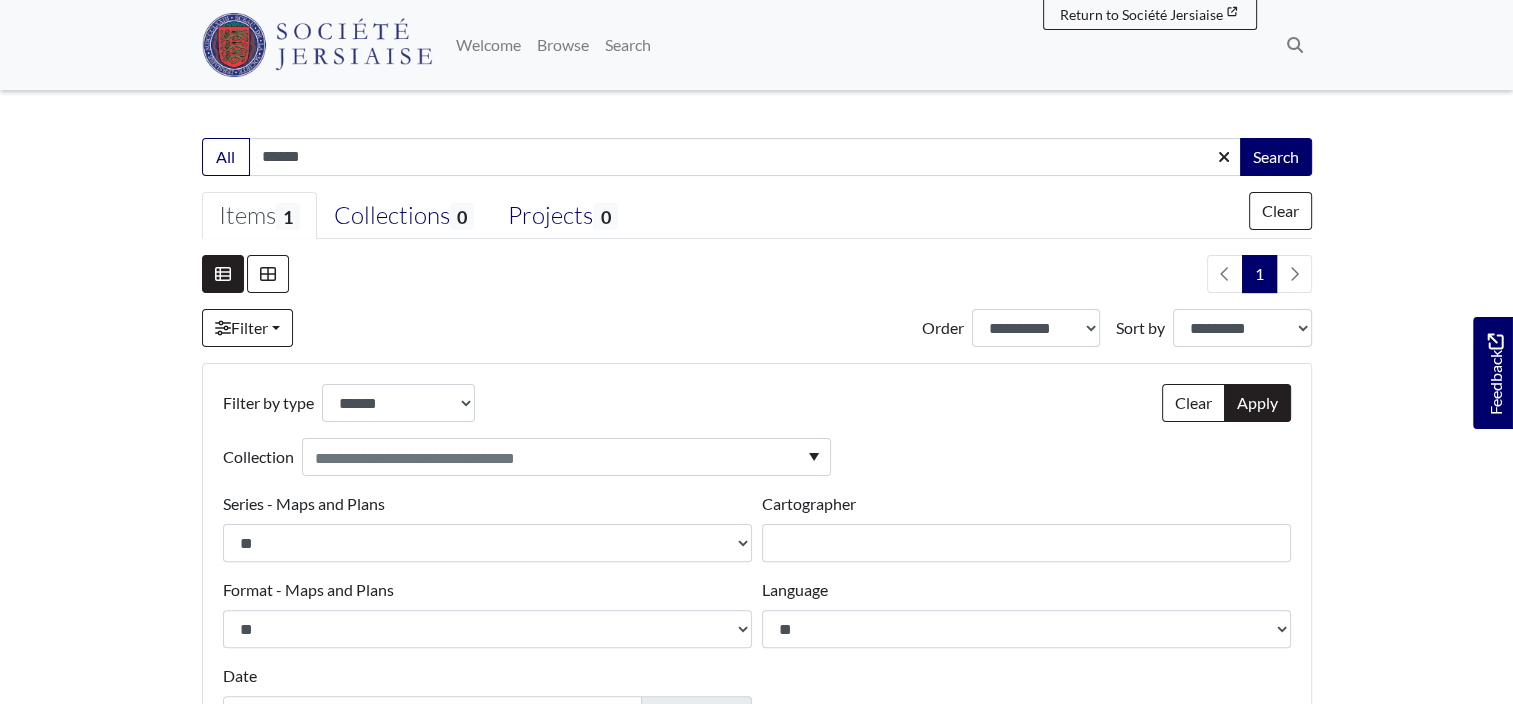 scroll, scrollTop: 800, scrollLeft: 0, axis: vertical 